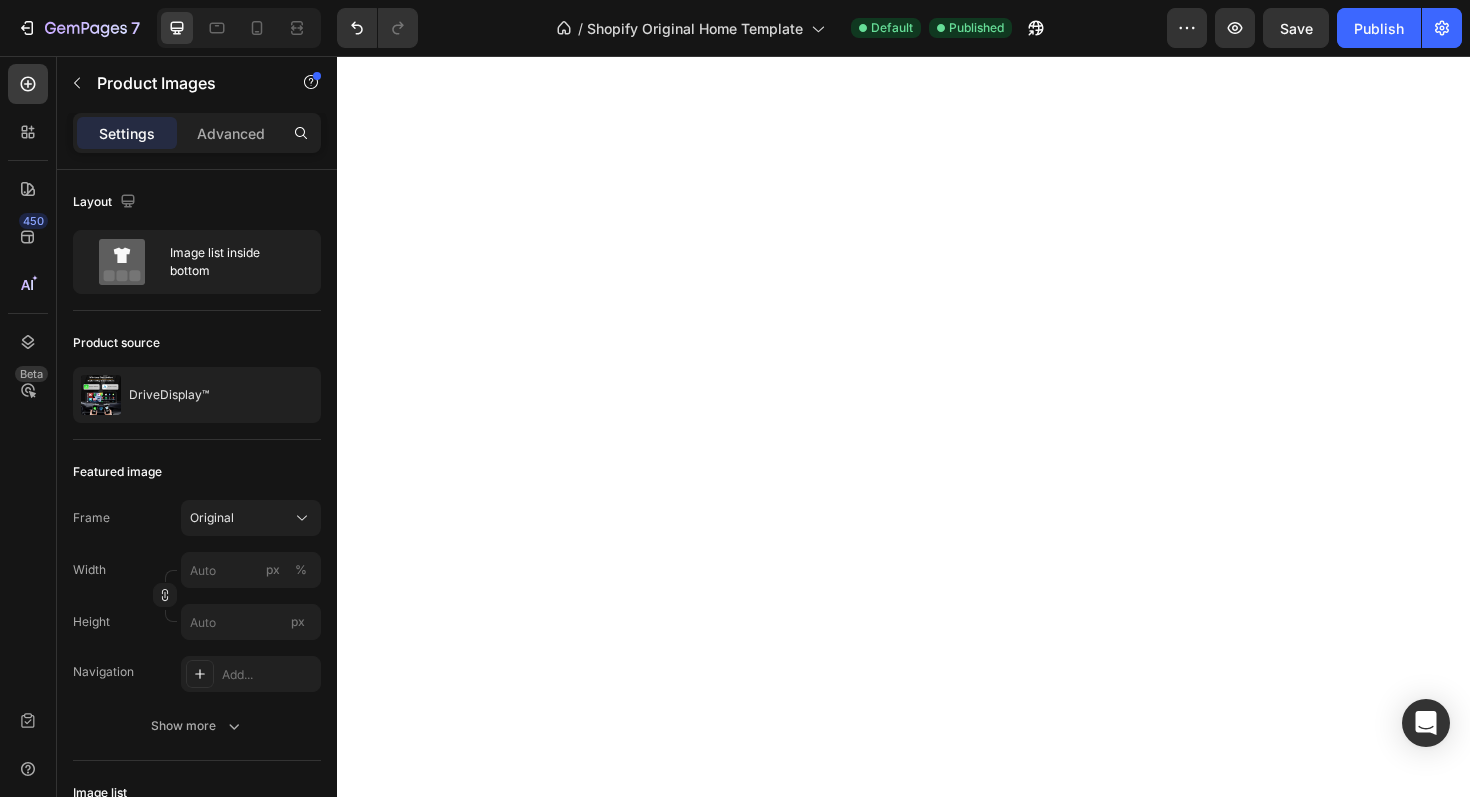 scroll, scrollTop: 0, scrollLeft: 0, axis: both 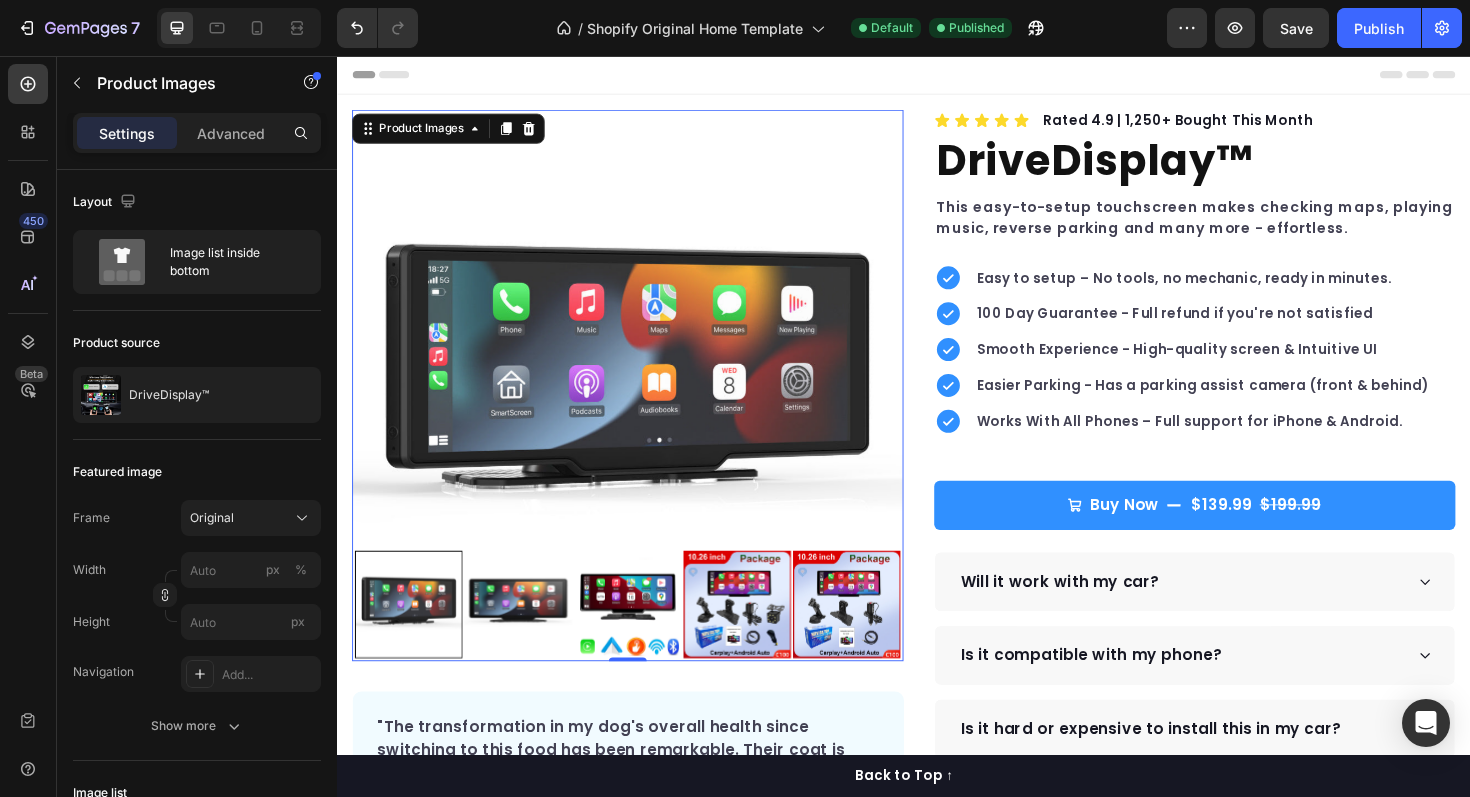 click at bounding box center (529, 637) 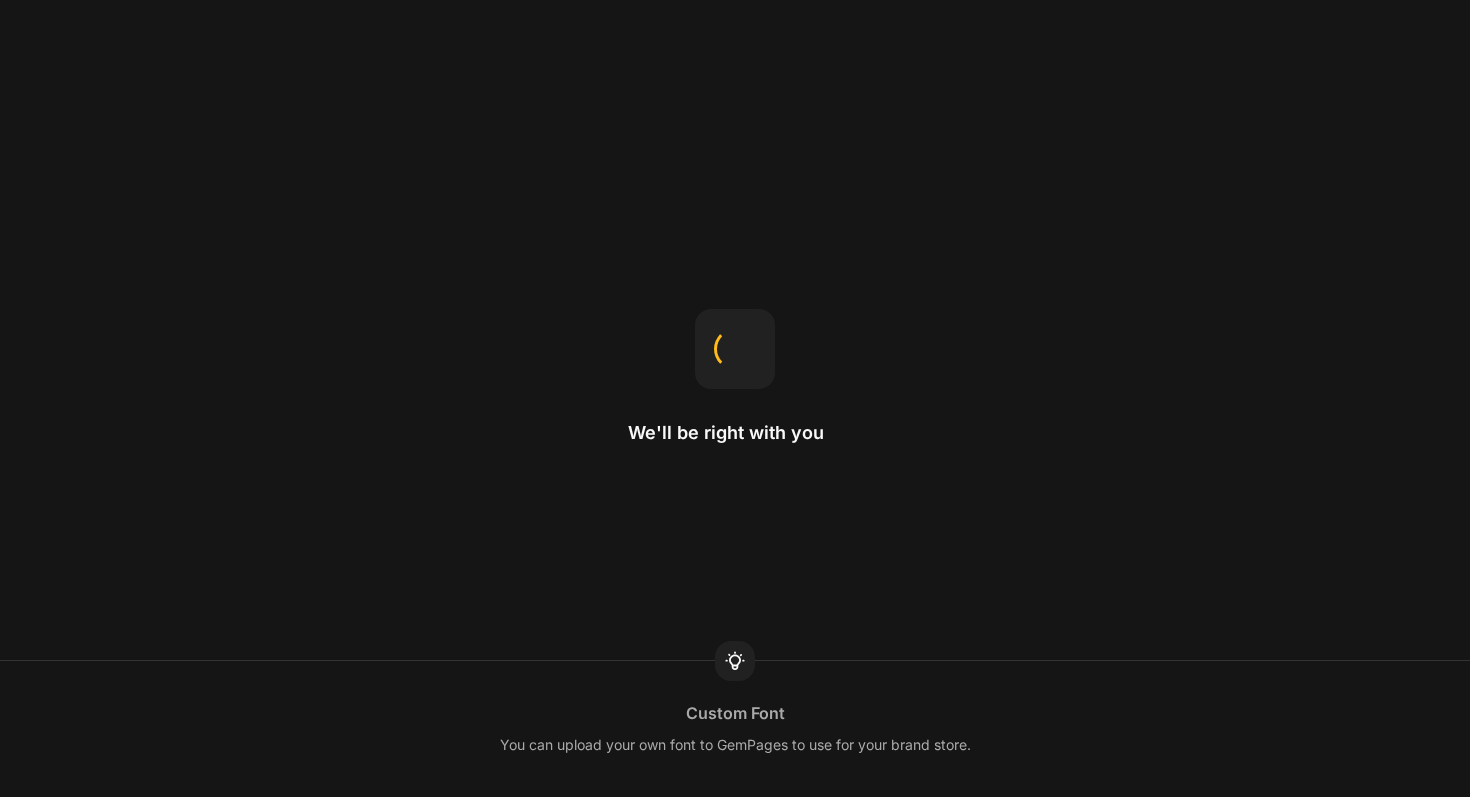 scroll, scrollTop: 0, scrollLeft: 0, axis: both 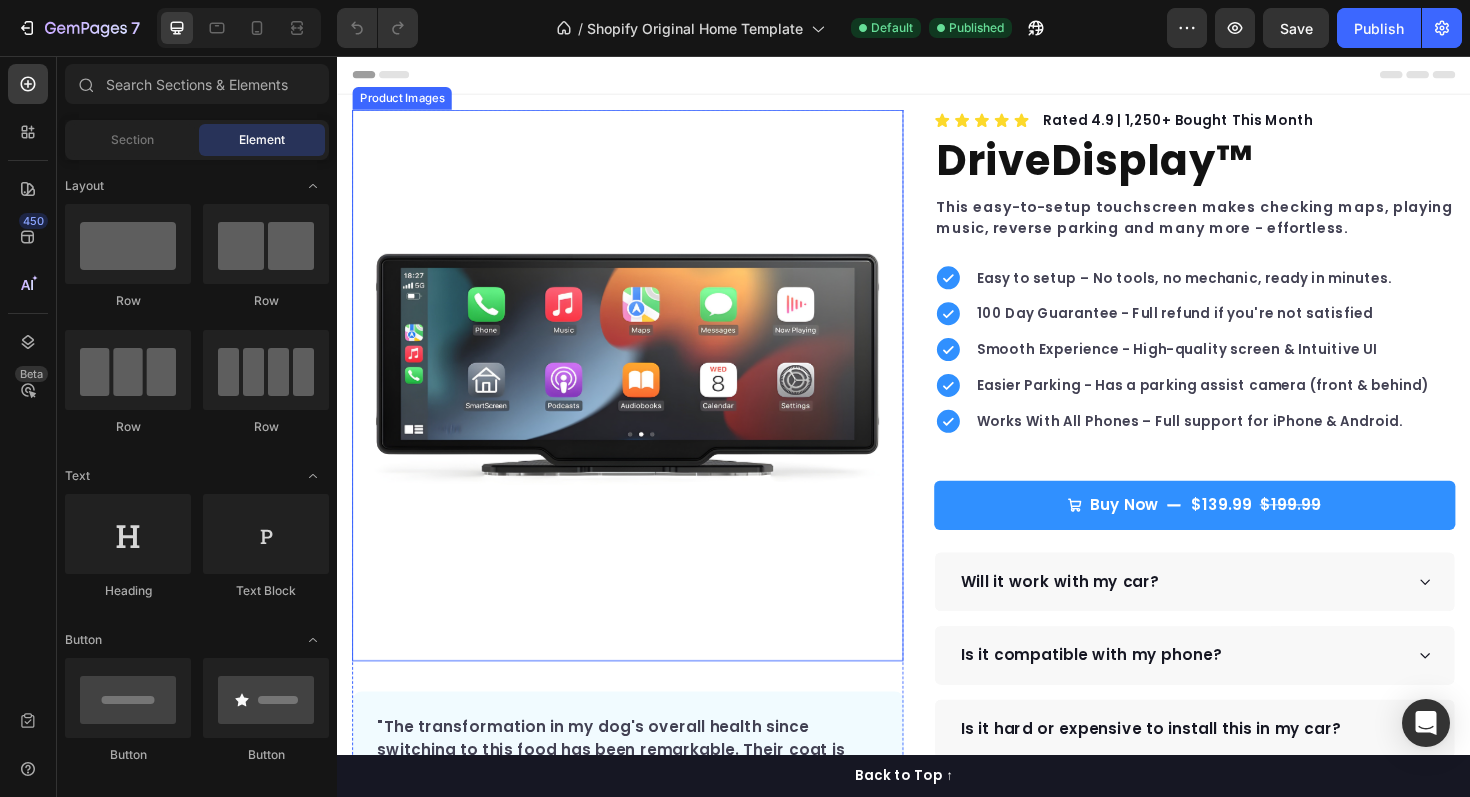 click at bounding box center [645, 405] 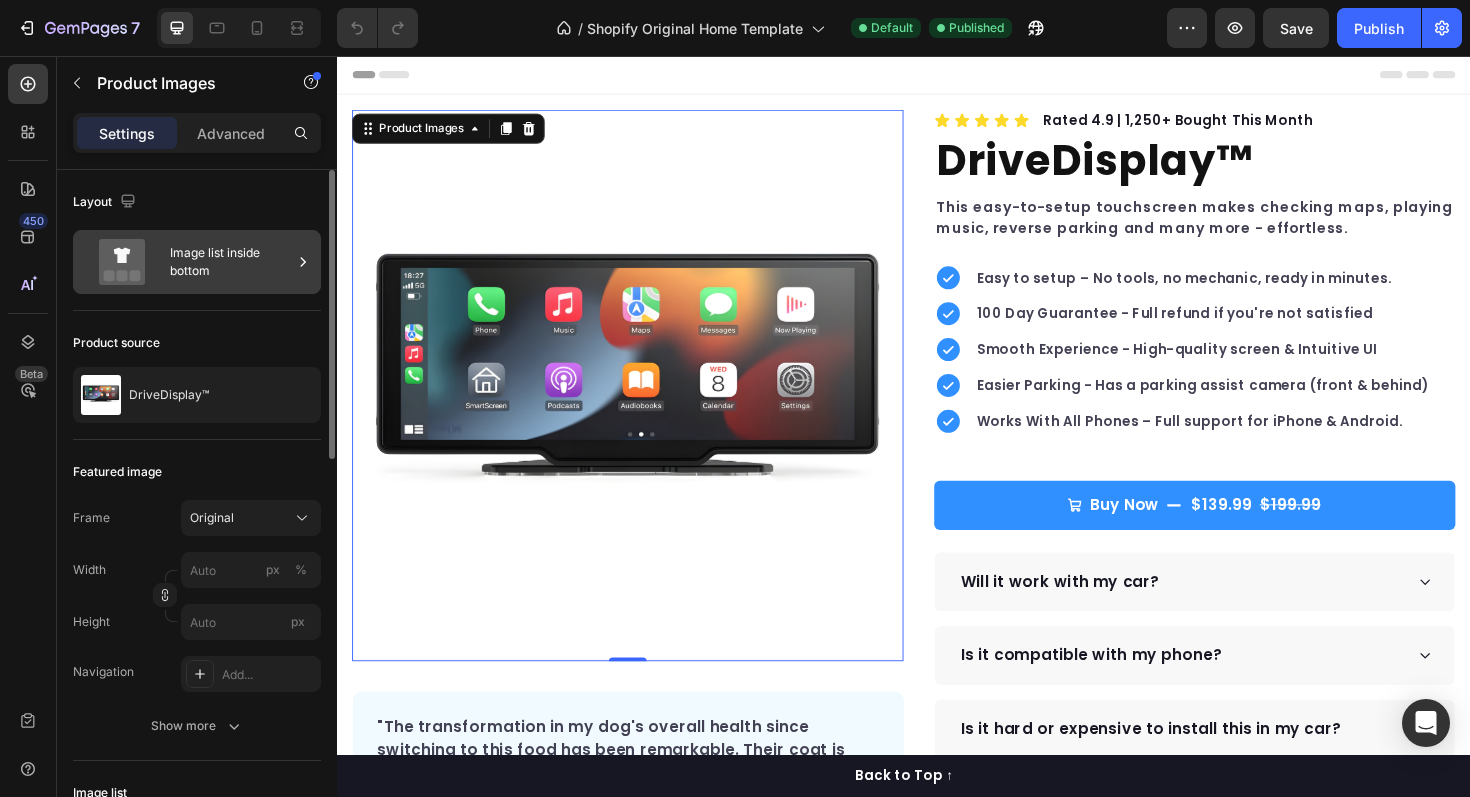 click on "Image list inside bottom" at bounding box center (231, 262) 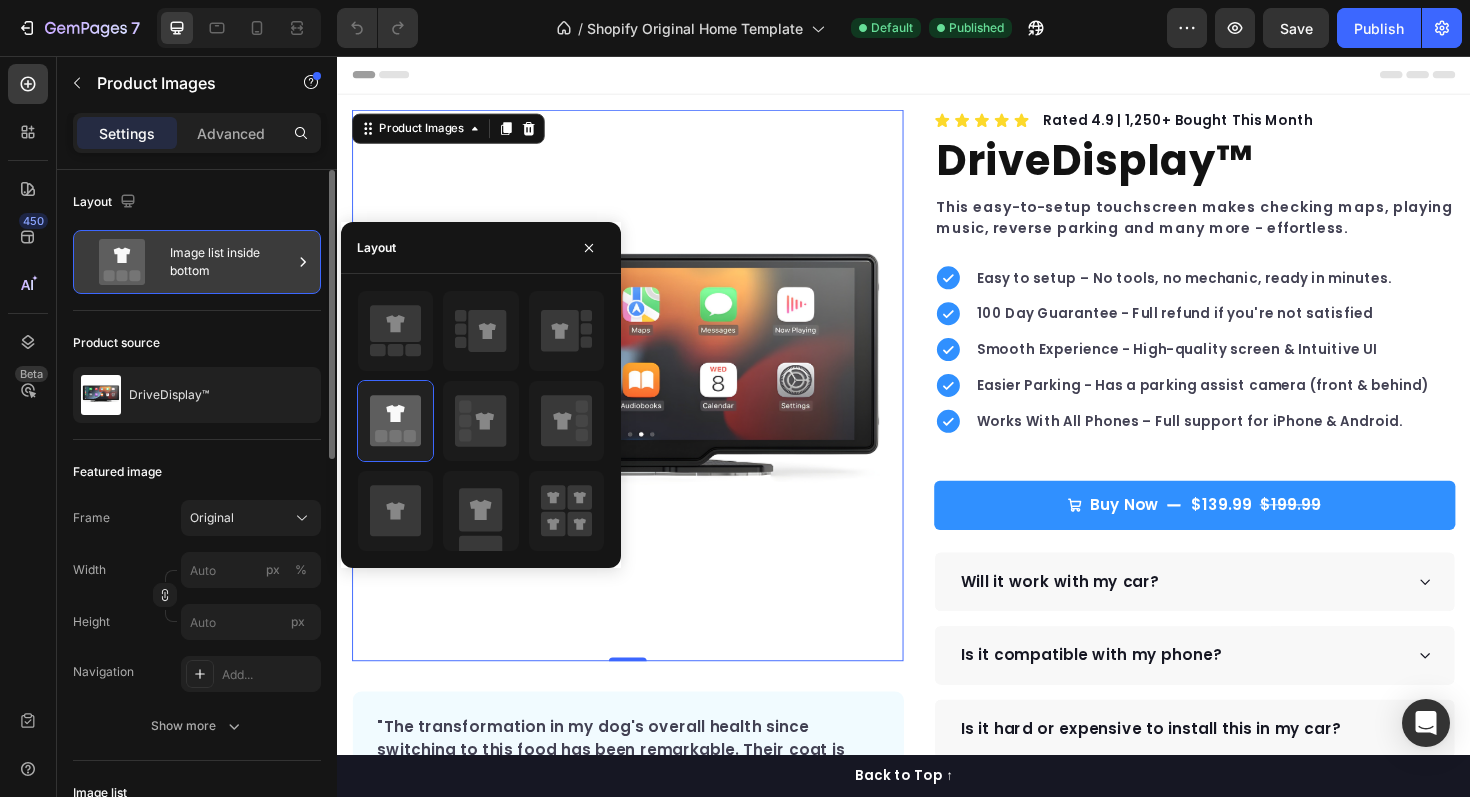 click on "Image list inside bottom" at bounding box center [231, 262] 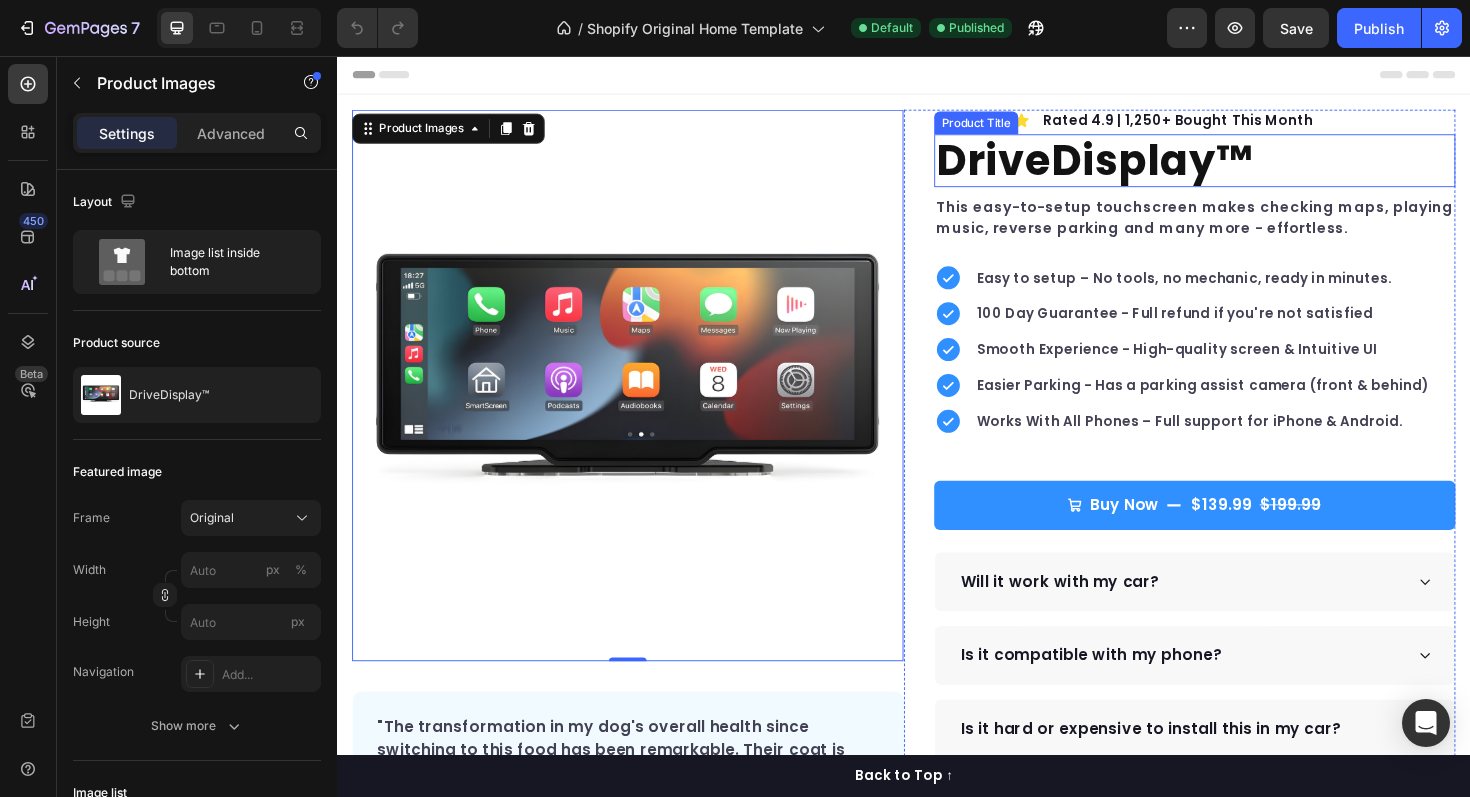 click on "DriveDisplay™" at bounding box center [1245, 167] 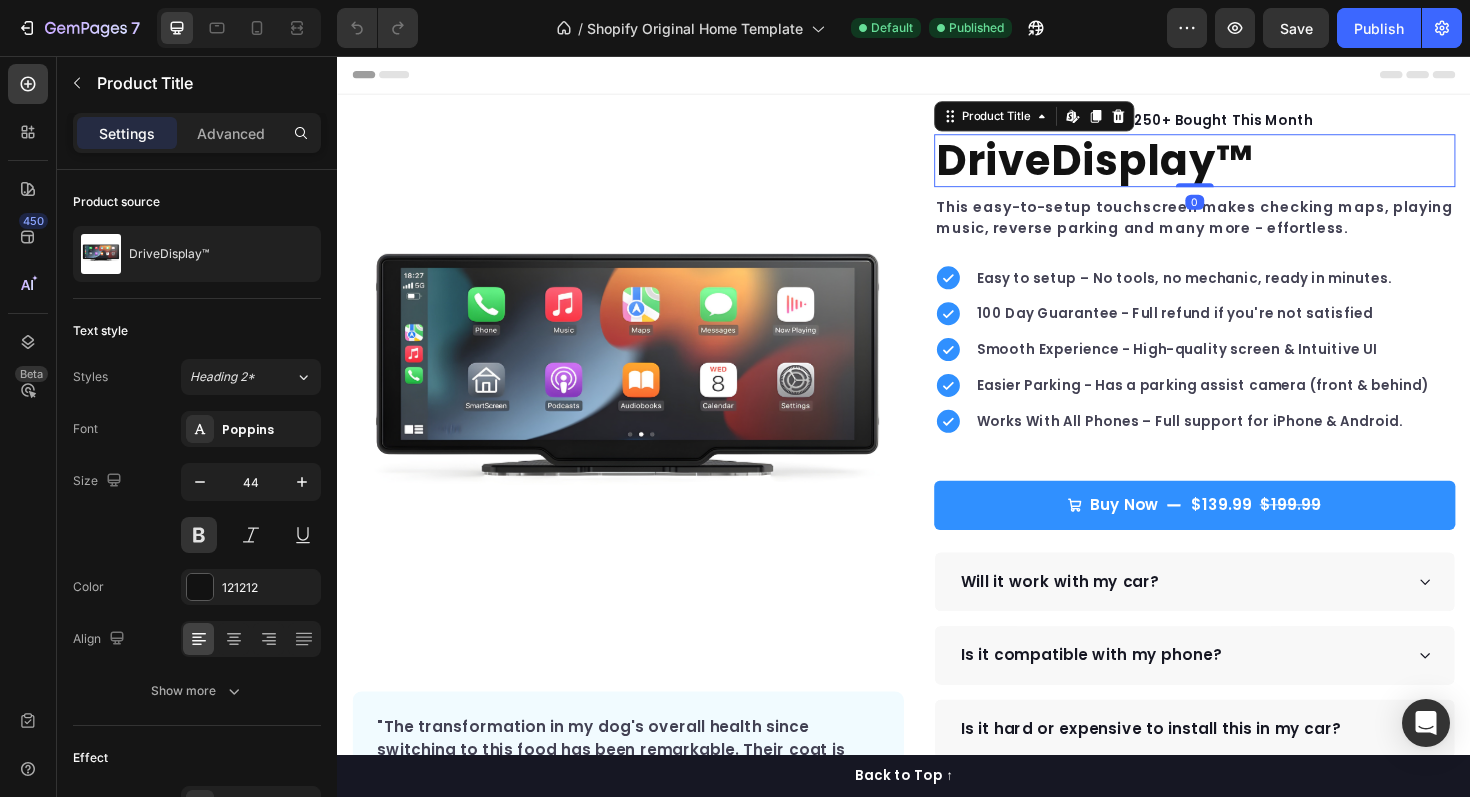 click on "DriveDisplay™" at bounding box center (1245, 167) 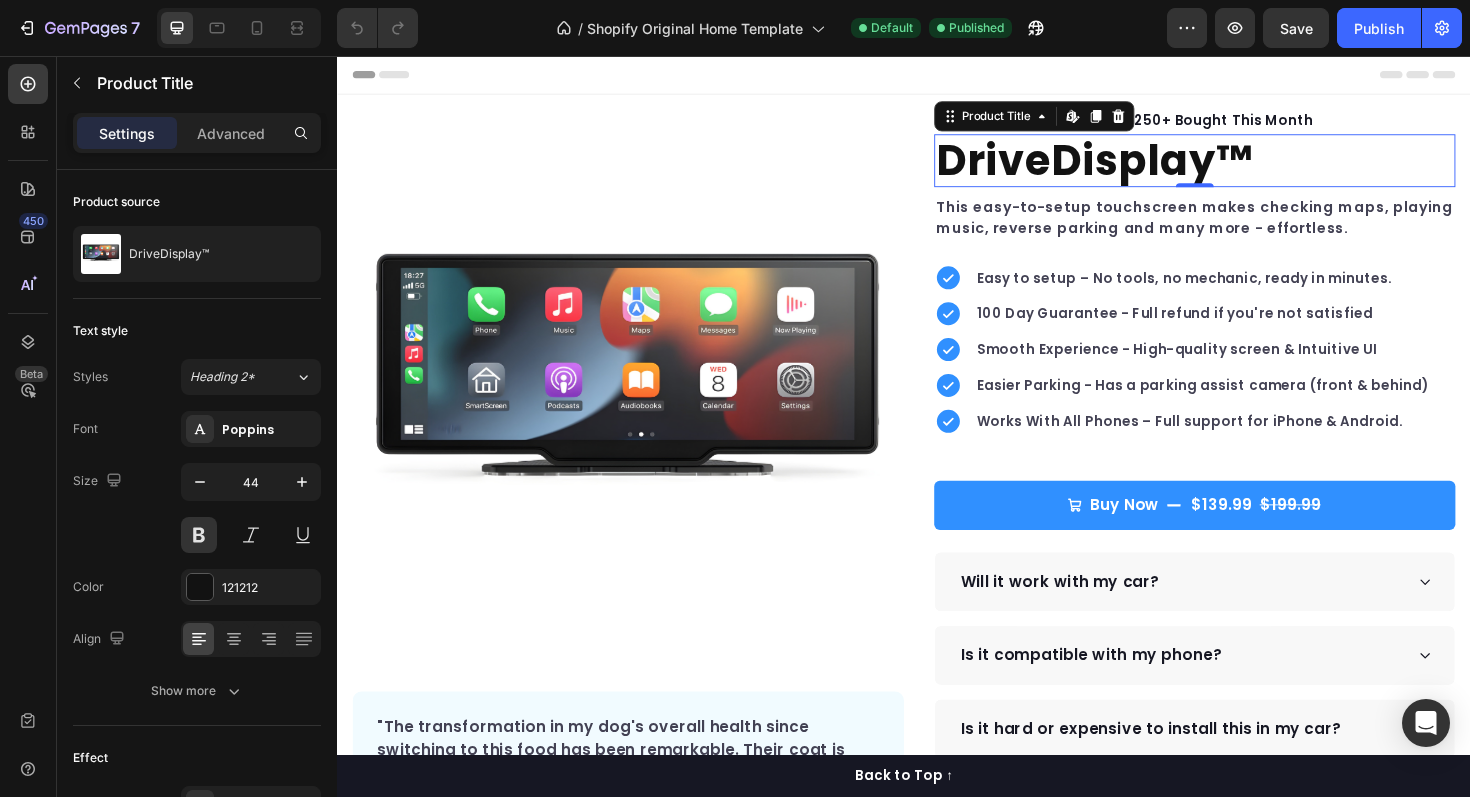click on "DriveDisplay™" at bounding box center (1245, 167) 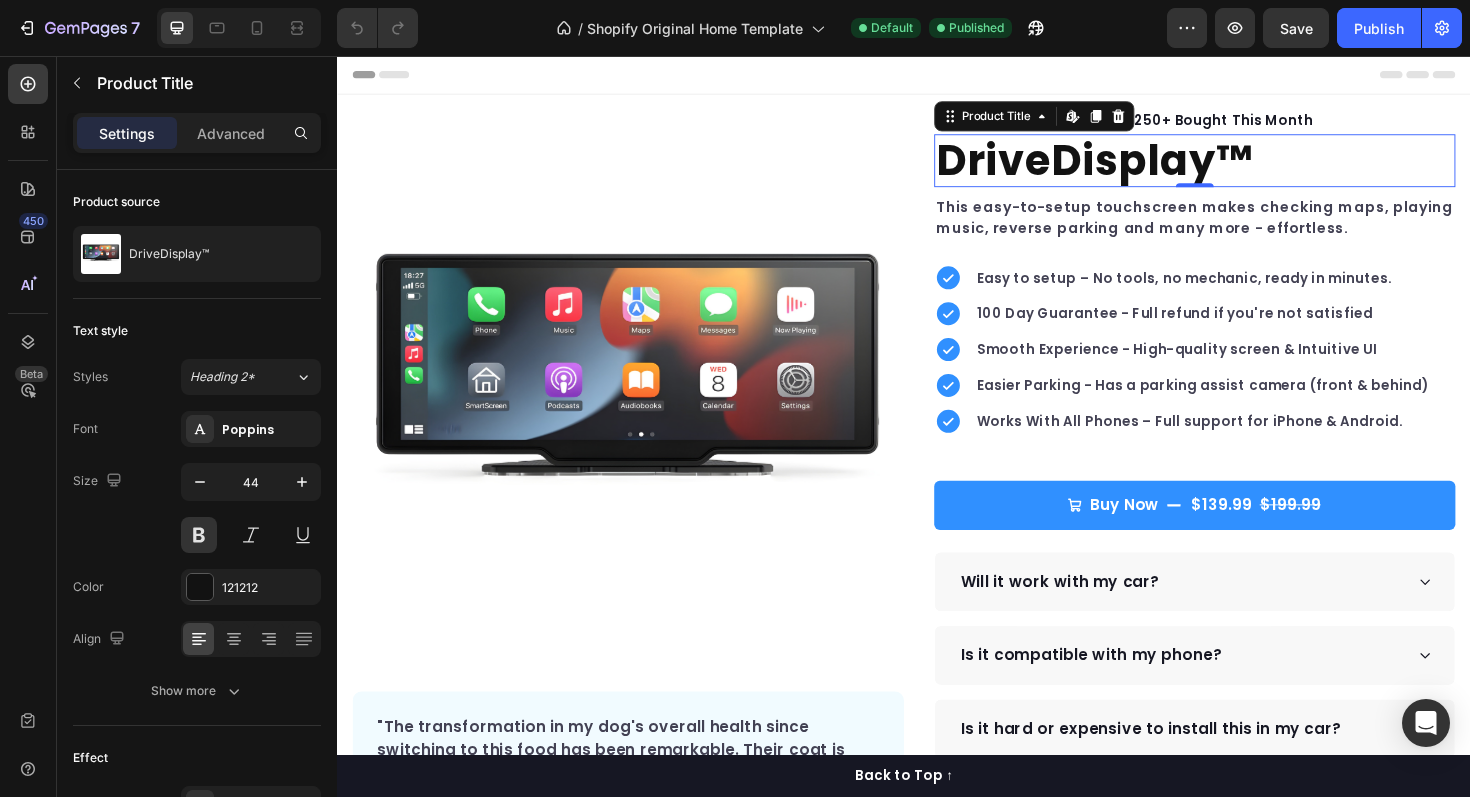 click on "/  Shopify Original Home Template Default Published" 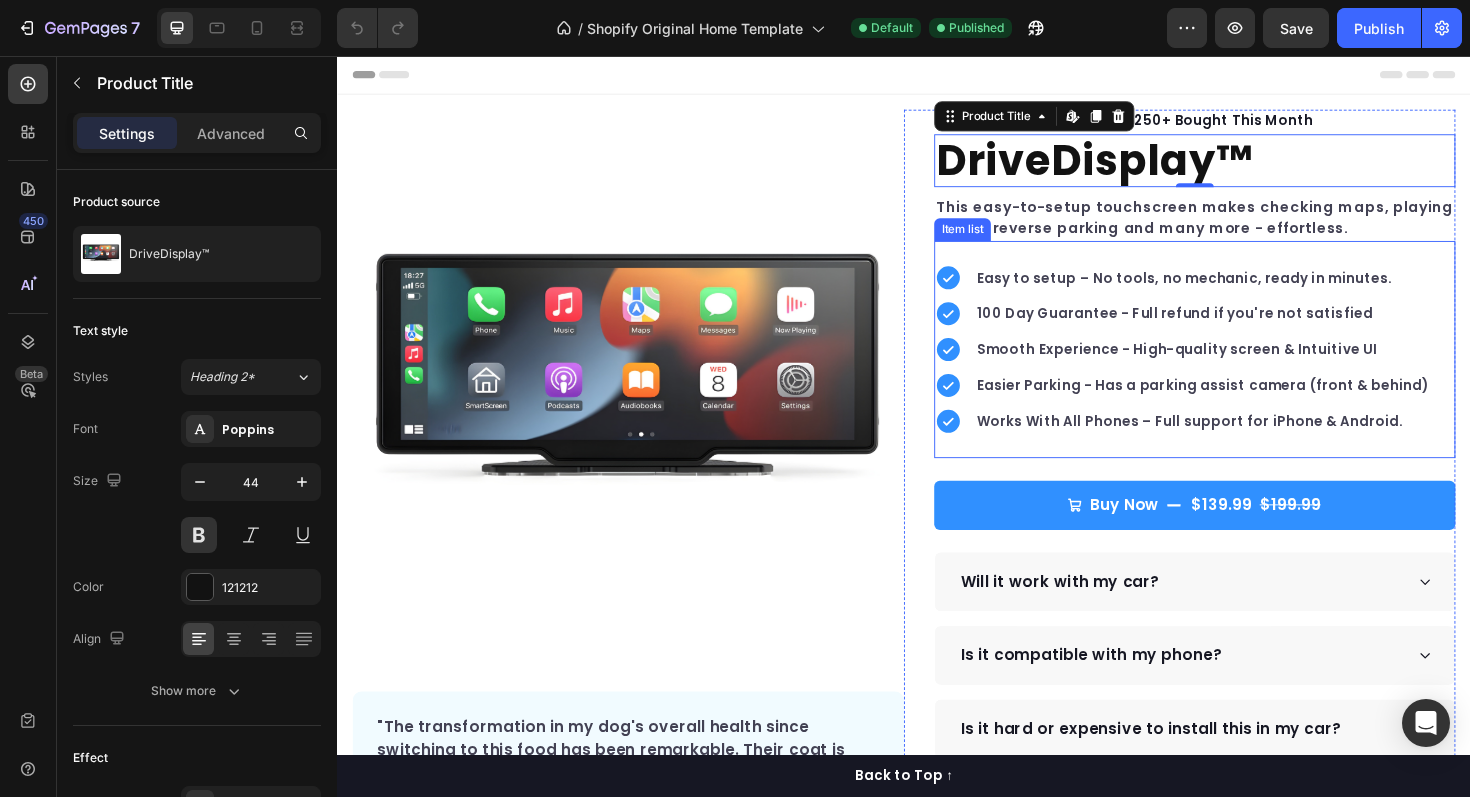 click on "Smooth Experience - High-quality screen & Intuitive UI" at bounding box center [1254, 367] 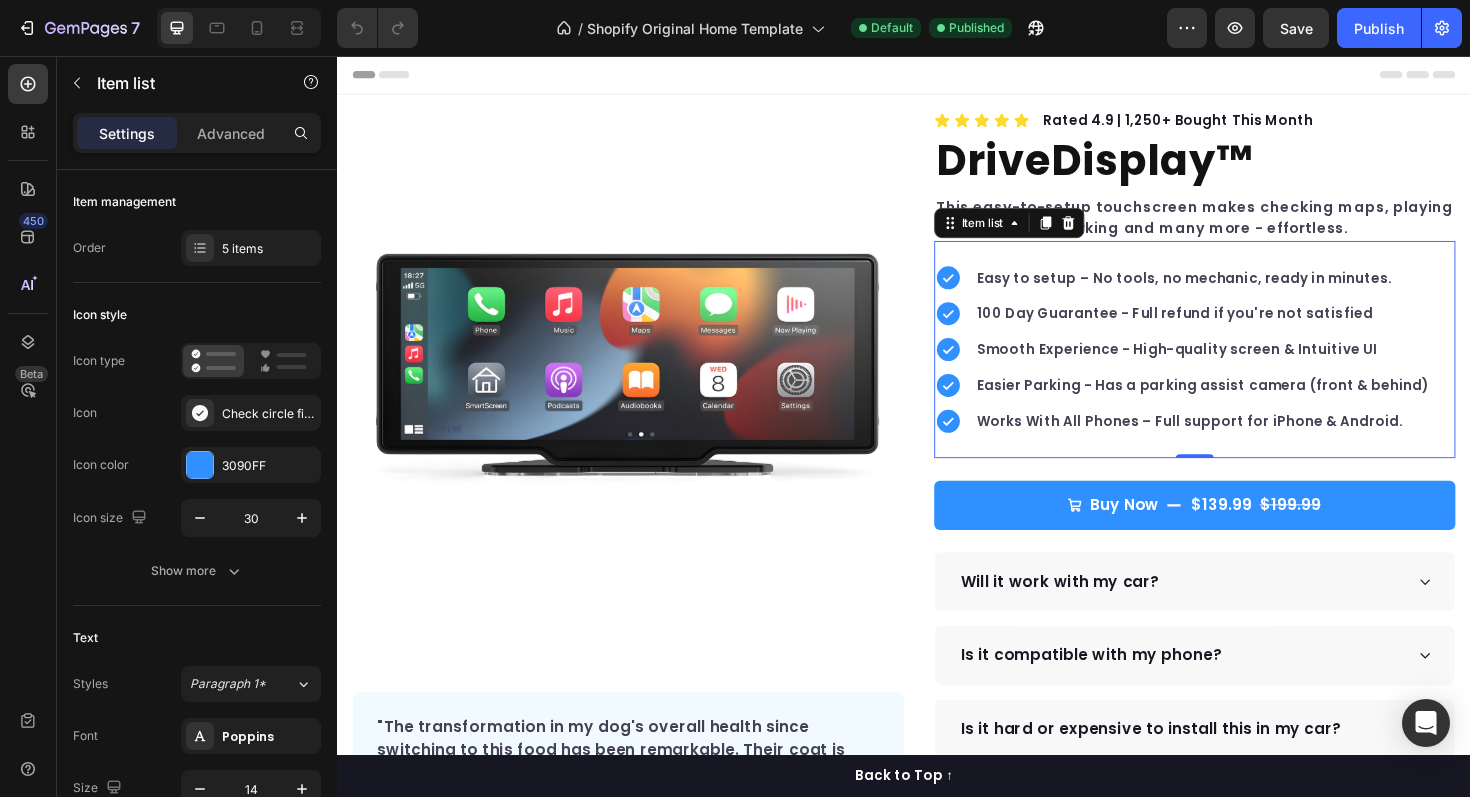 click 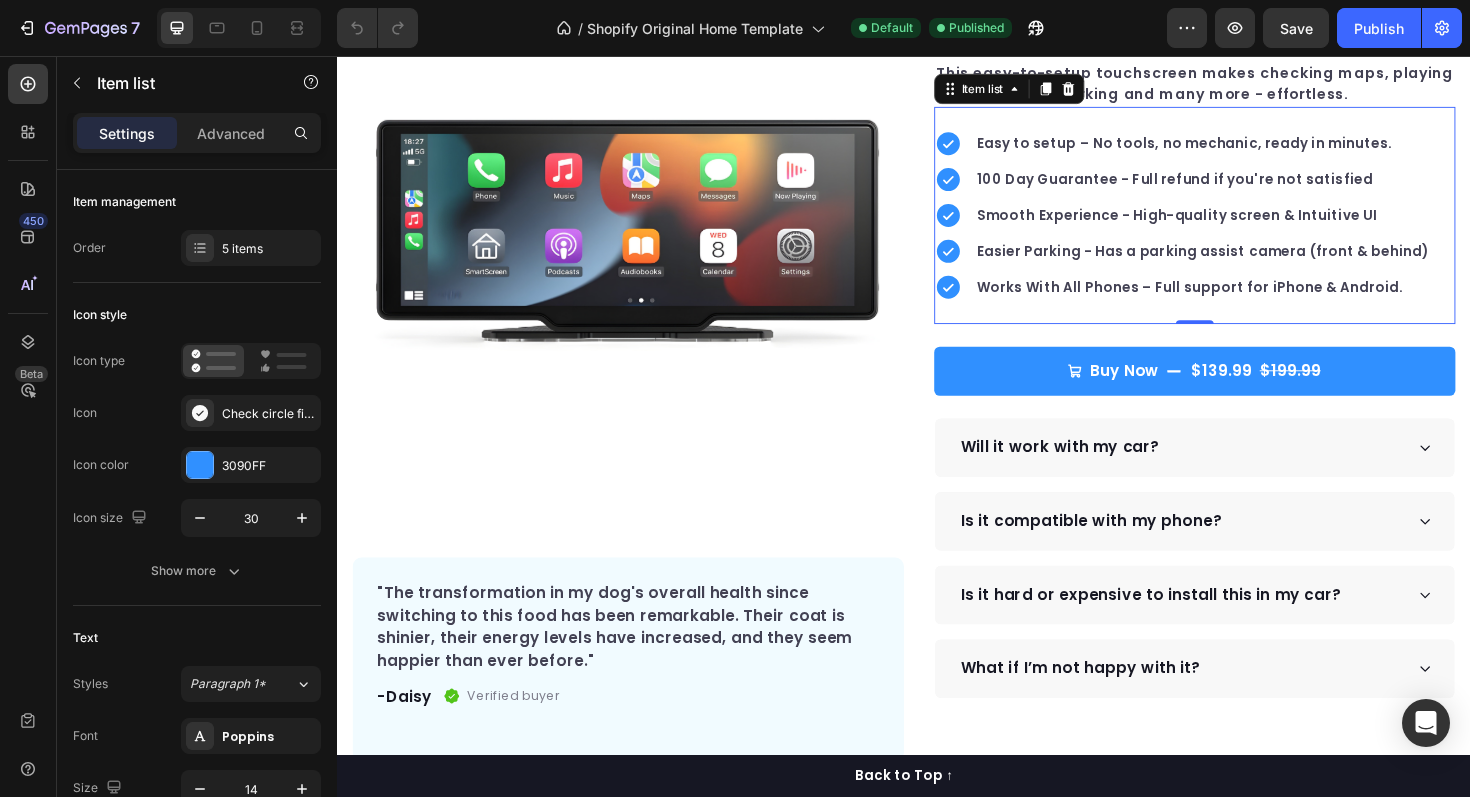 scroll, scrollTop: 0, scrollLeft: 0, axis: both 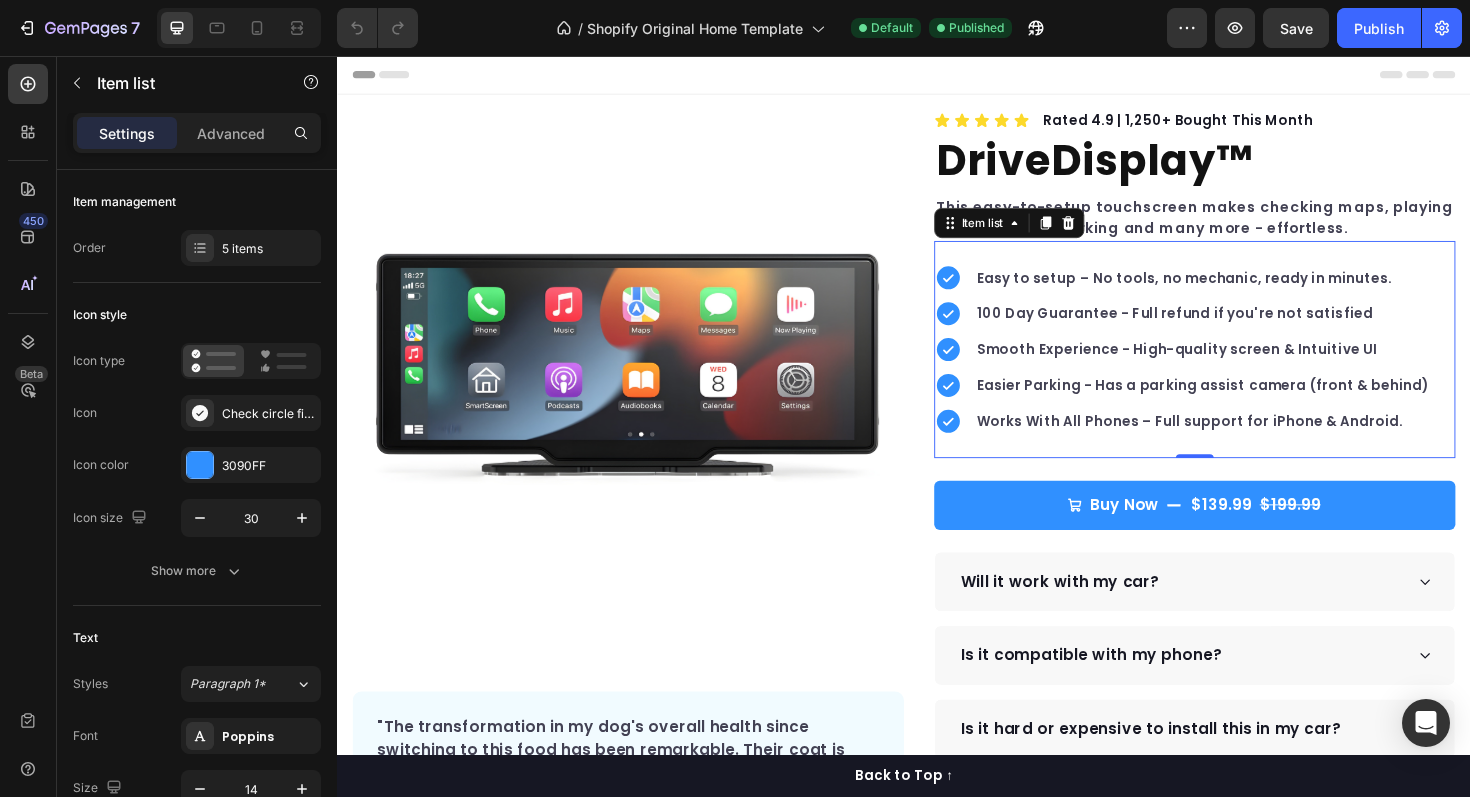 click 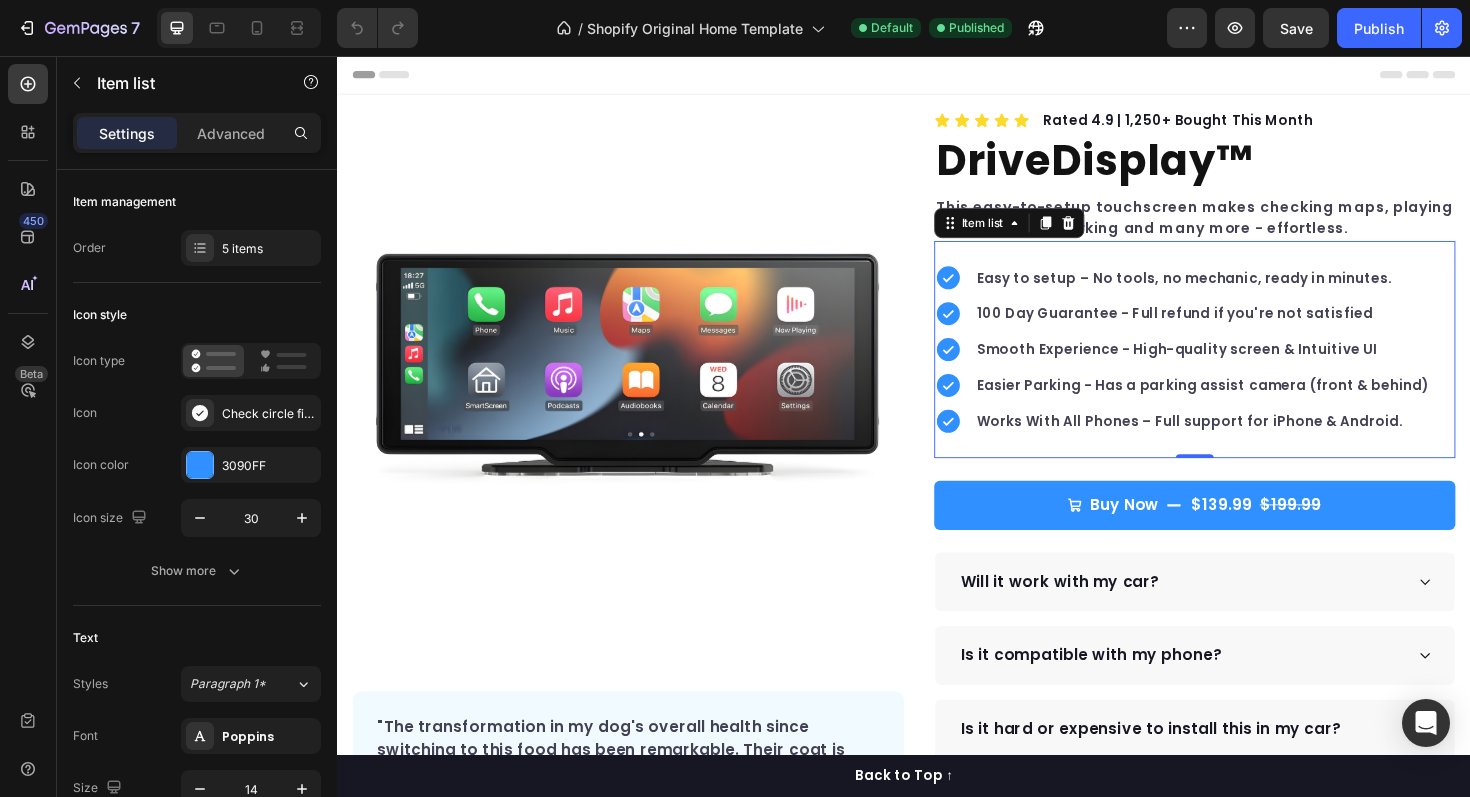 click on "100 Day Guarantee - Full refund if you're not satisfied" at bounding box center [1254, 329] 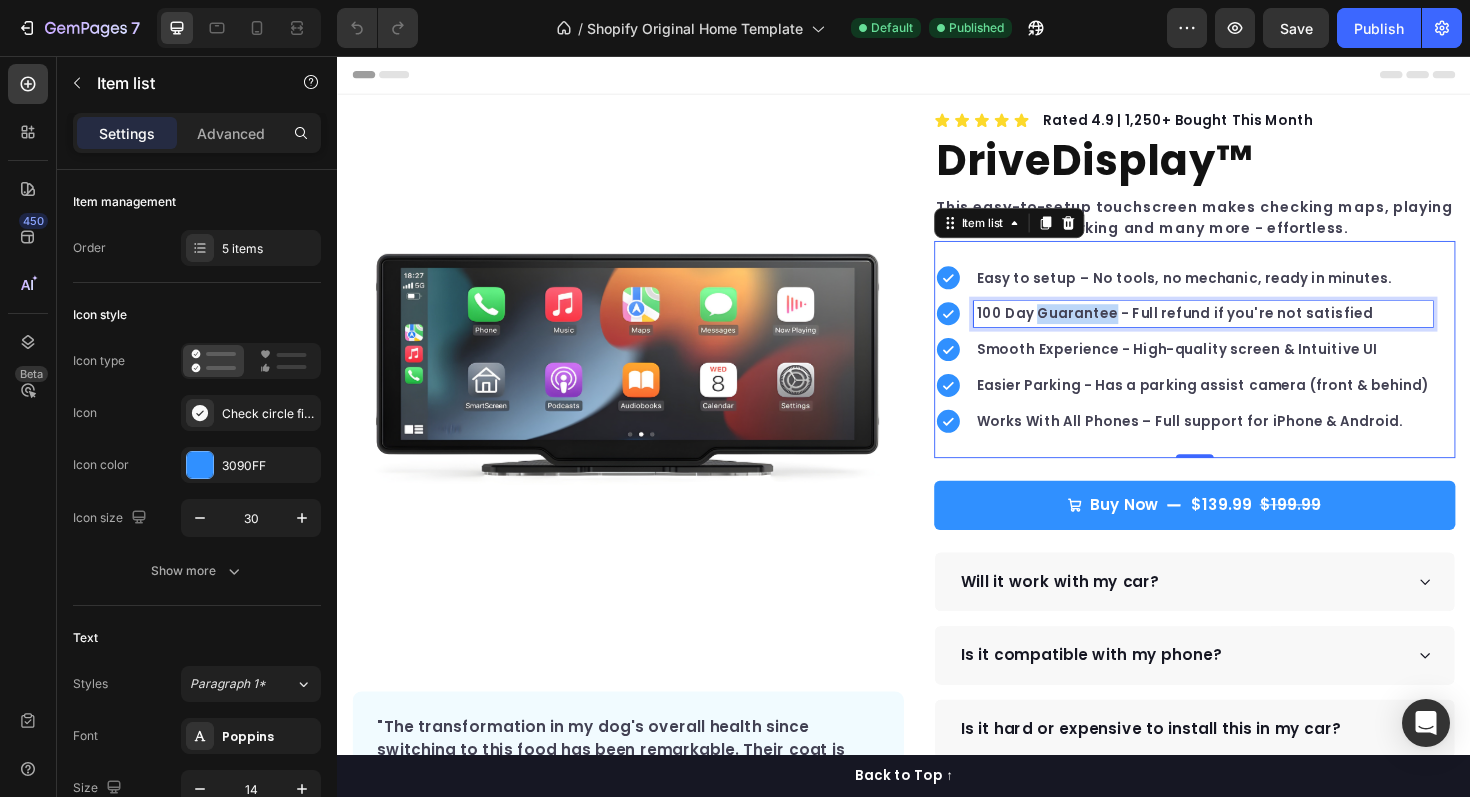 click on "100 Day Guarantee - Full refund if you're not satisfied" at bounding box center [1254, 329] 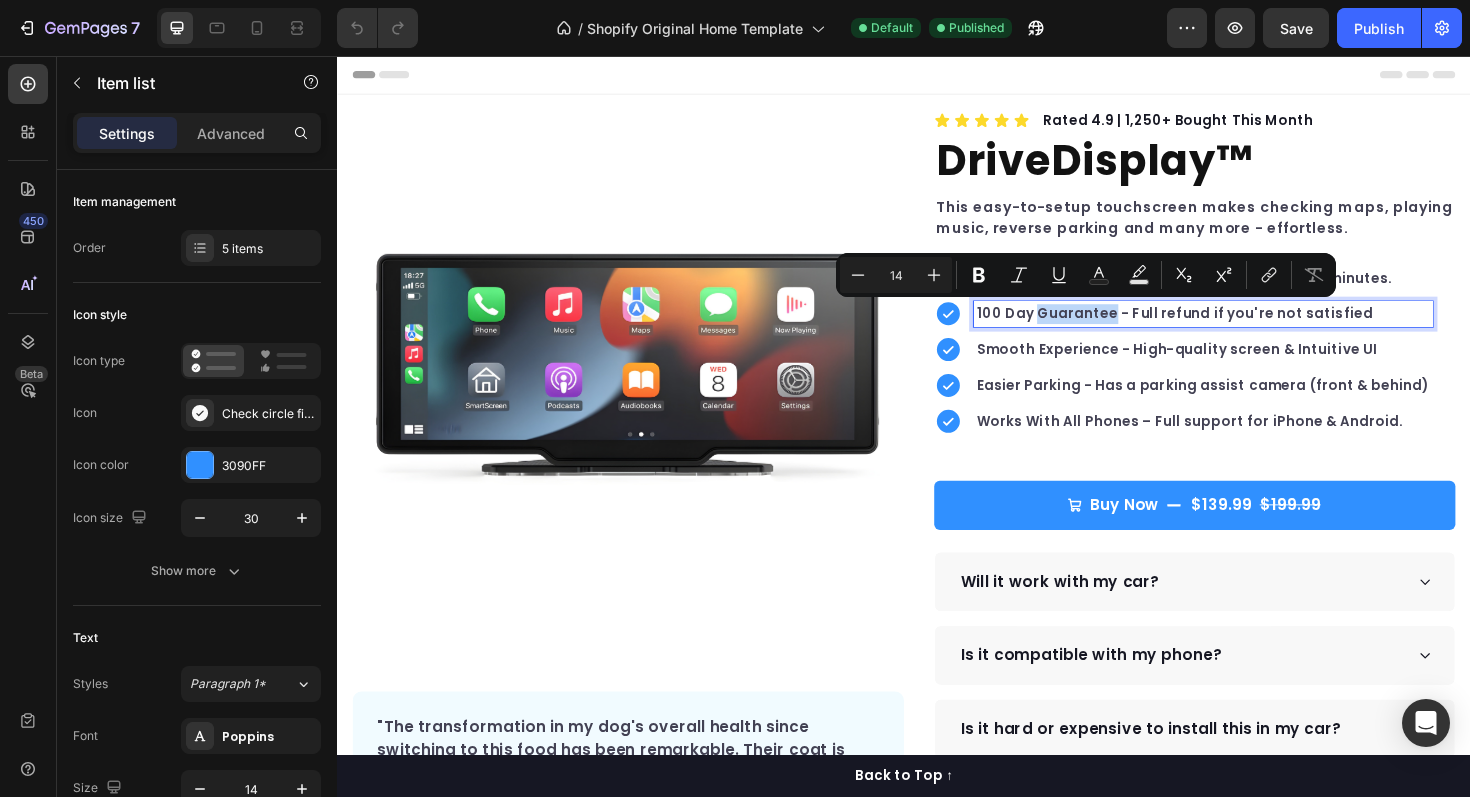 click on "100 Day Guarantee - Full refund if you're not satisfied" at bounding box center [1254, 329] 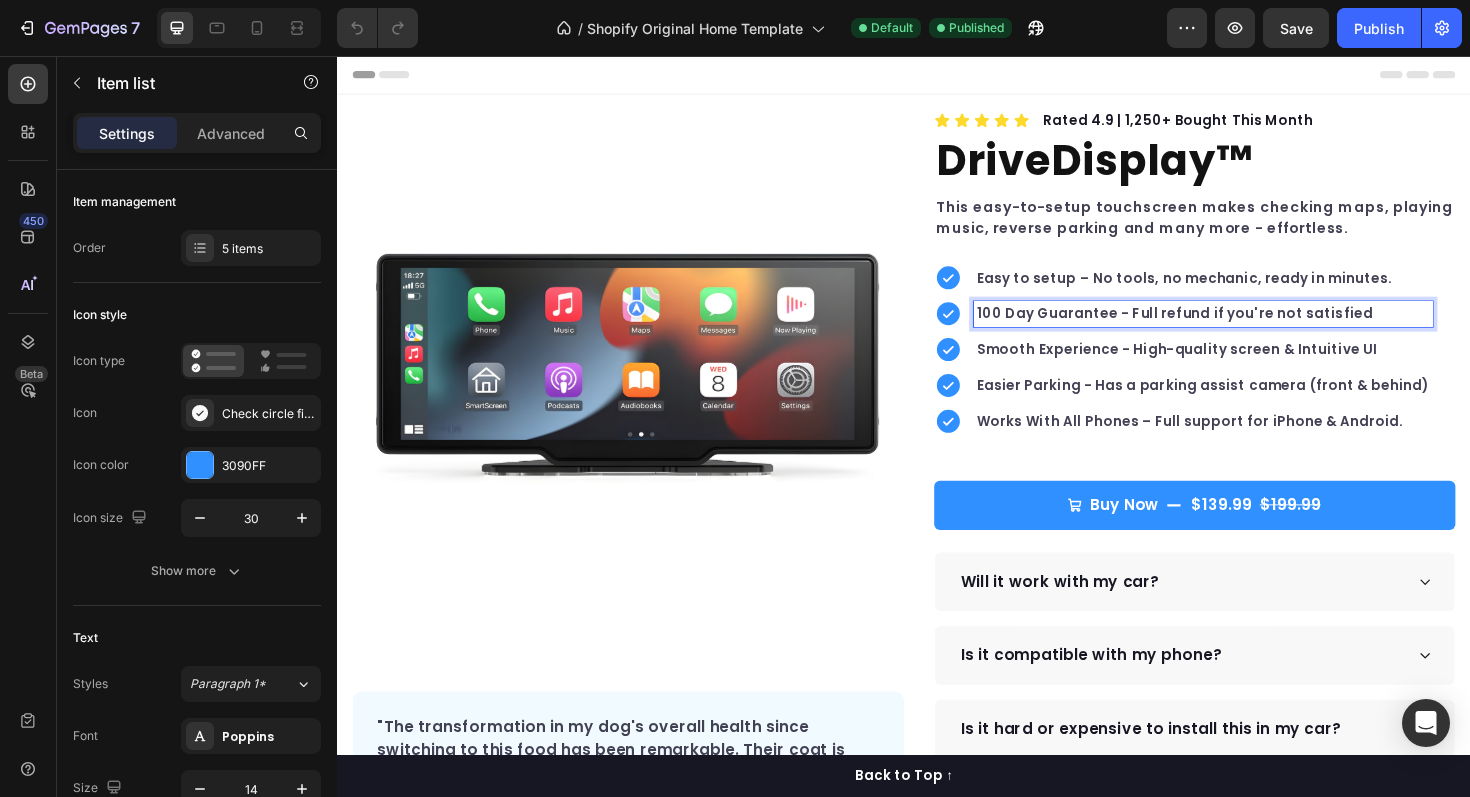 click on "100 Day Guarantee - Full refund if you're not satisfied" at bounding box center [1254, 329] 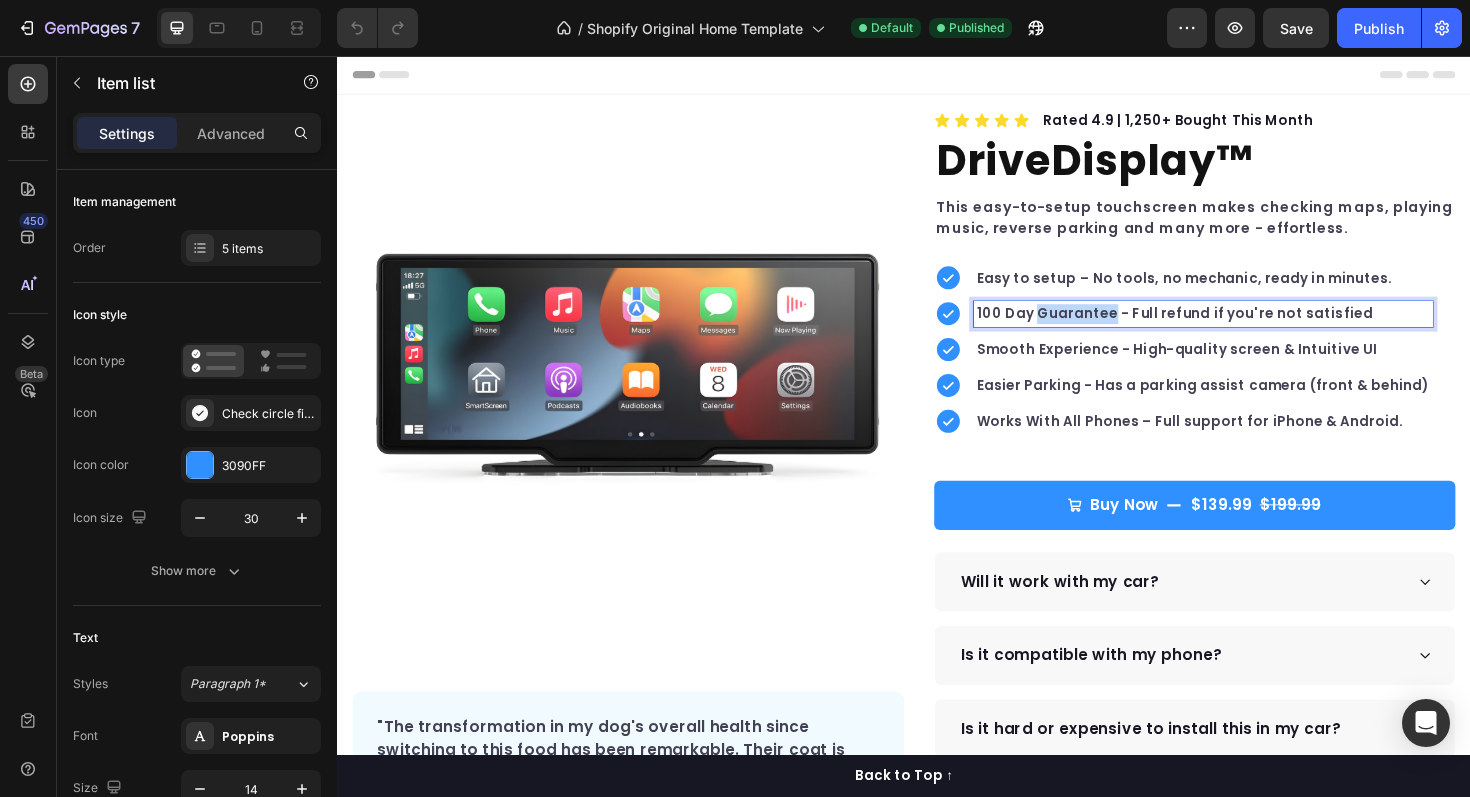 click on "100 Day Guarantee - Full refund if you're not satisfied" at bounding box center [1254, 329] 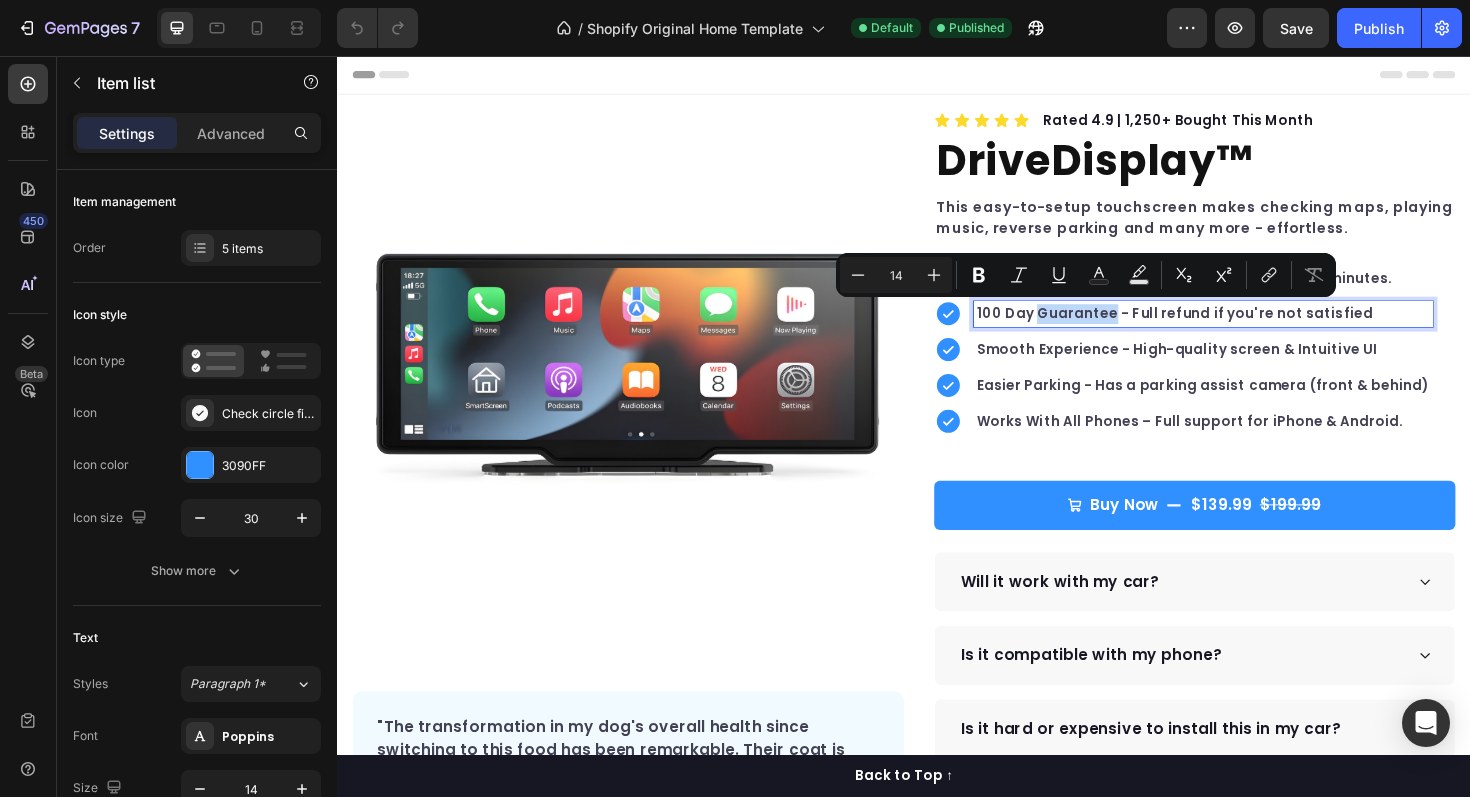 click on "100 Day Guarantee - Full refund if you're not satisfied" at bounding box center (1254, 329) 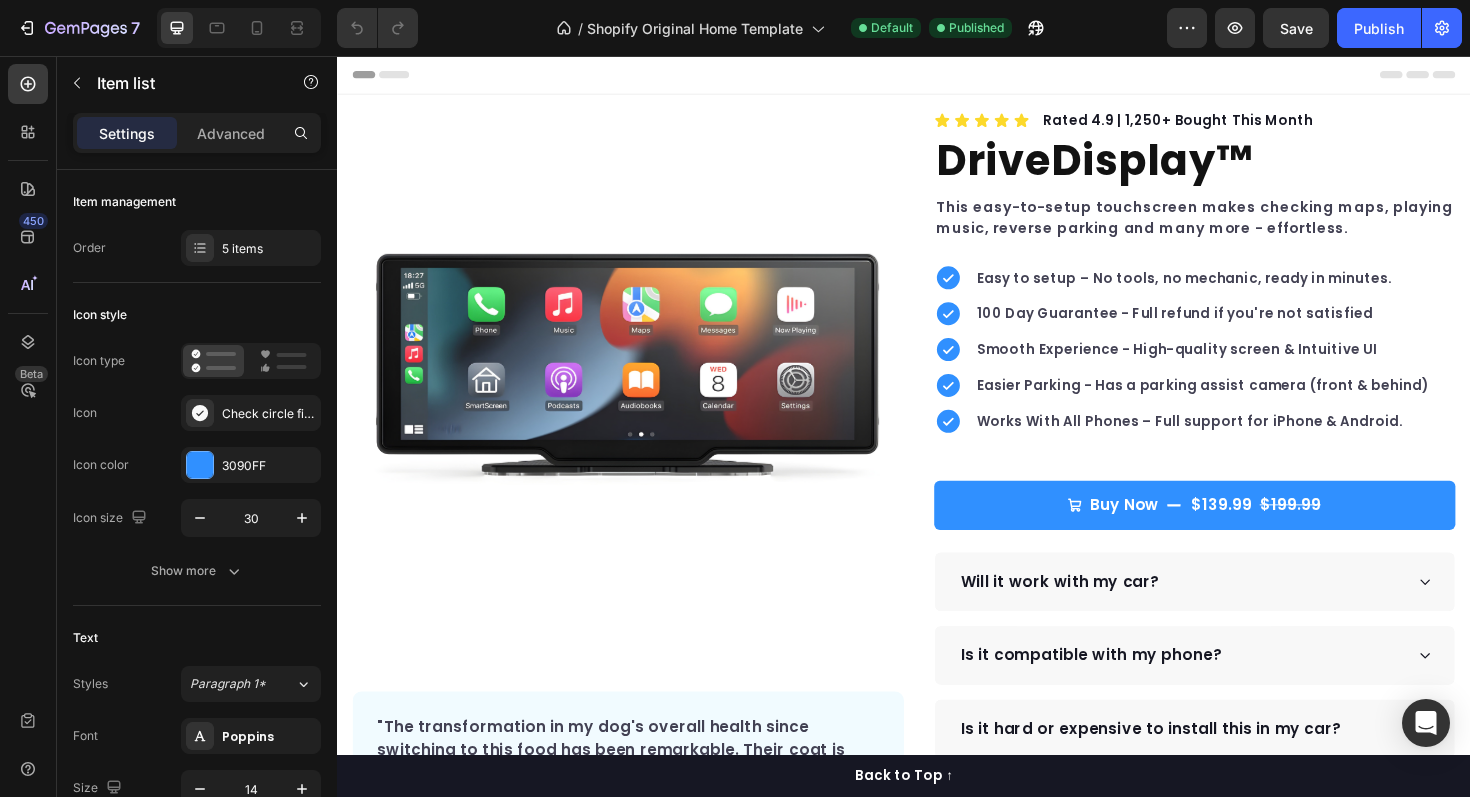 click at bounding box center [937, 76] 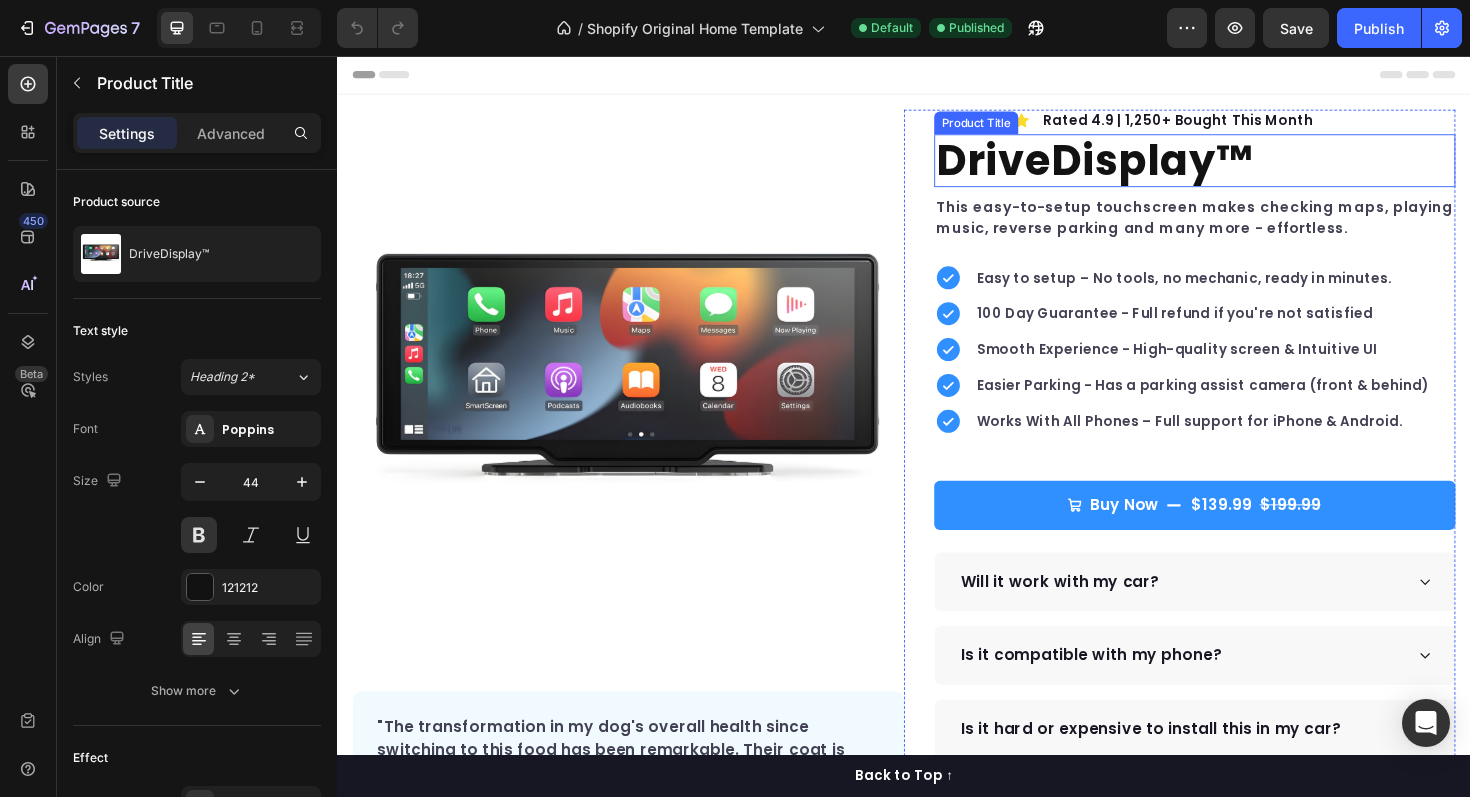 click on "DriveDisplay™" at bounding box center (1245, 167) 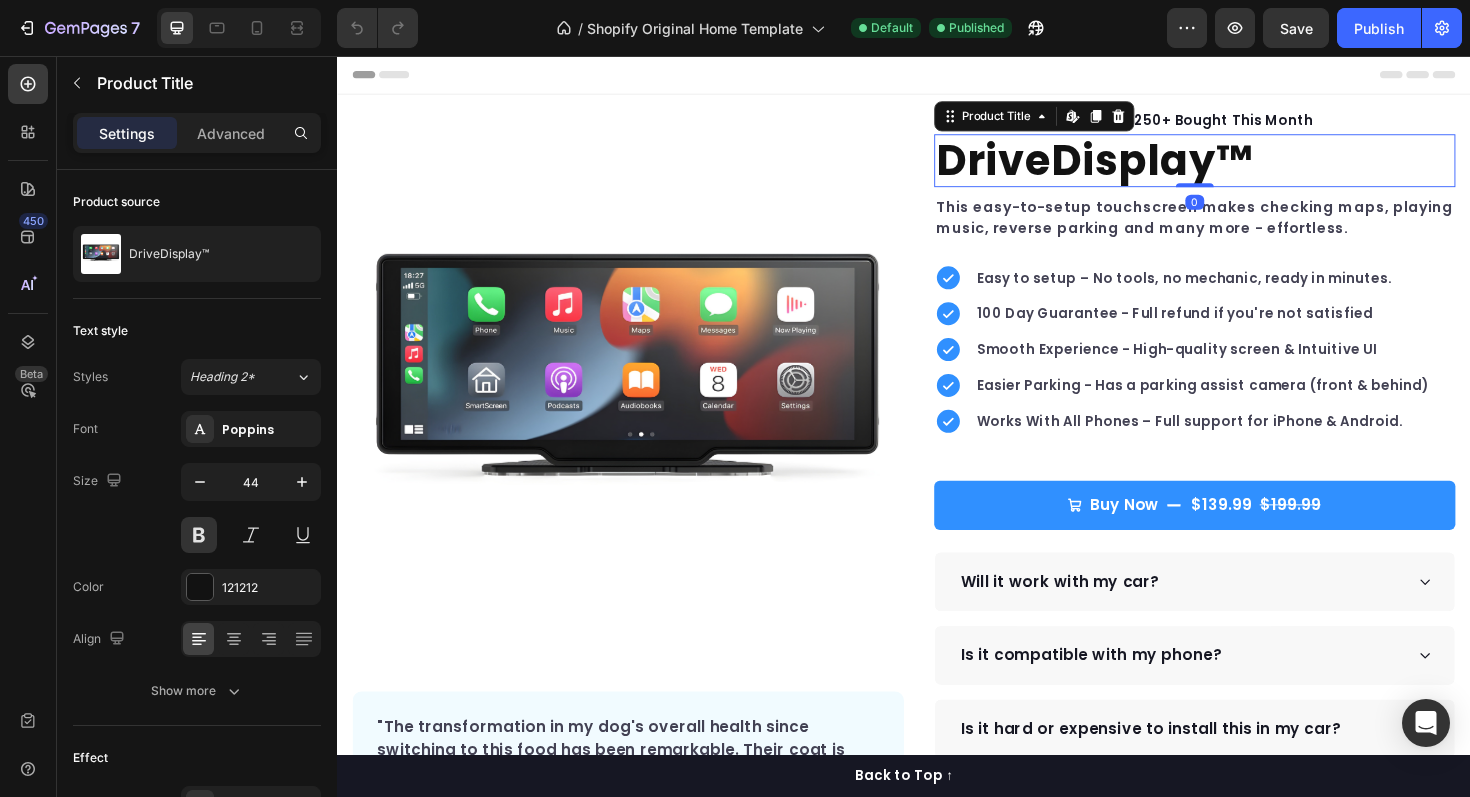 click on "DriveDisplay™" at bounding box center [1245, 167] 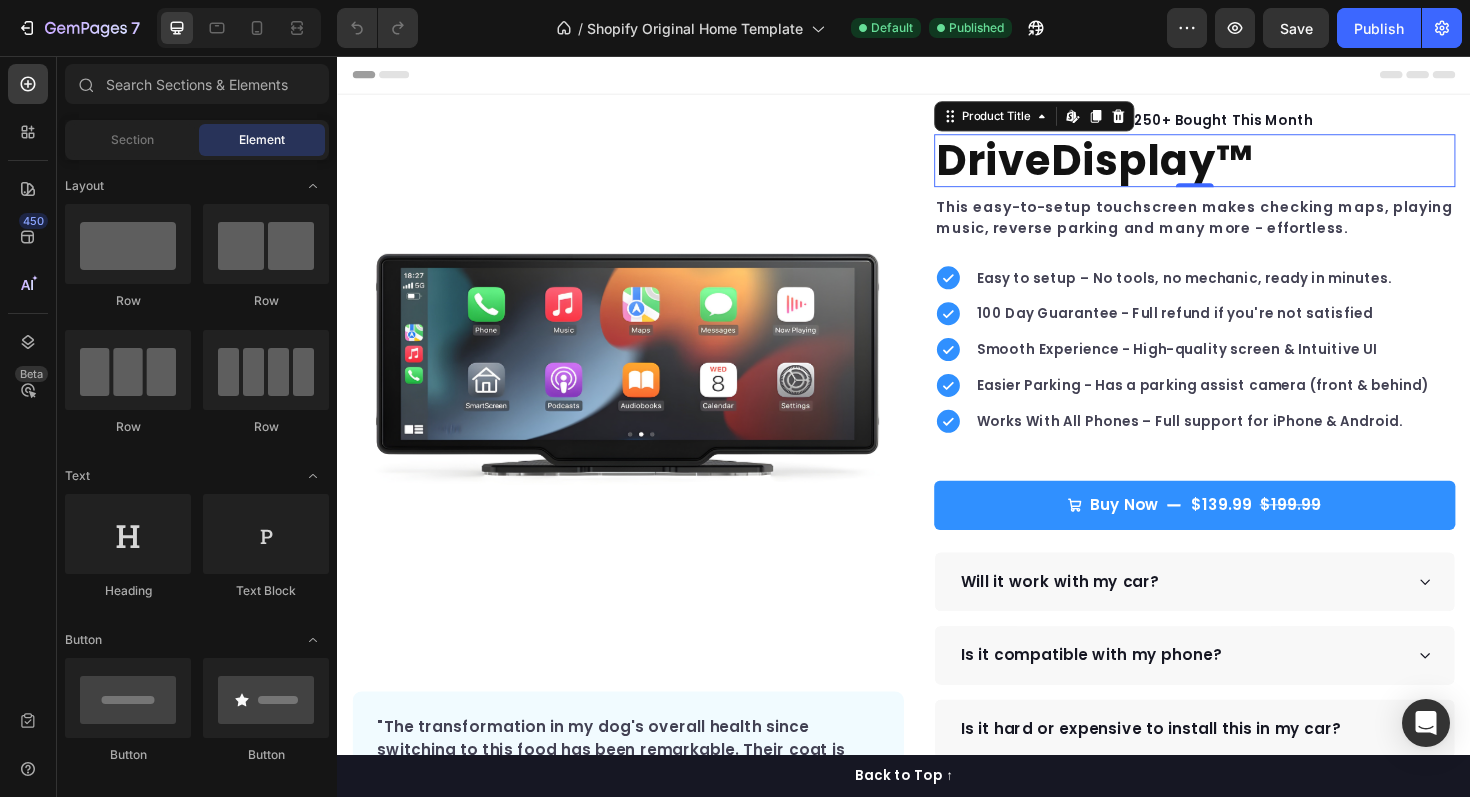 click at bounding box center [937, 76] 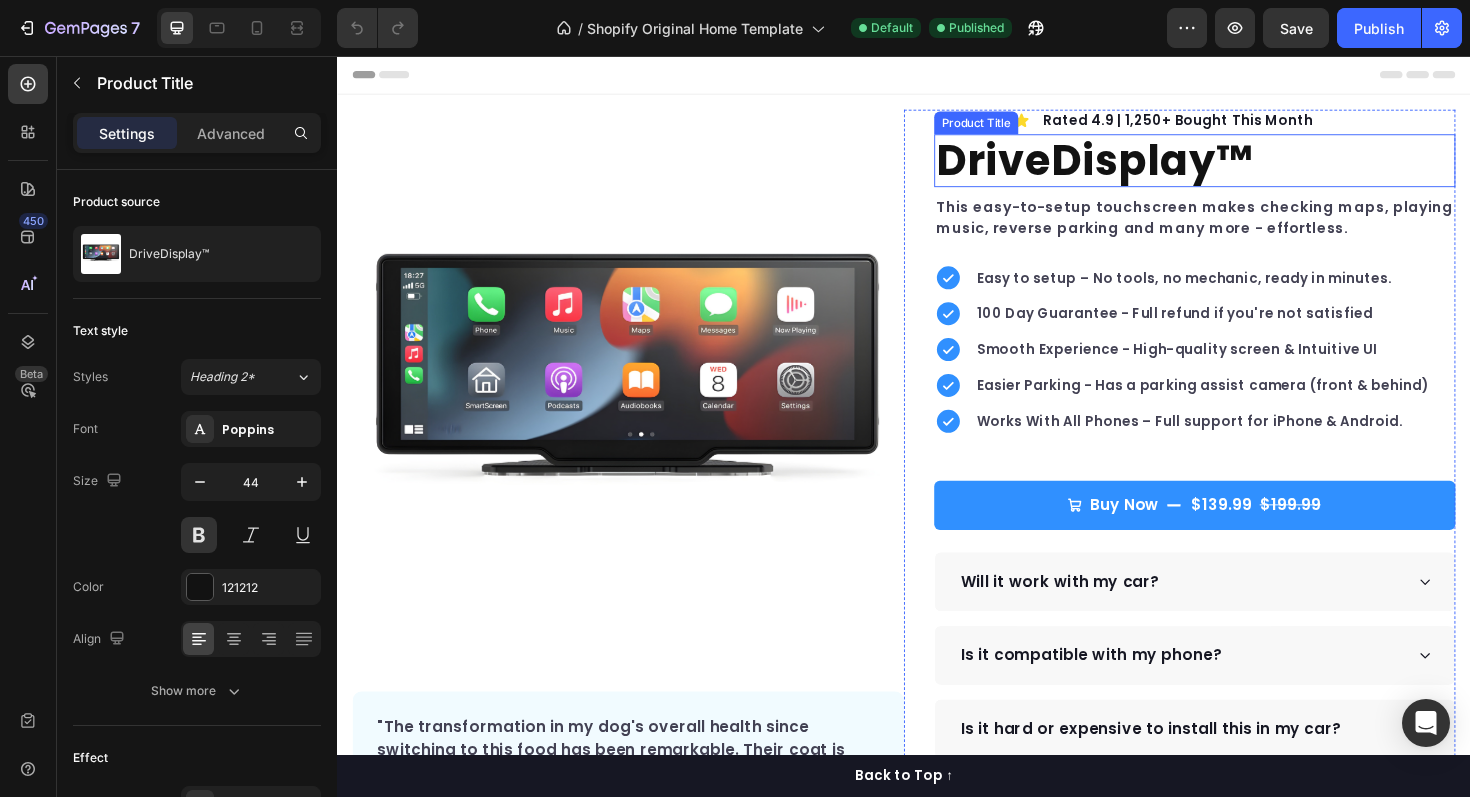 click on "DriveDisplay™" at bounding box center [1245, 167] 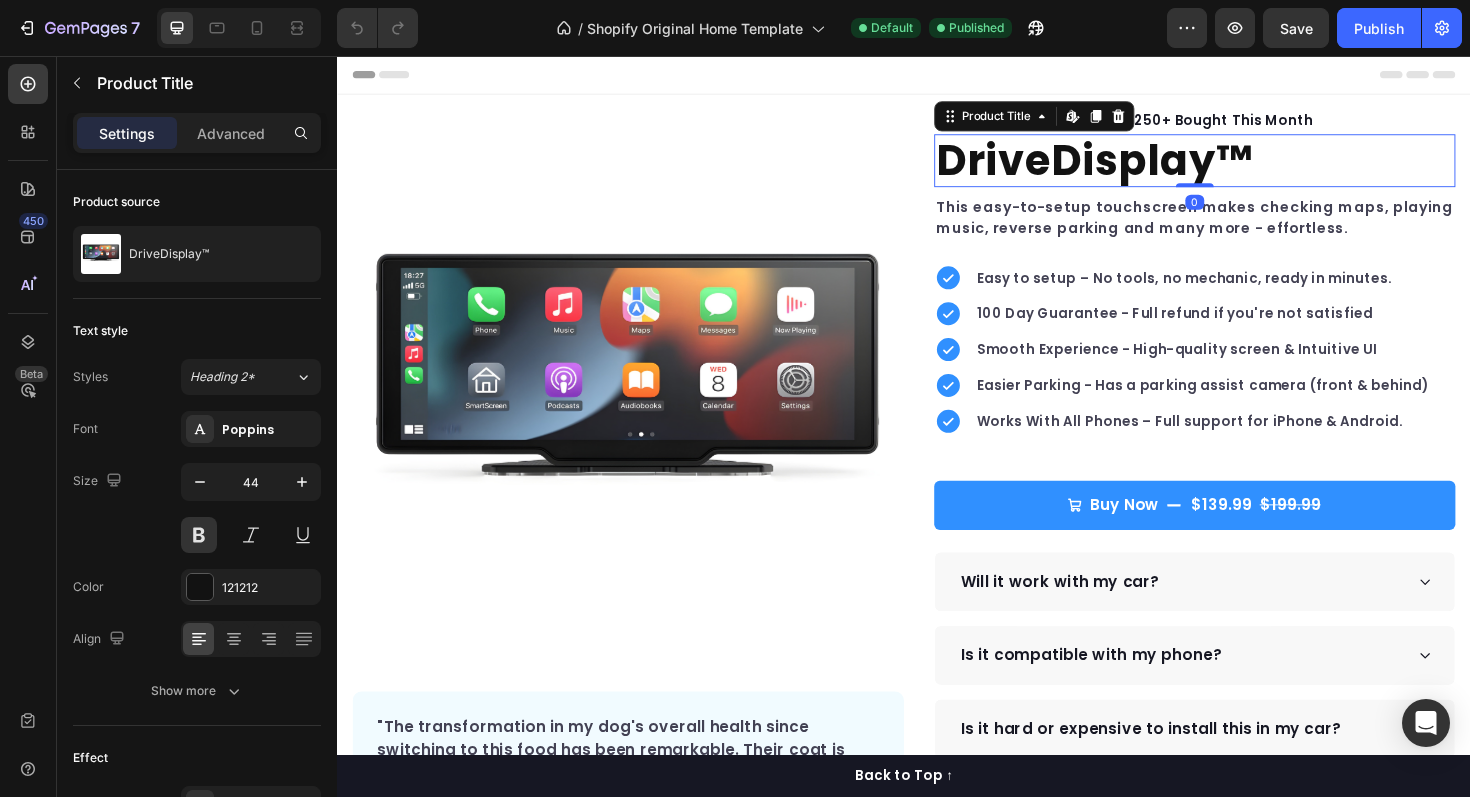 click on "DriveDisplay™" at bounding box center (1245, 167) 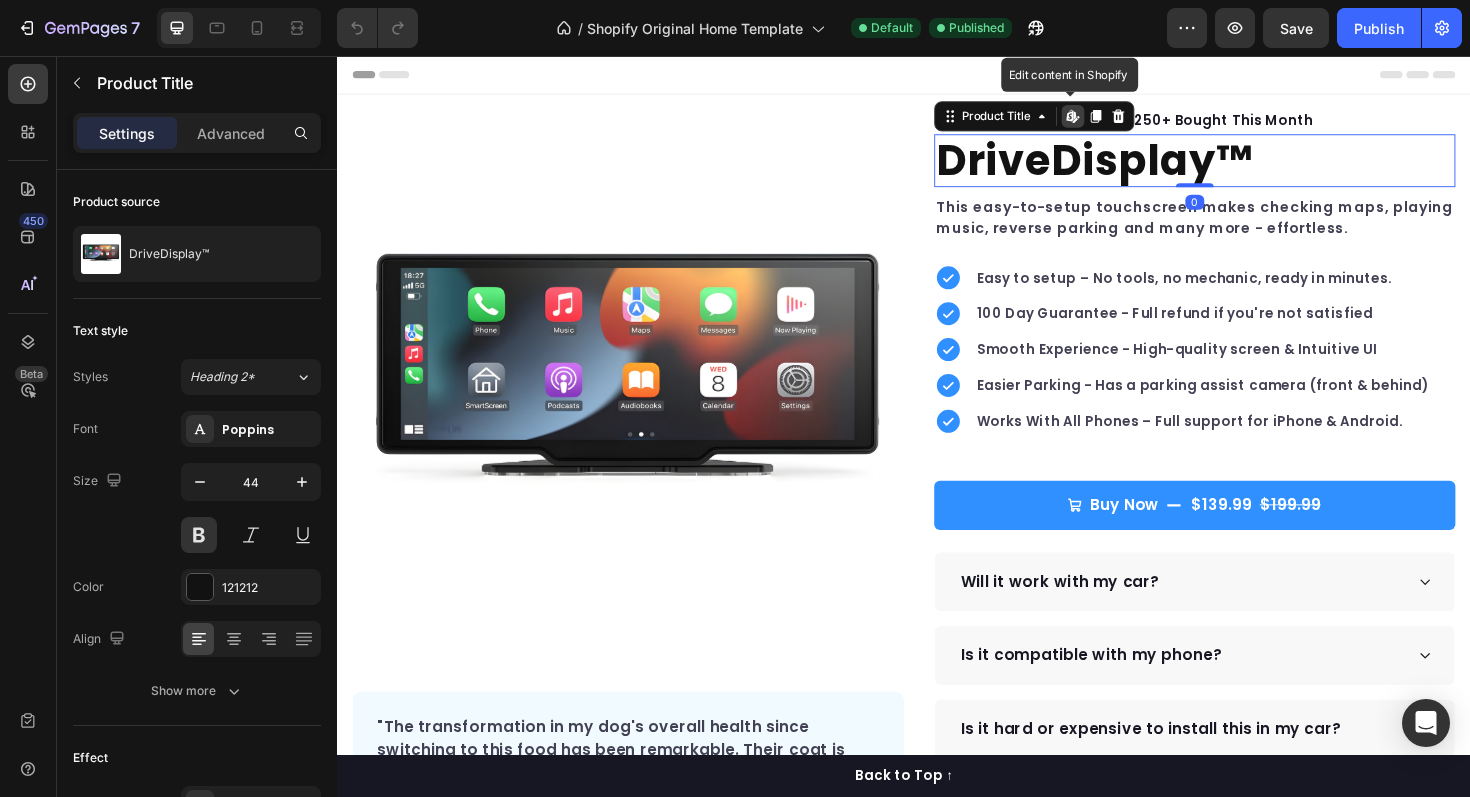 click on "DriveDisplay™" at bounding box center (1245, 167) 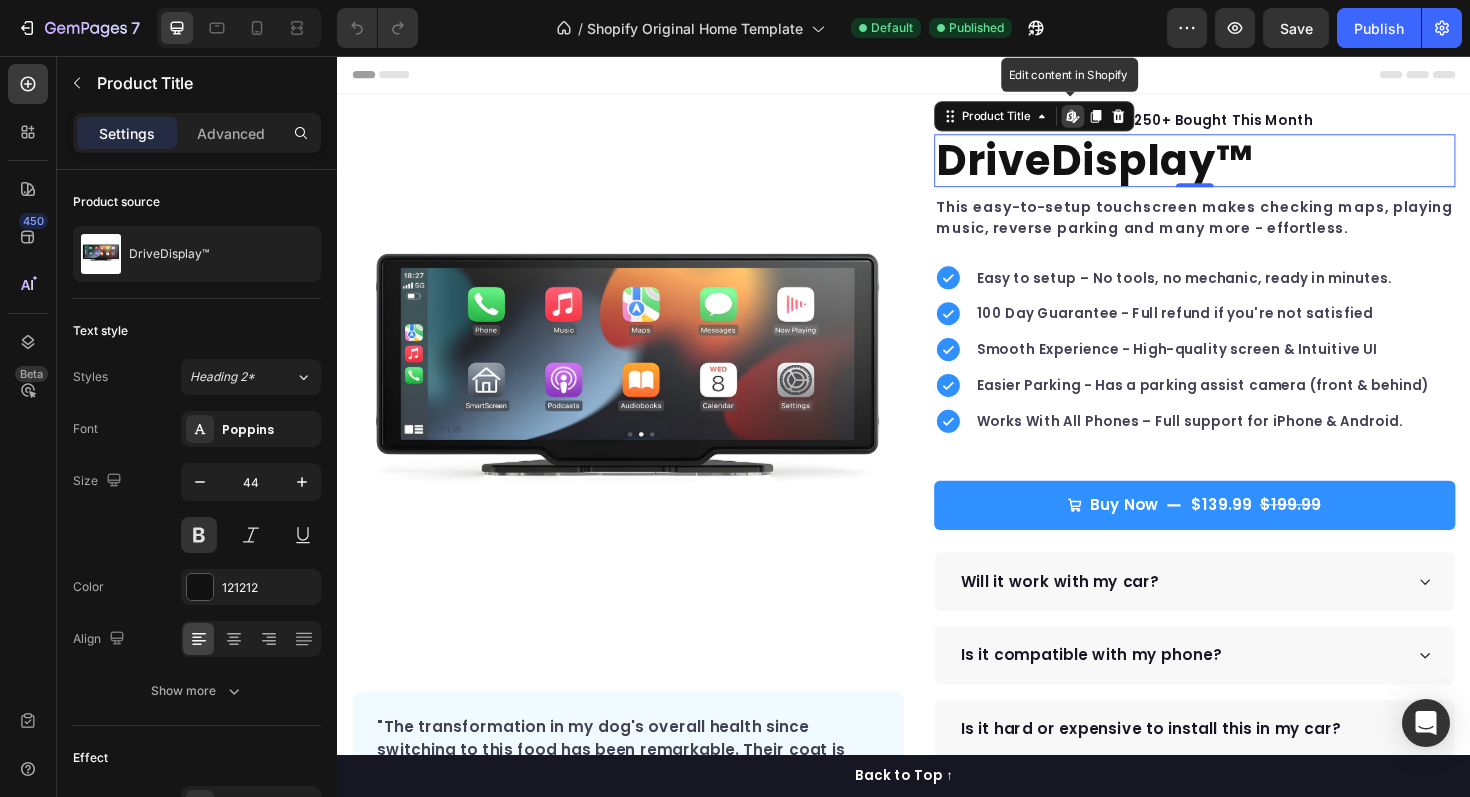 click on "DriveDisplay™" at bounding box center [1245, 167] 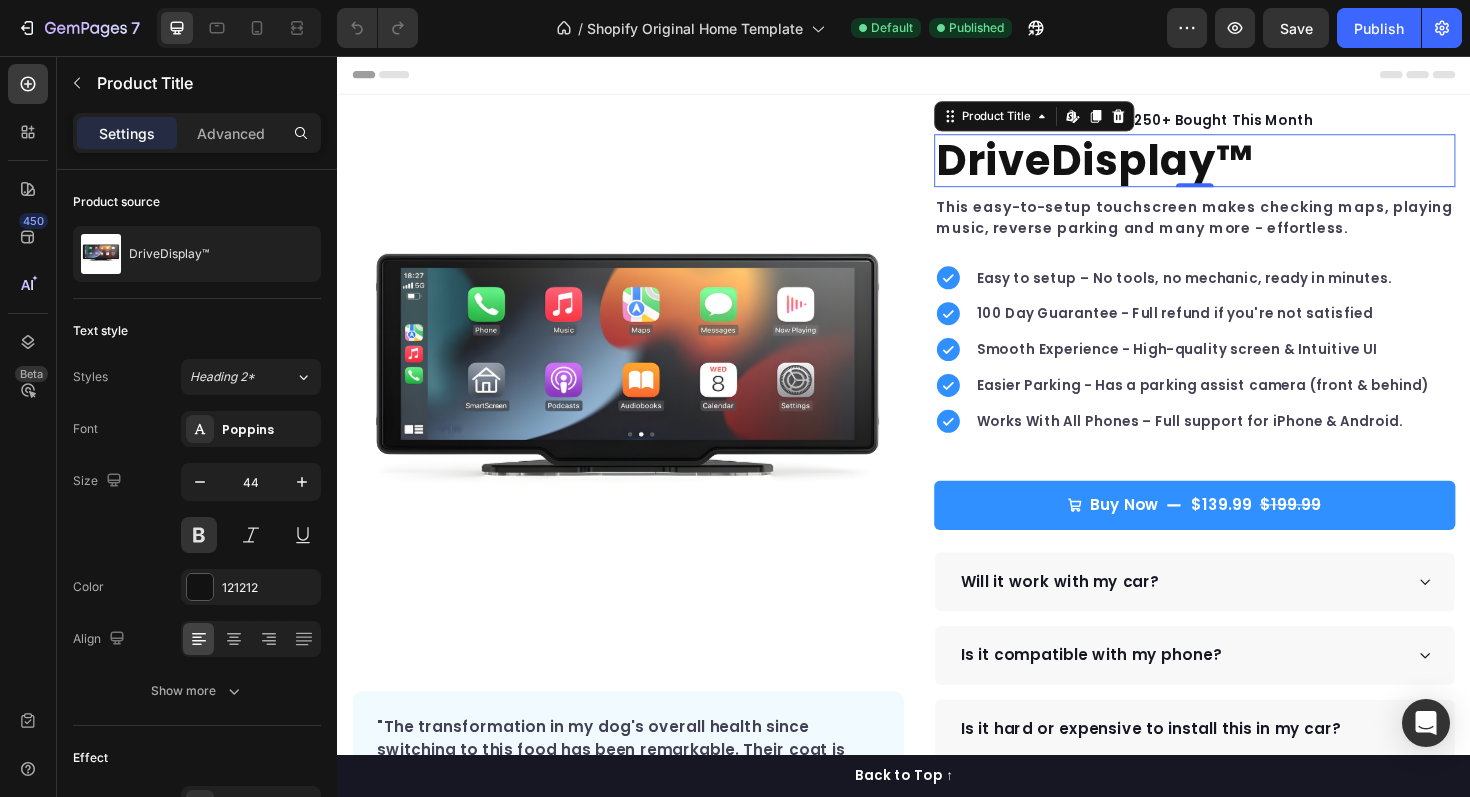 click on "DriveDisplay™" at bounding box center (1245, 167) 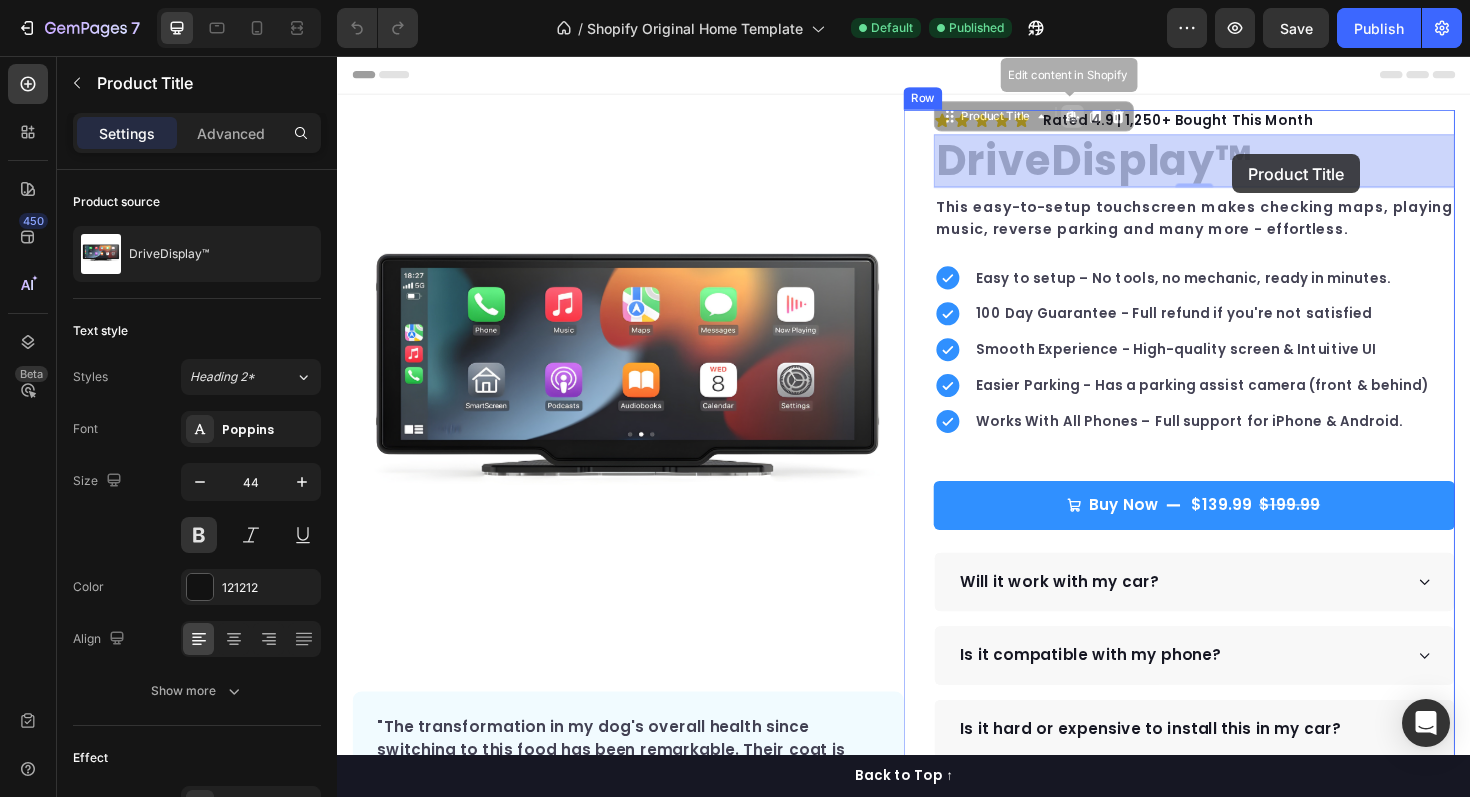 drag, startPoint x: 1255, startPoint y: 161, endPoint x: 1285, endPoint y: 159, distance: 30.066593 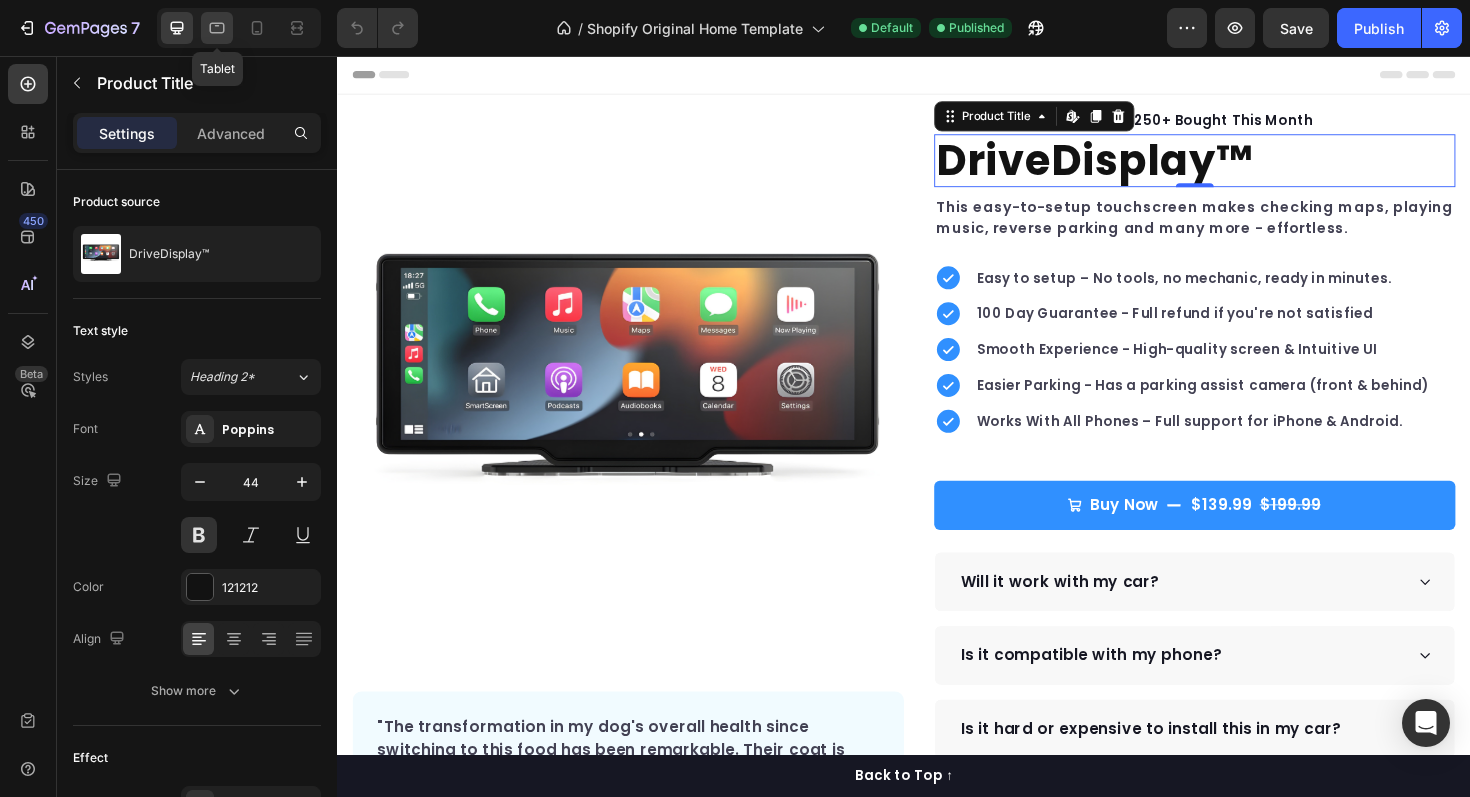 click 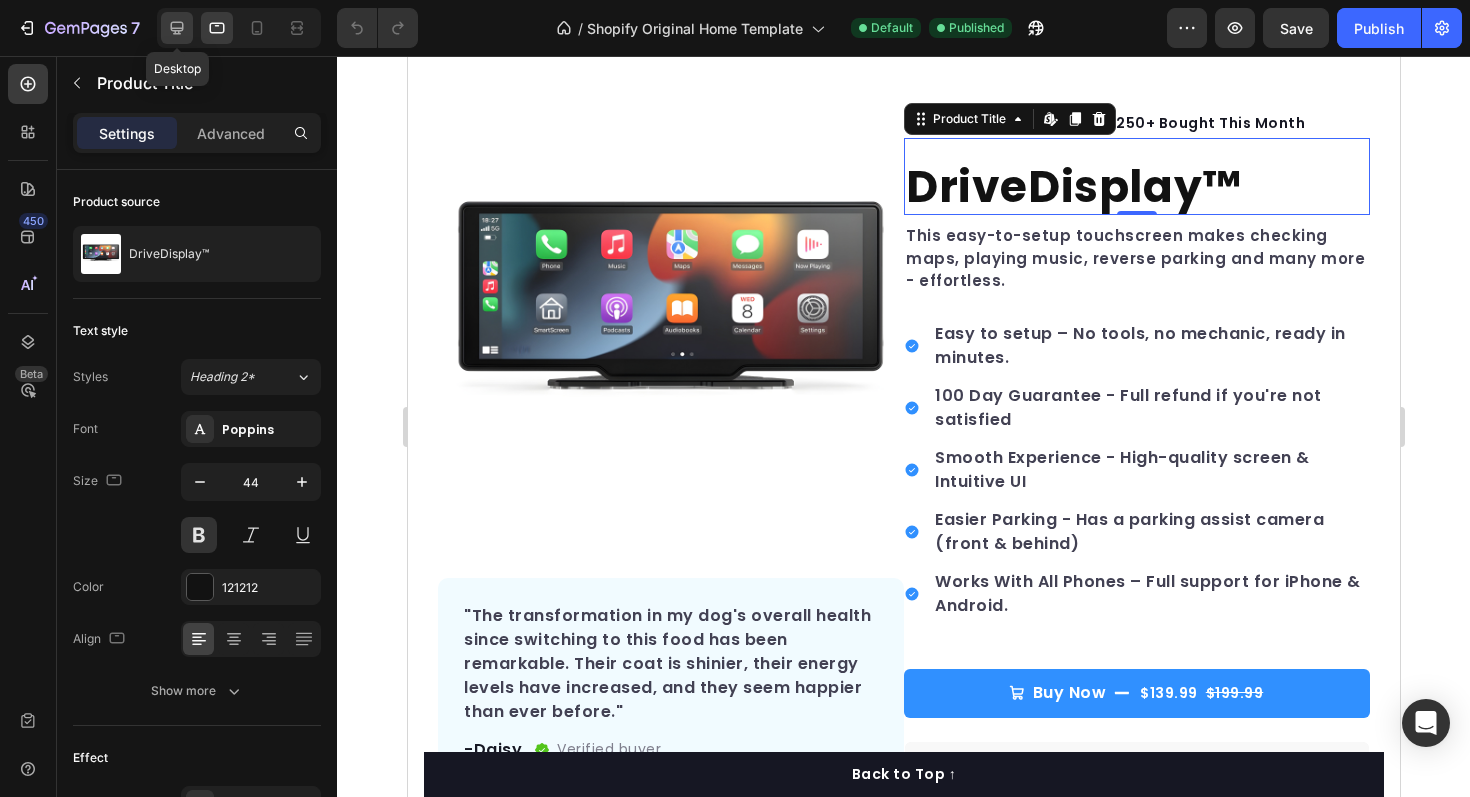 scroll, scrollTop: 93, scrollLeft: 0, axis: vertical 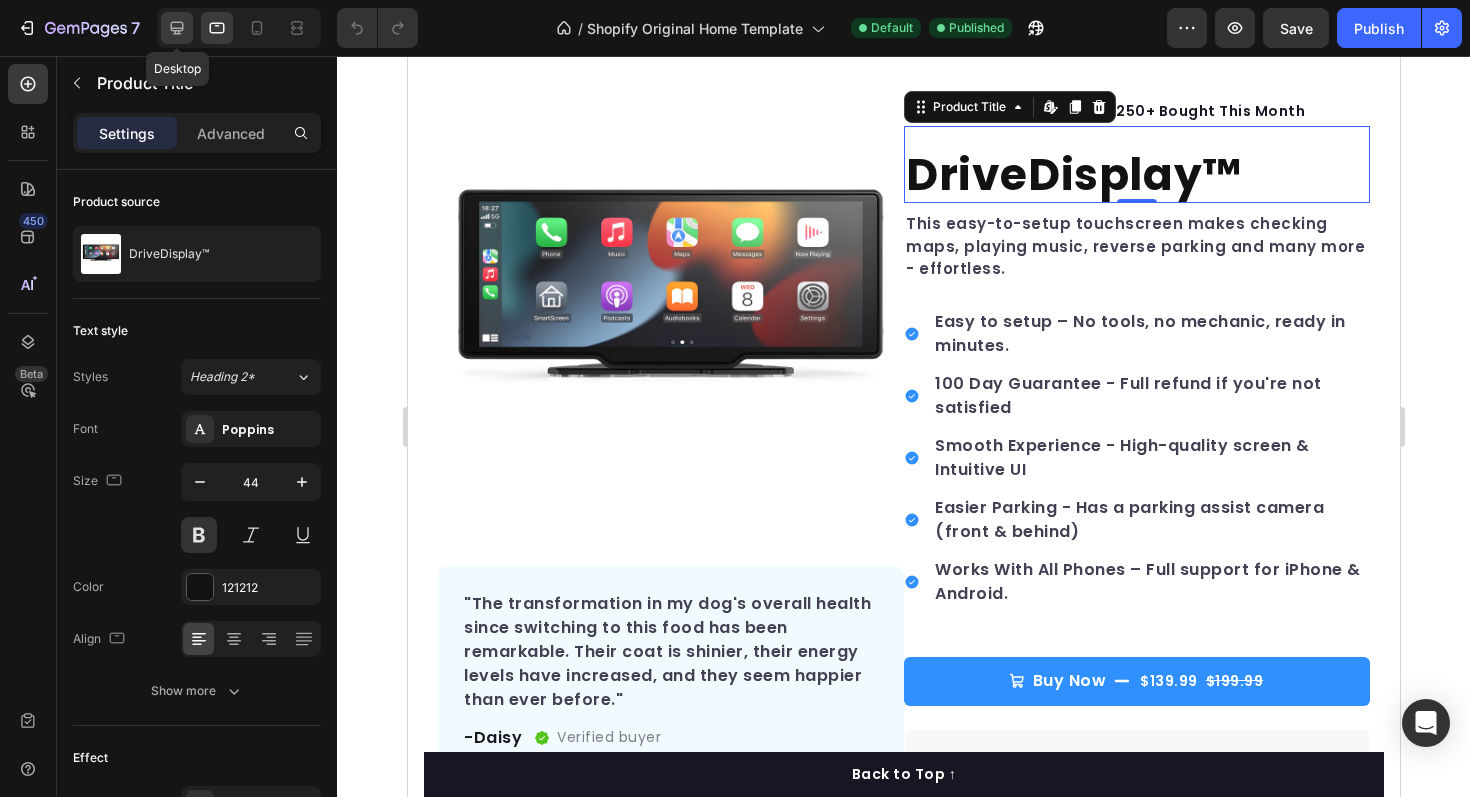 click 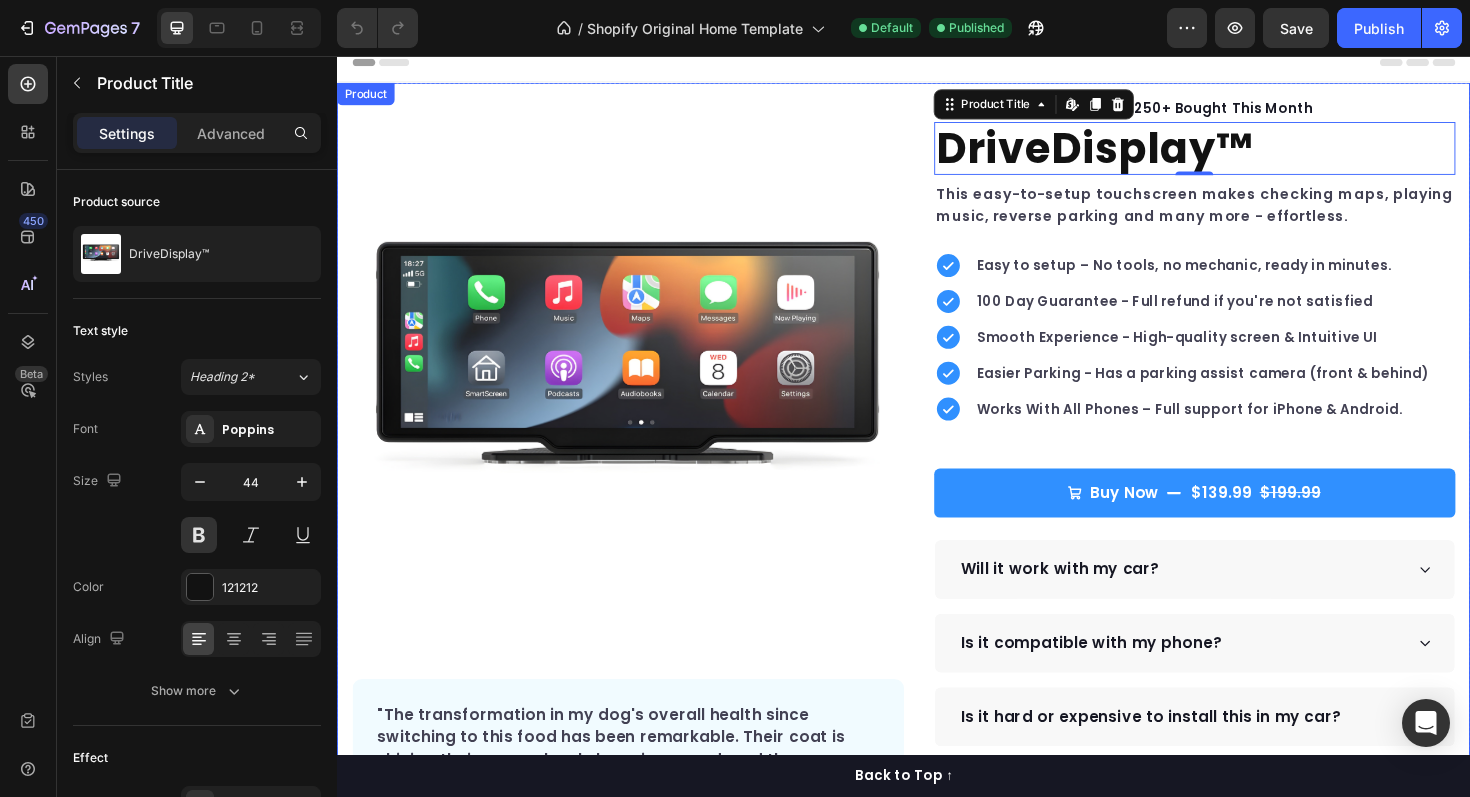 scroll, scrollTop: 0, scrollLeft: 0, axis: both 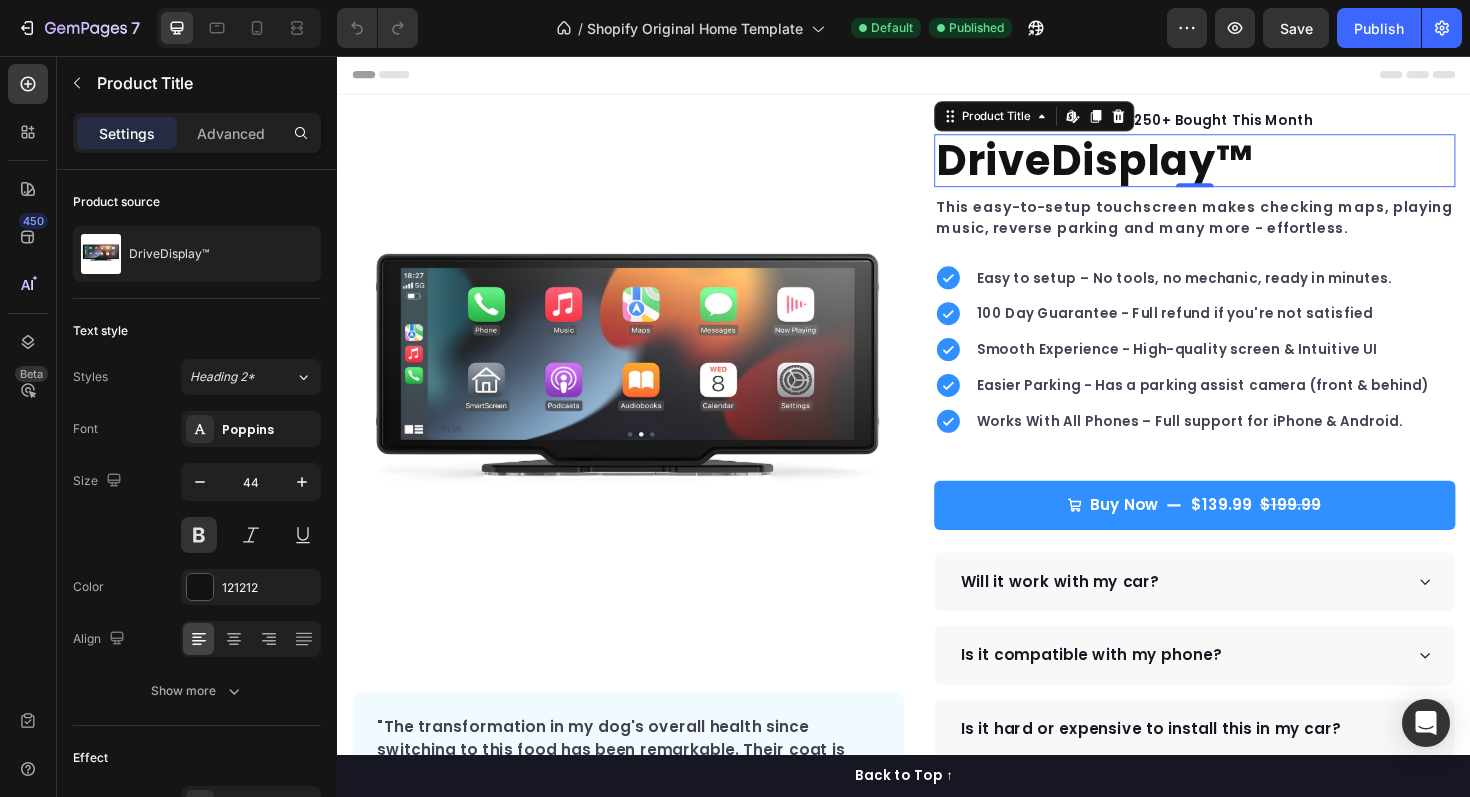 click on "DriveDisplay™" at bounding box center [1245, 167] 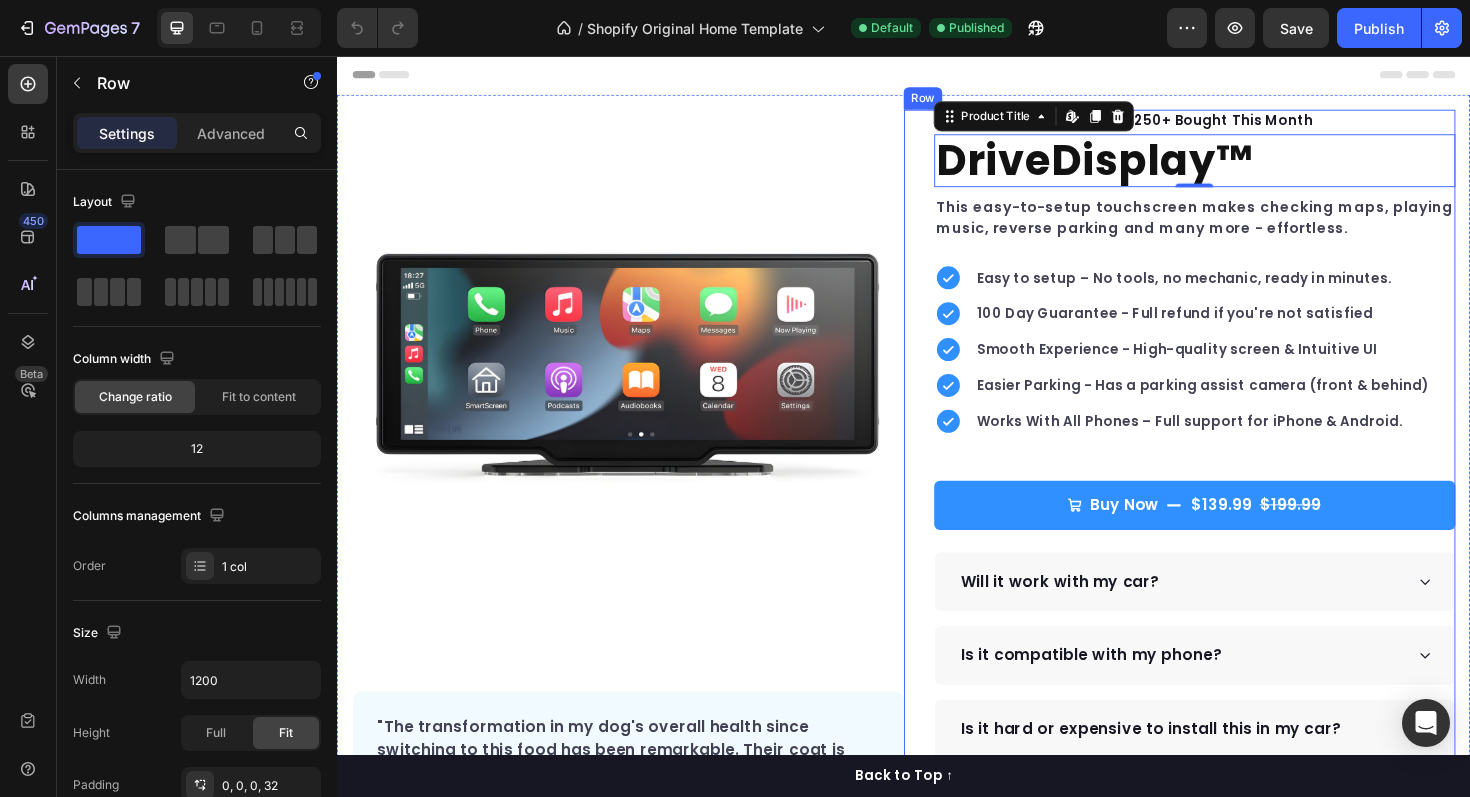 click on "Icon
Icon
Icon
Icon
Icon Icon List Hoz Rated 4.9 | 1,250+ Bought This Month Text block Row DriveDisplay™ Product Title   Edit content in Shopify 0 This easy-to-setup touchscreen makes checking maps, playing music, reverse parking and many more - effortless. Text block
Easy to setup – No tools, no mechanic, ready in minutes.
100 Day Guarantee - Full refund if you're not satisfied
Smooth Experience - High-quality screen & Intuitive UI
Easier Parking - Has a parking assist camera (front & behind)
Works With All Phones – Full support for iPhone & Android. Item list
Buy Now
$139.99 $199.99 Product Cart Button Perfect for sensitive tummies Supercharge immunity System Bursting with protein, vitamins, and minerals Supports strong muscles, increases bone strength Item list
Will it work with my car?" at bounding box center (1229, 495) 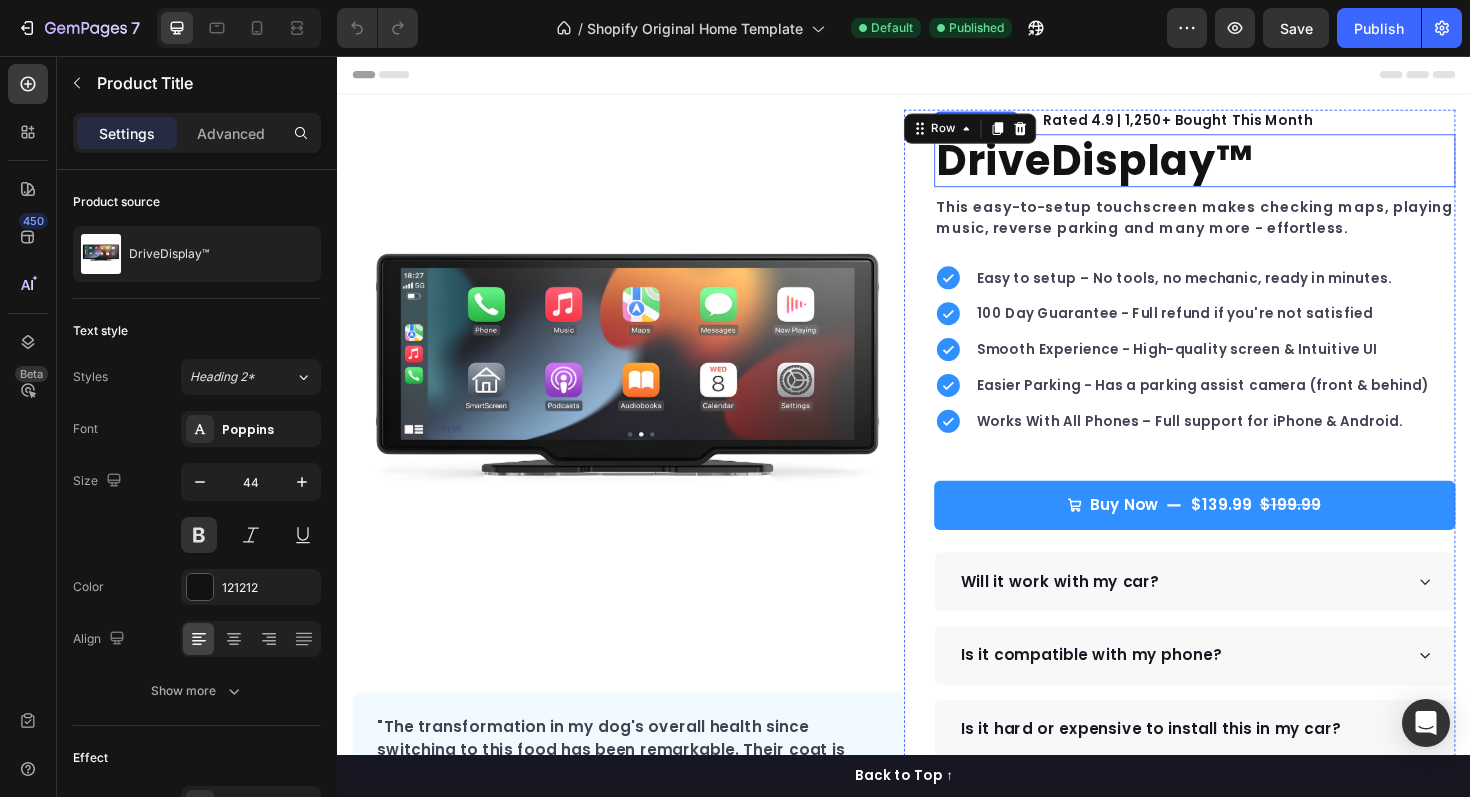 click on "DriveDisplay™" at bounding box center (1245, 167) 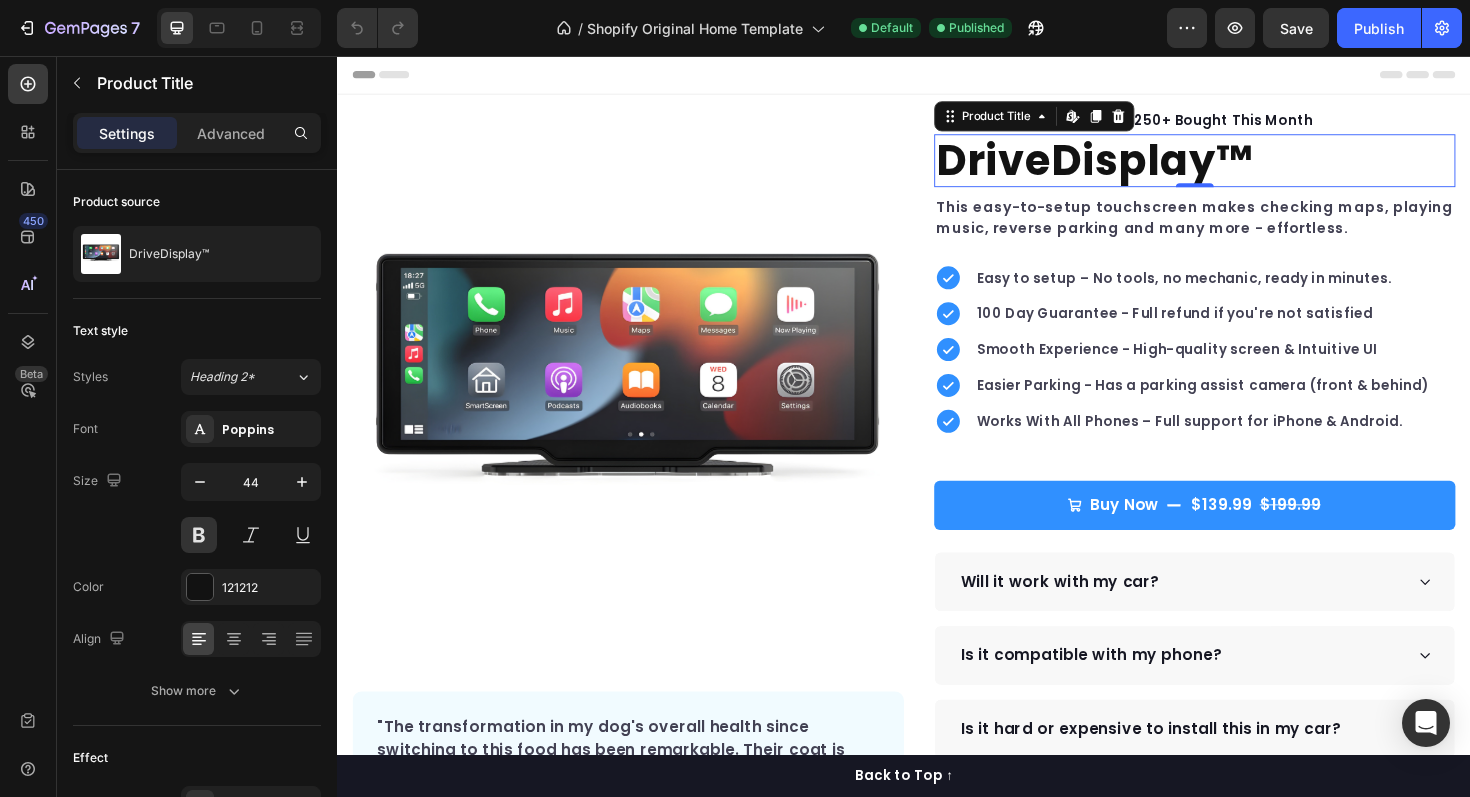 click on "/  Shopify Original Home Template Default Published" 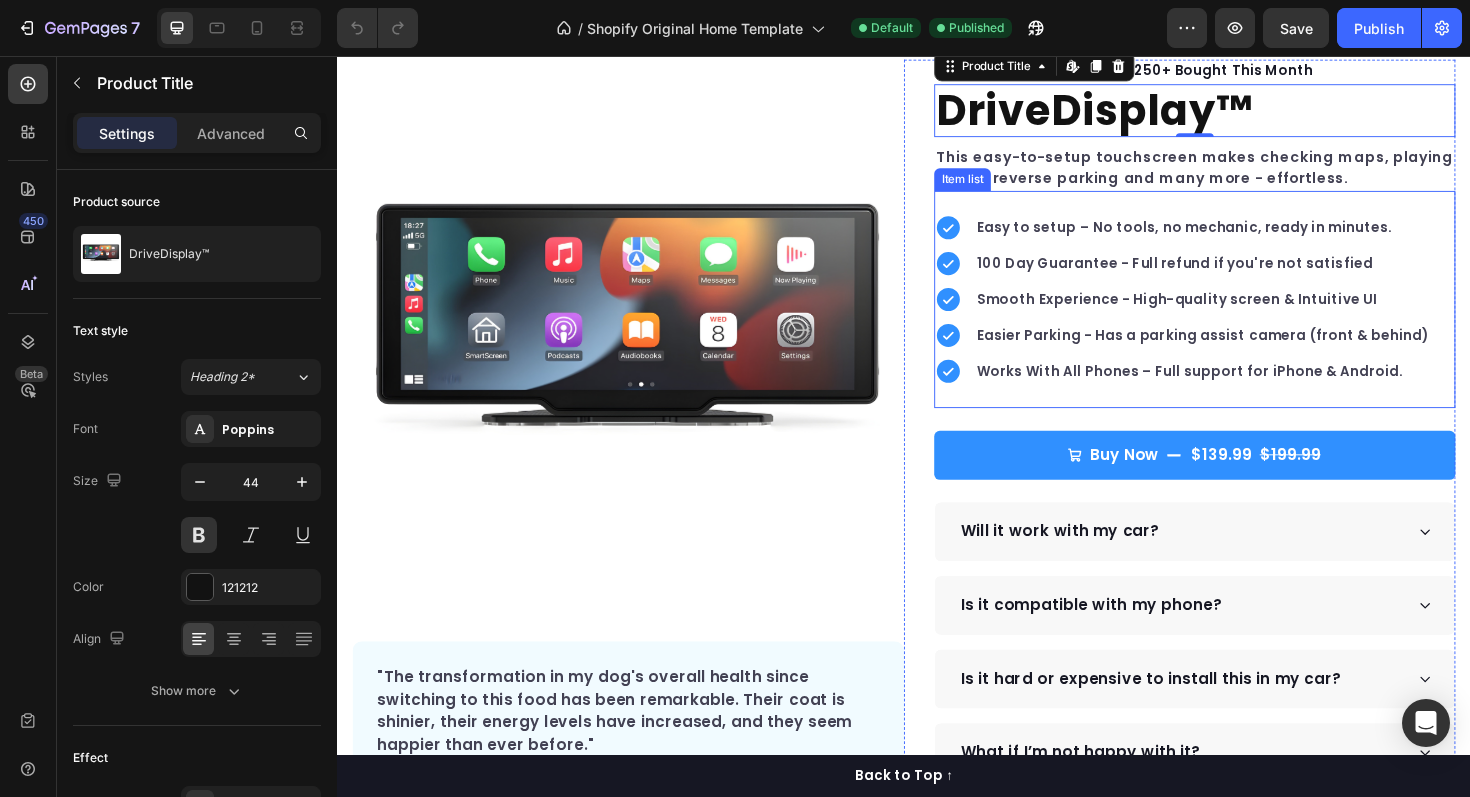 scroll, scrollTop: 52, scrollLeft: 0, axis: vertical 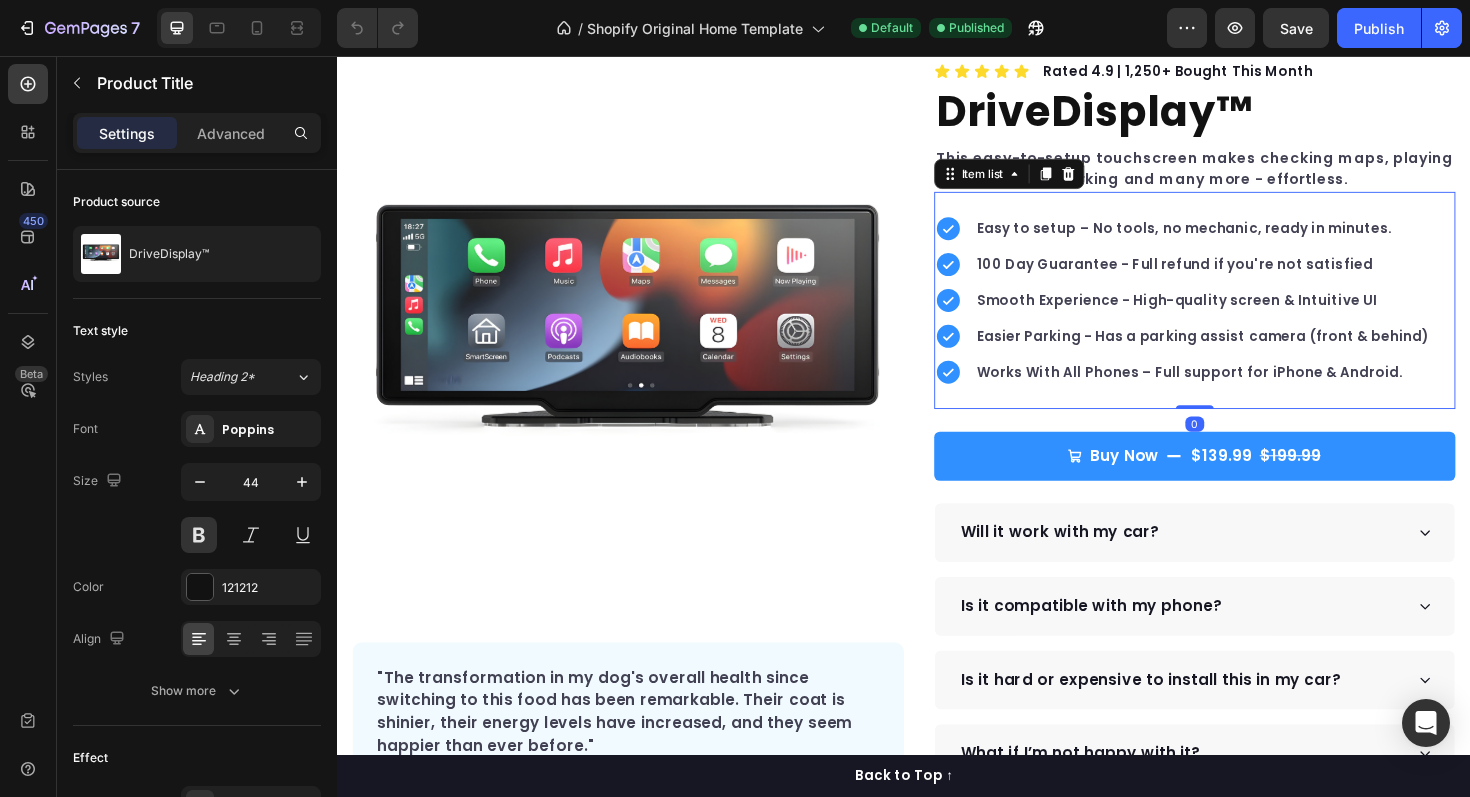 click on "100 Day Guarantee - Full refund if you're not satisfied" at bounding box center (1254, 277) 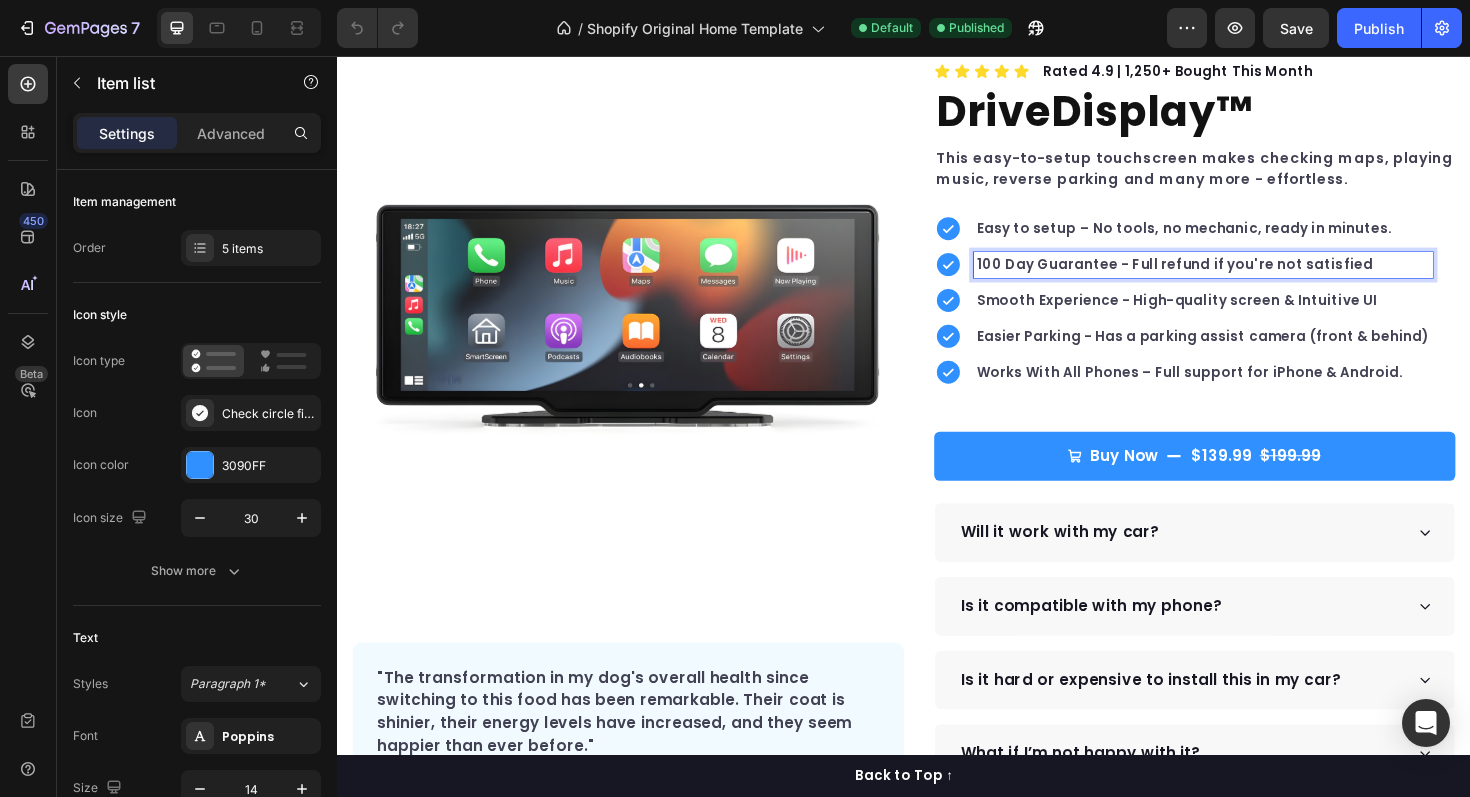 click on "100 Day Guarantee - Full refund if you're not satisfied" at bounding box center [1254, 277] 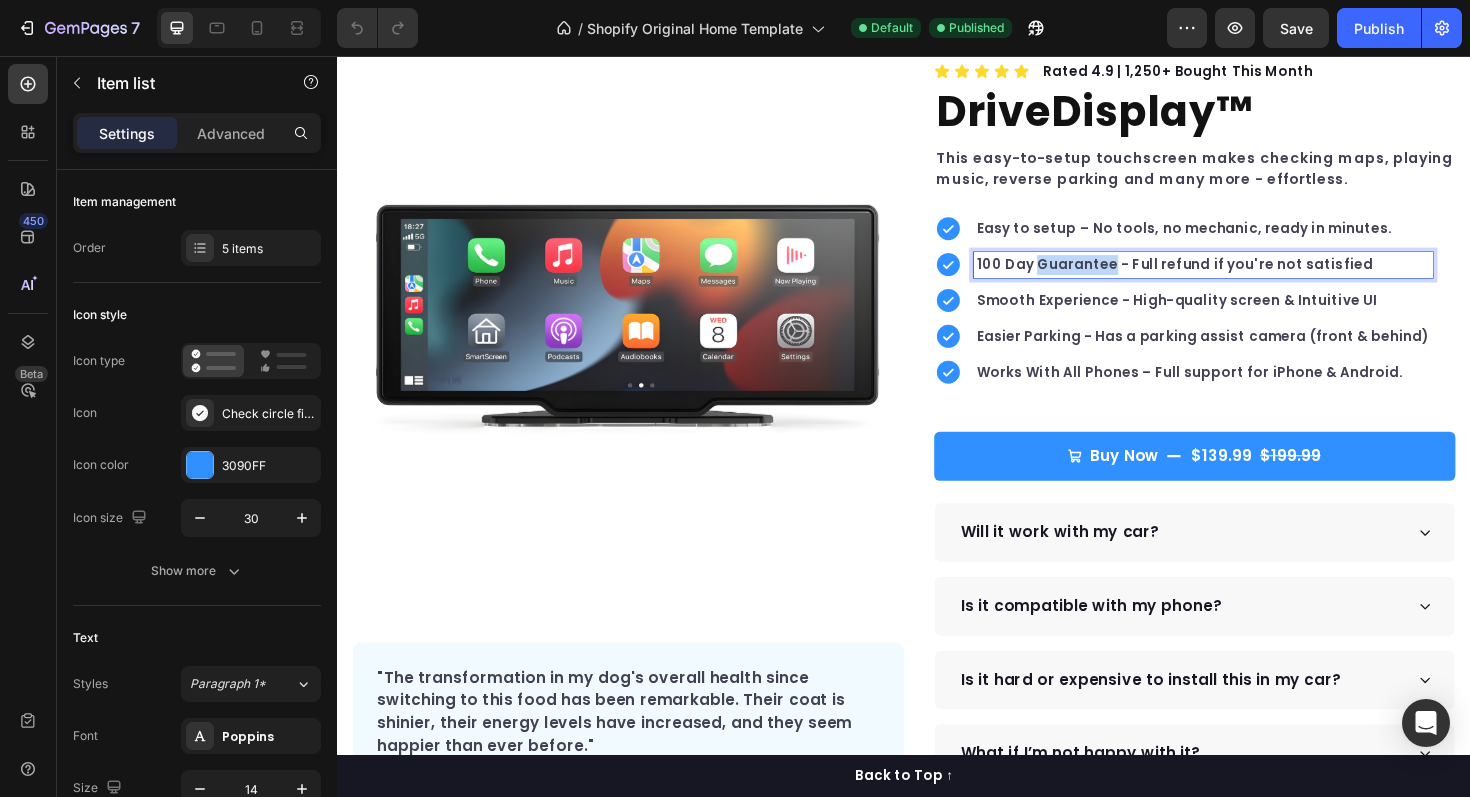 click on "100 Day Guarantee - Full refund if you're not satisfied" at bounding box center (1254, 277) 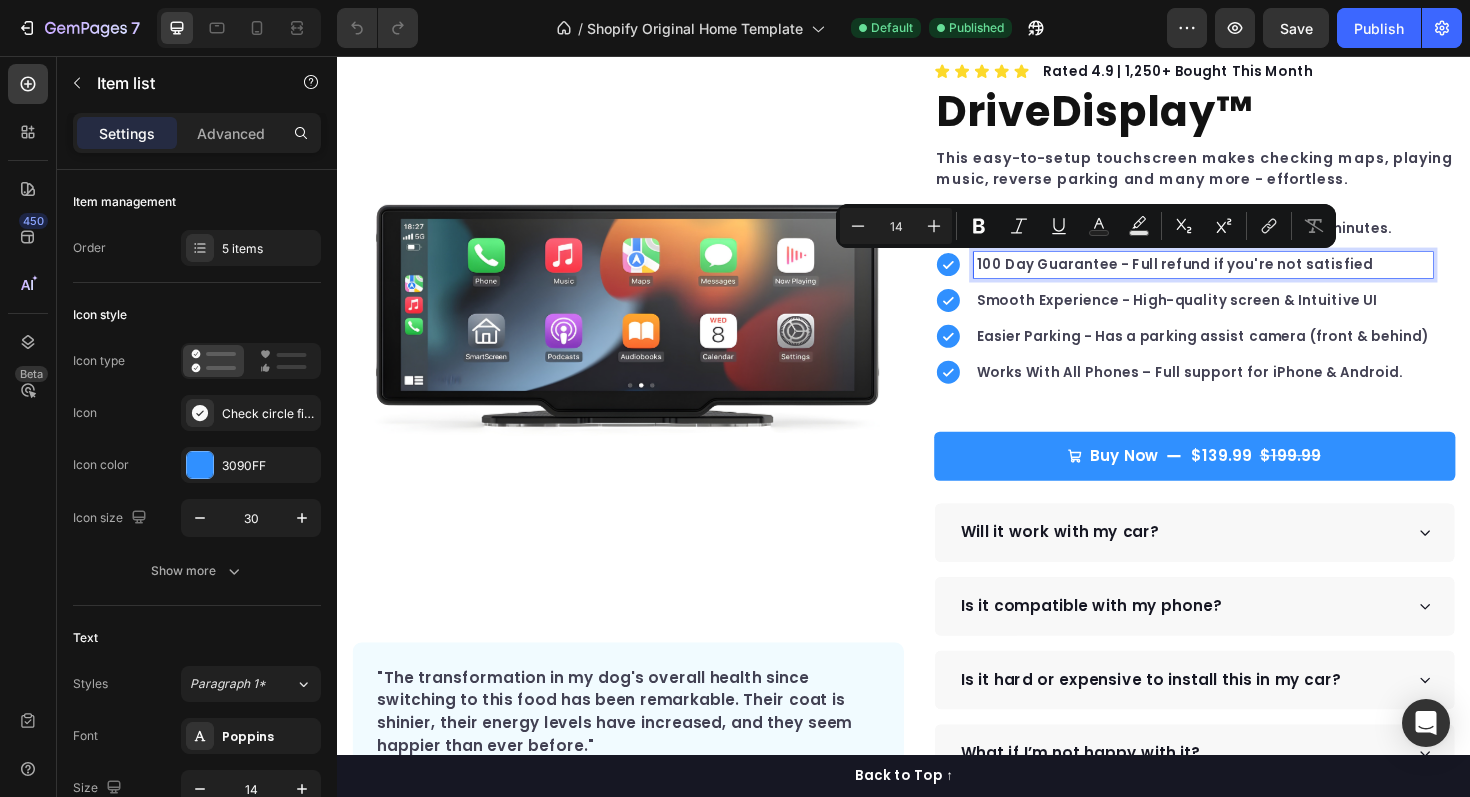 click on "Smooth Experience - High-quality screen & Intuitive UI" at bounding box center (1254, 315) 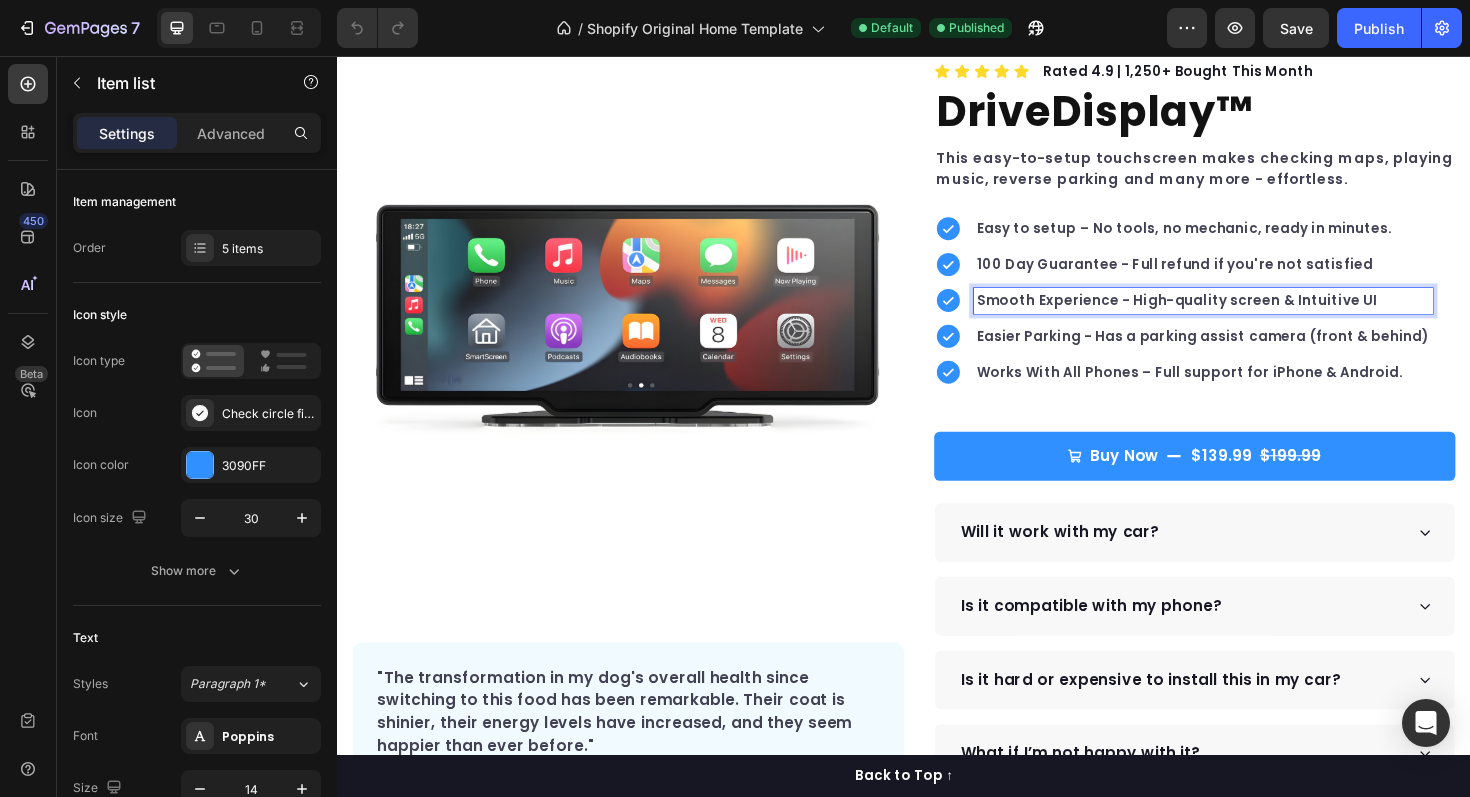 click on "Easier Parking - Has a parking assist camera (front & behind)" at bounding box center (1254, 353) 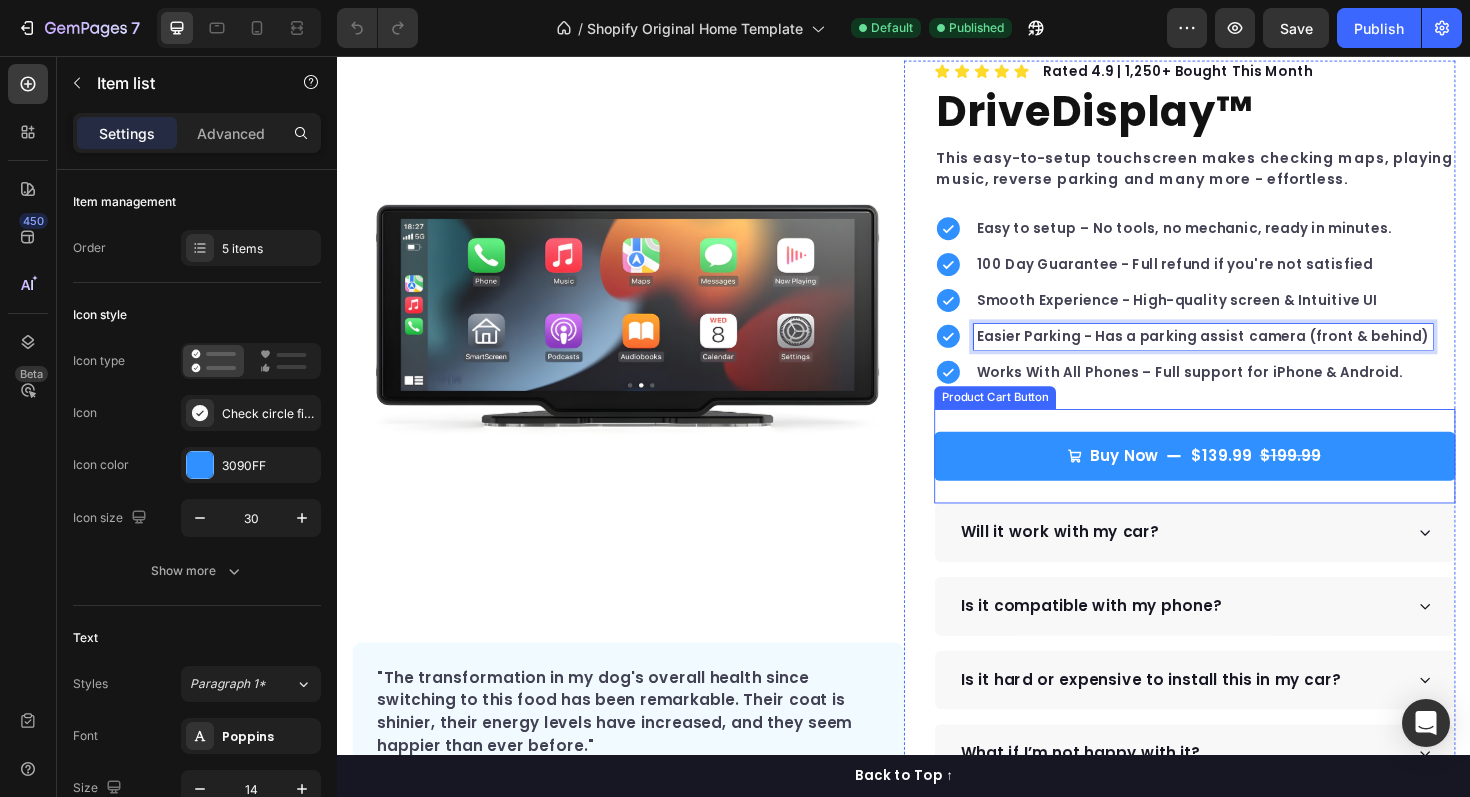 scroll, scrollTop: 102, scrollLeft: 0, axis: vertical 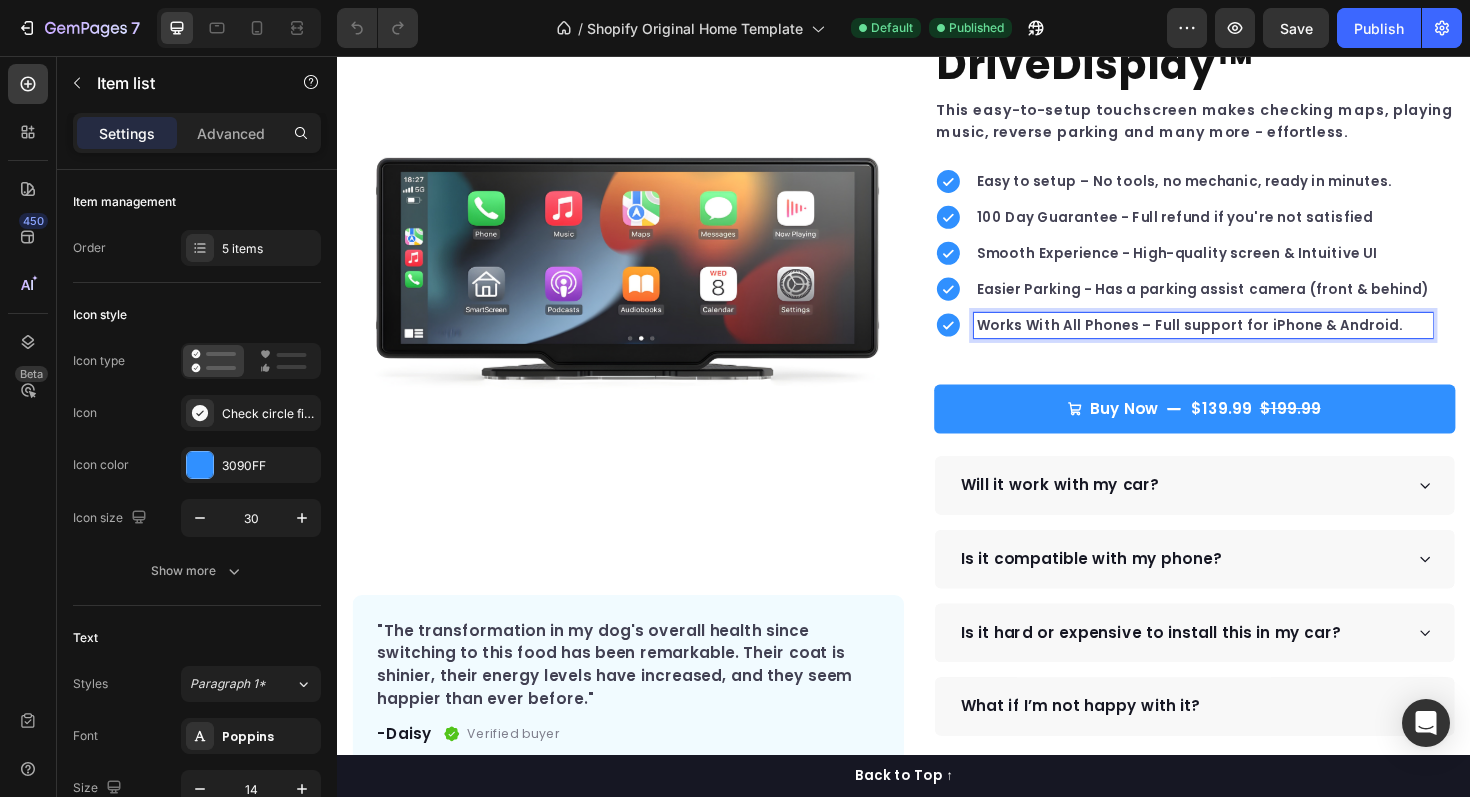click on "Works With All Phones – Full support for iPhone & Android." at bounding box center [1254, 341] 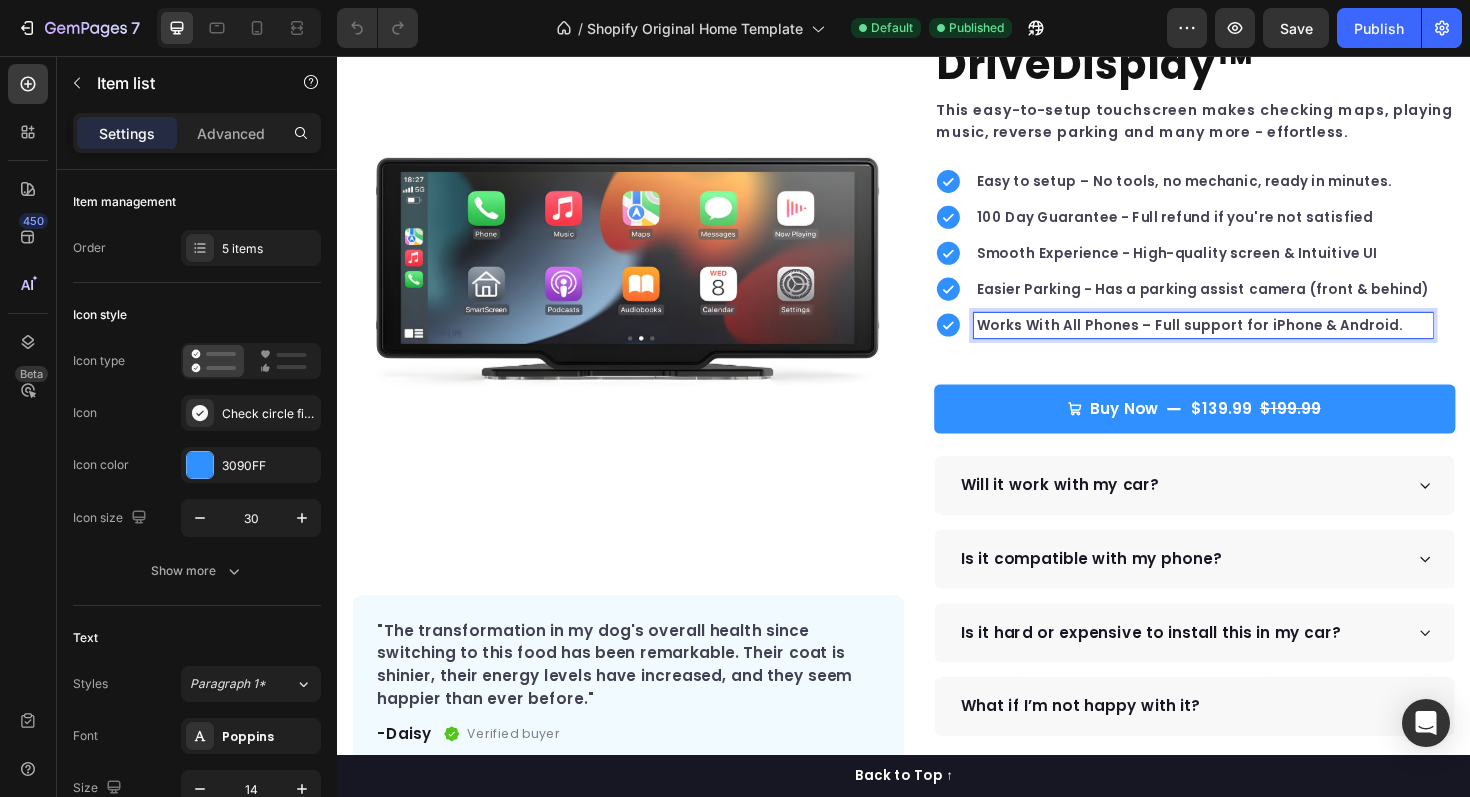click on "Works With All Phones – Full support for iPhone & Android." at bounding box center [1254, 341] 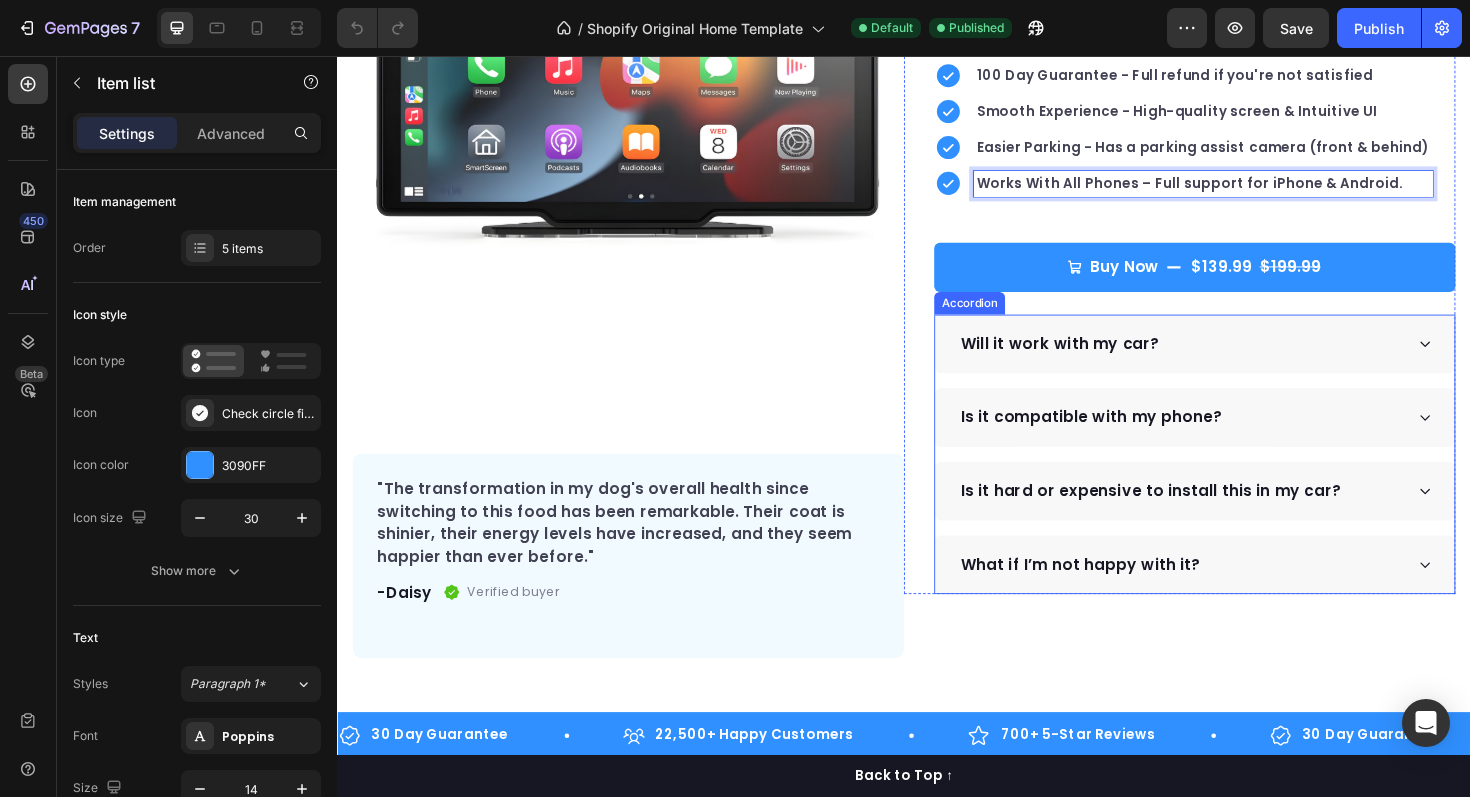 scroll, scrollTop: 291, scrollLeft: 0, axis: vertical 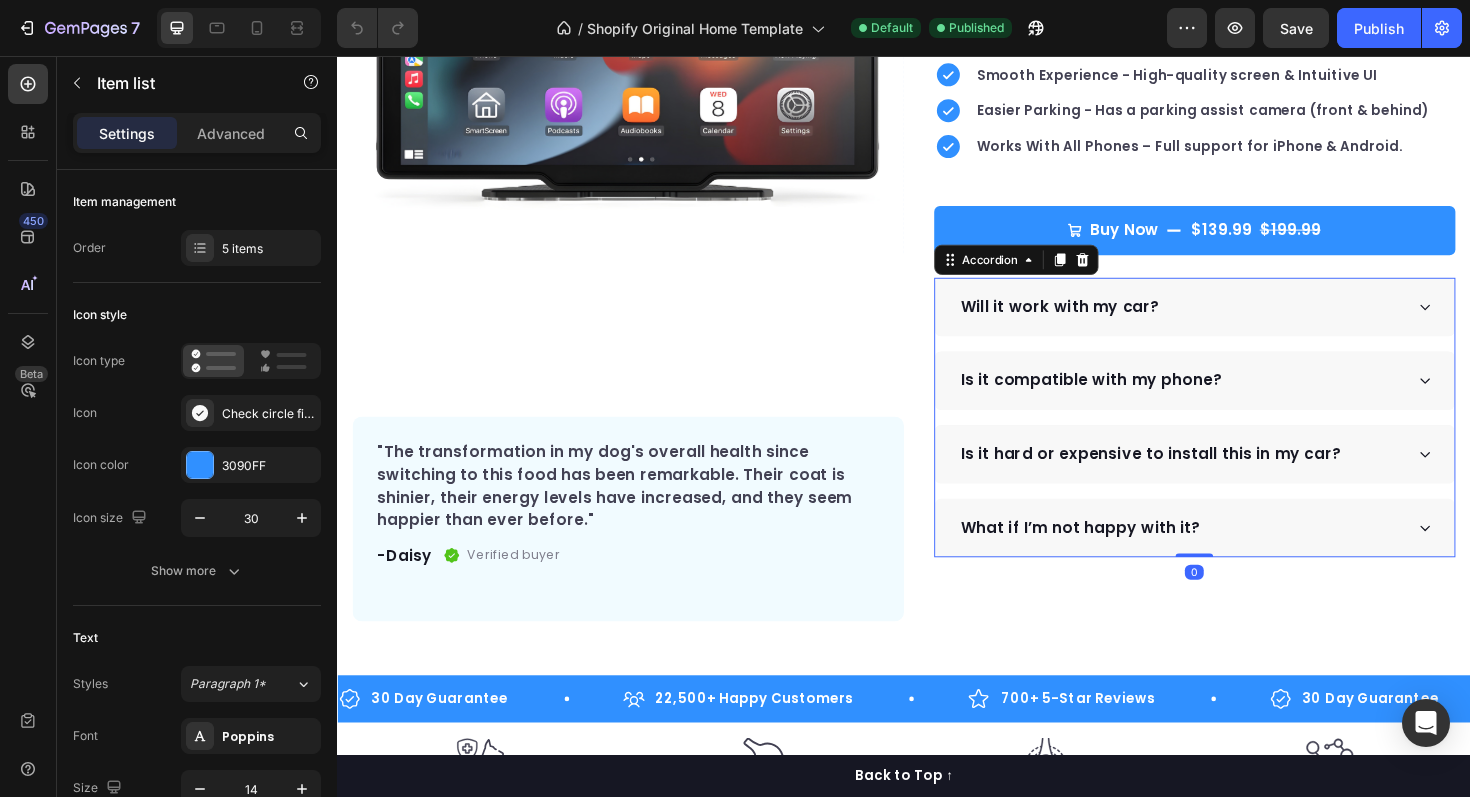 click on "What if I’m not happy with it?" at bounding box center [1245, 556] 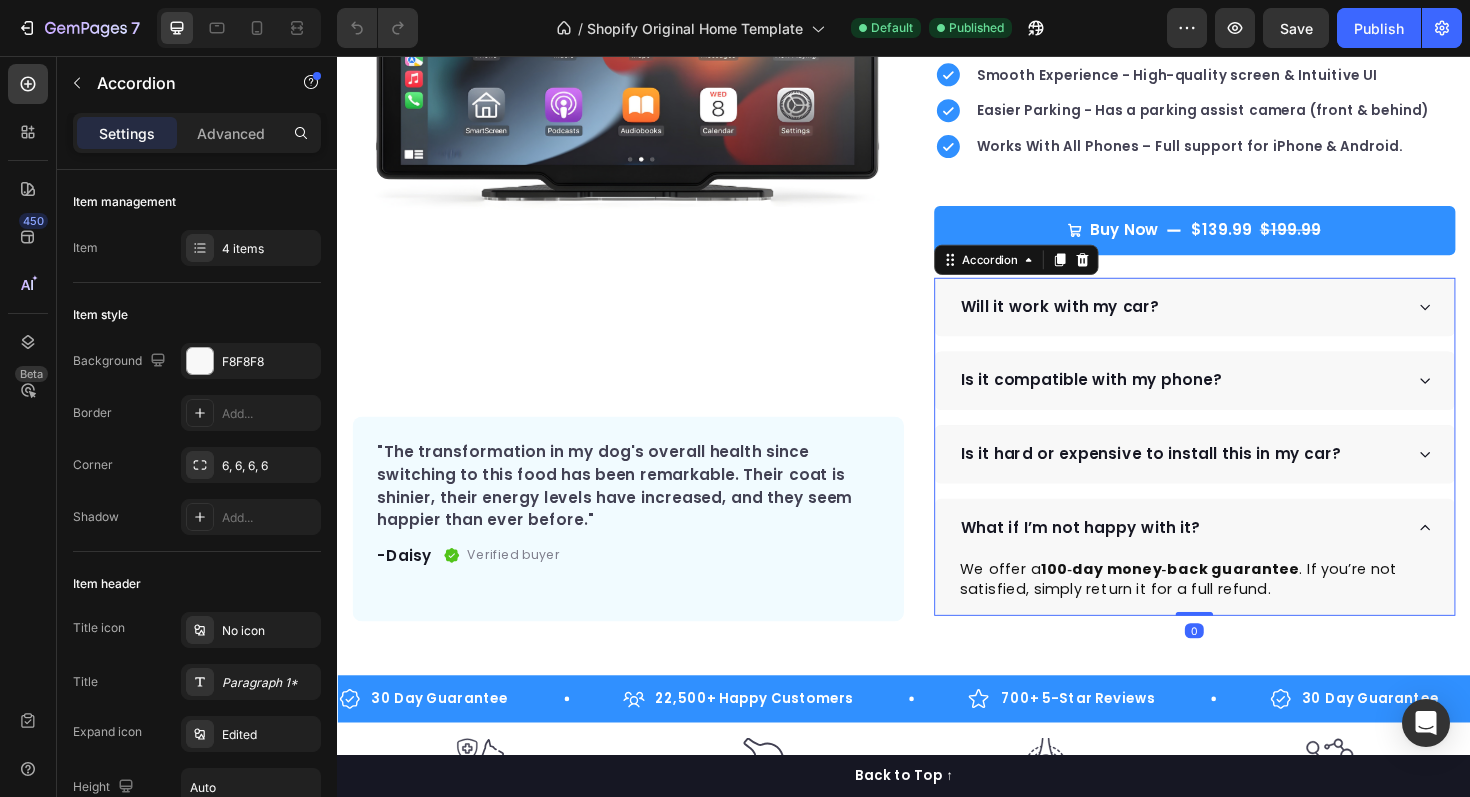 click on "What if I’m not happy with it?" at bounding box center [1230, 556] 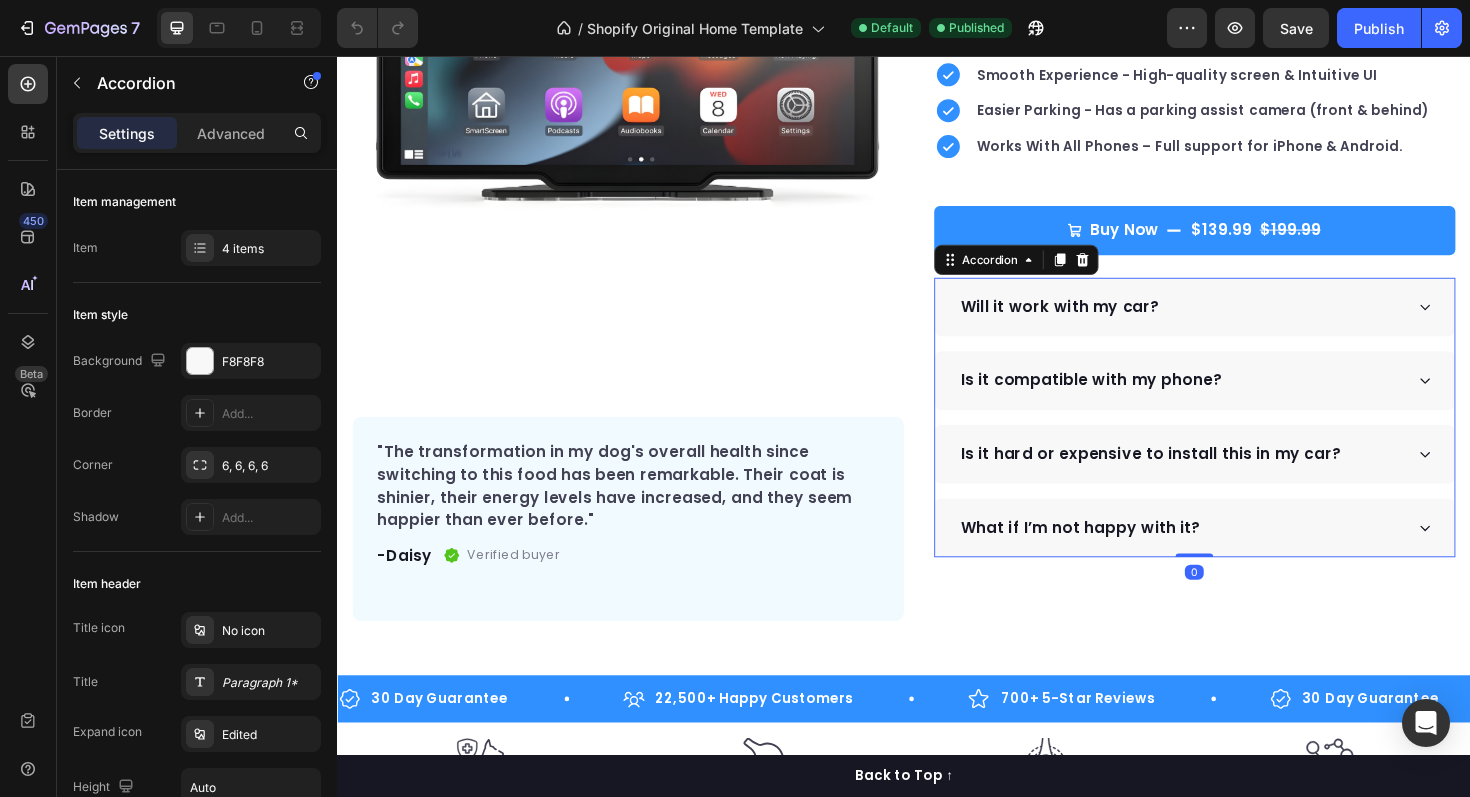 click on "Is it hard or expensive to install this in my car?" at bounding box center (1230, 478) 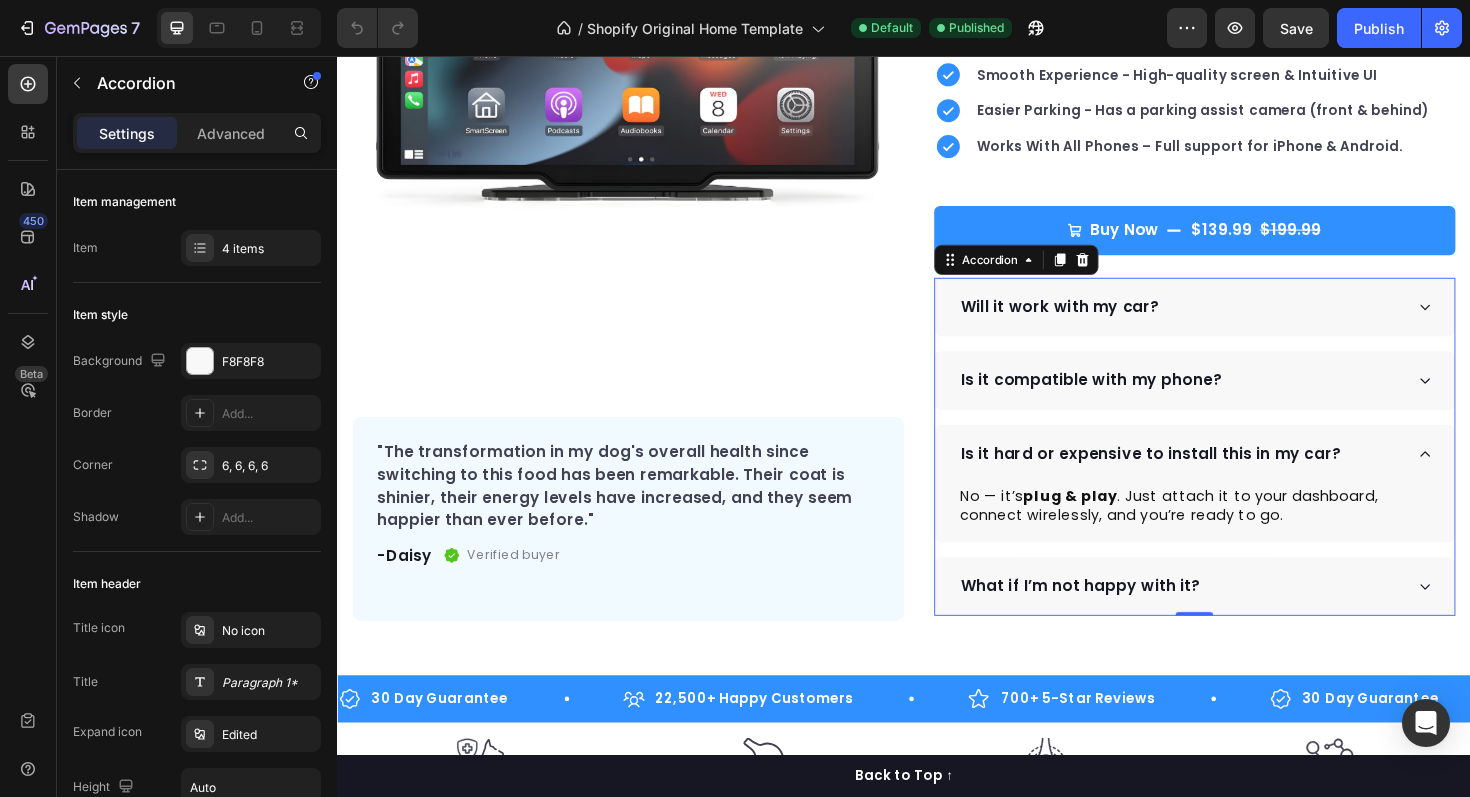 click on "What if I’m not happy with it?" at bounding box center [1230, 618] 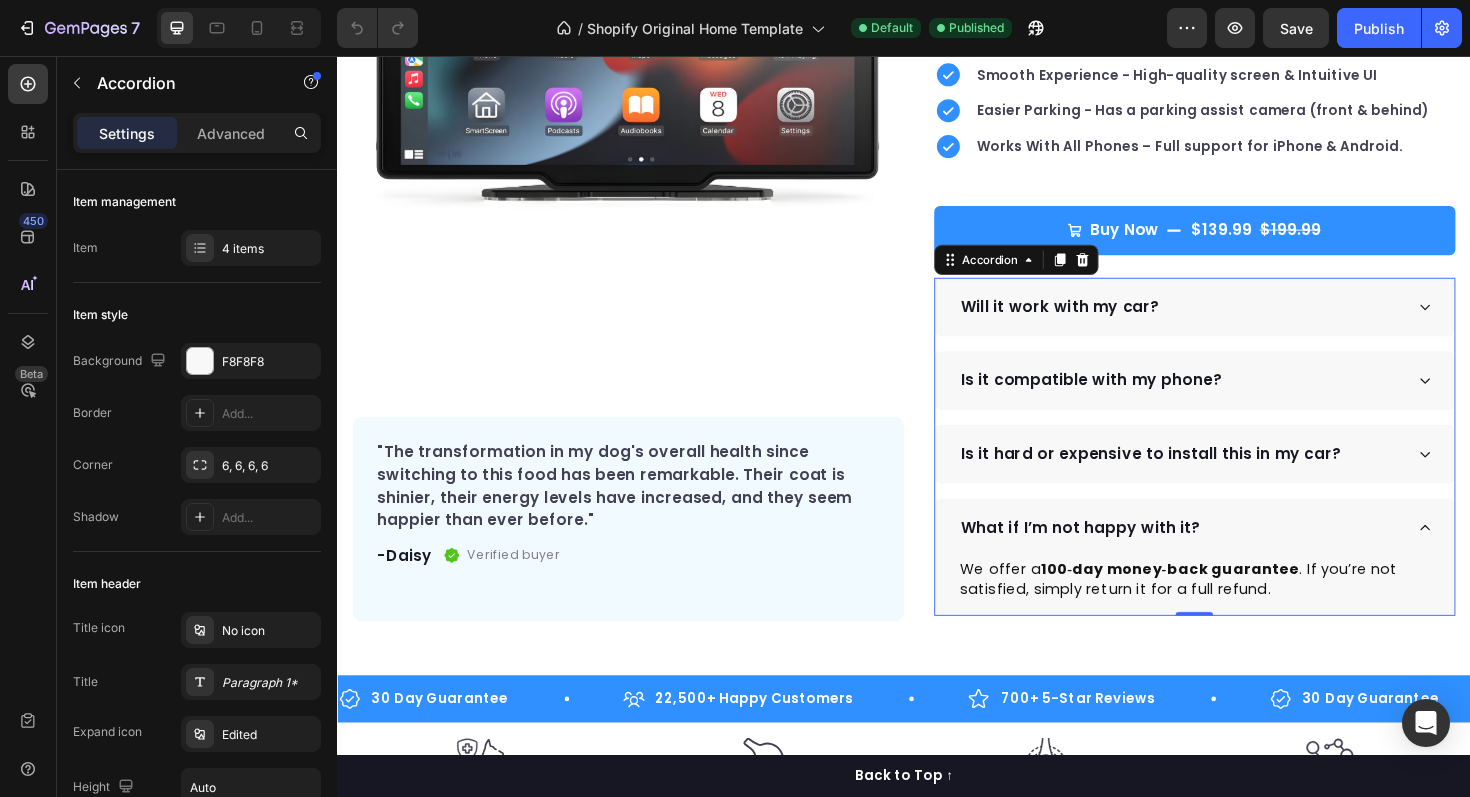 click on "What if I’m not happy with it?" at bounding box center [1230, 556] 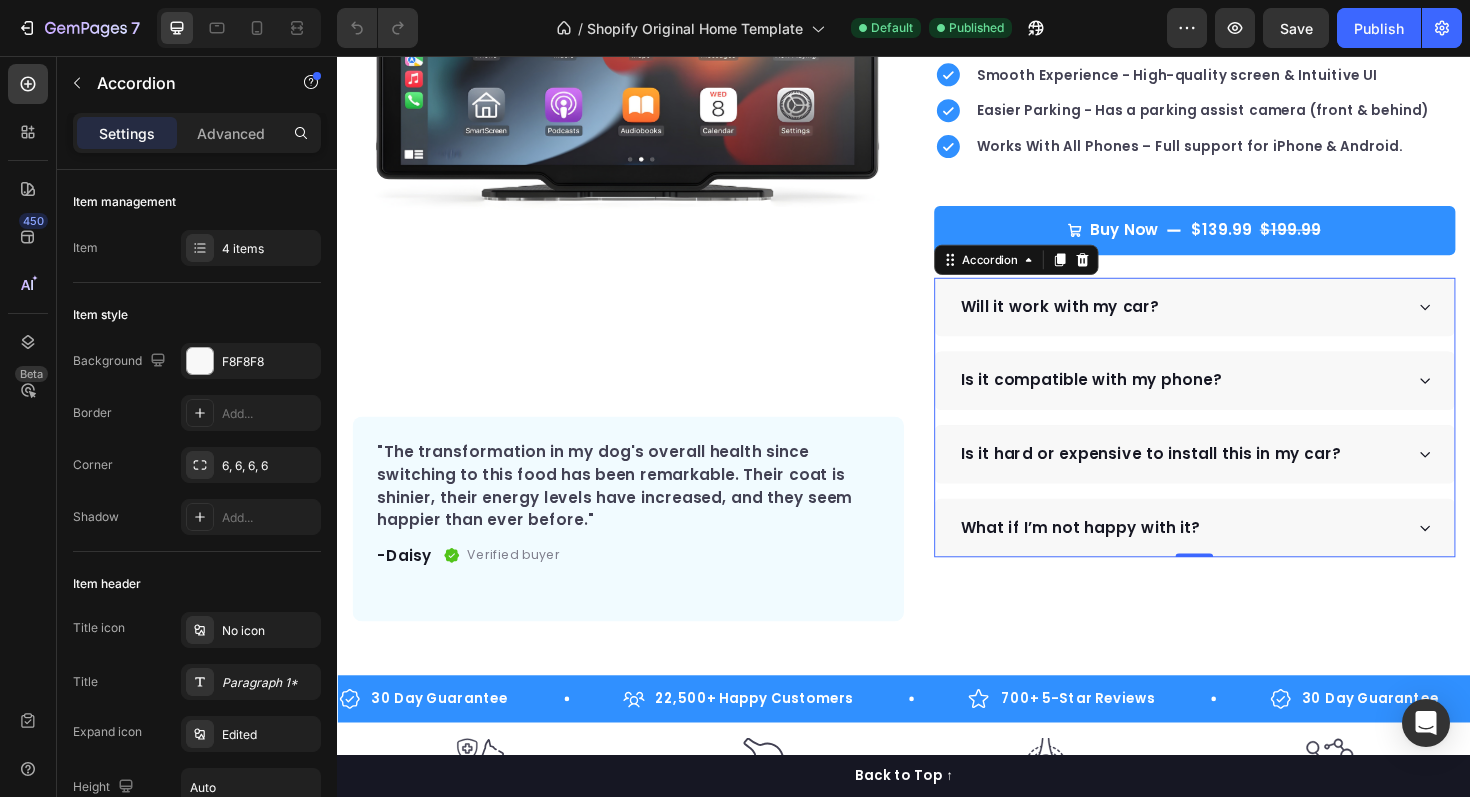 click on "Will it work with my car?" at bounding box center [1230, 322] 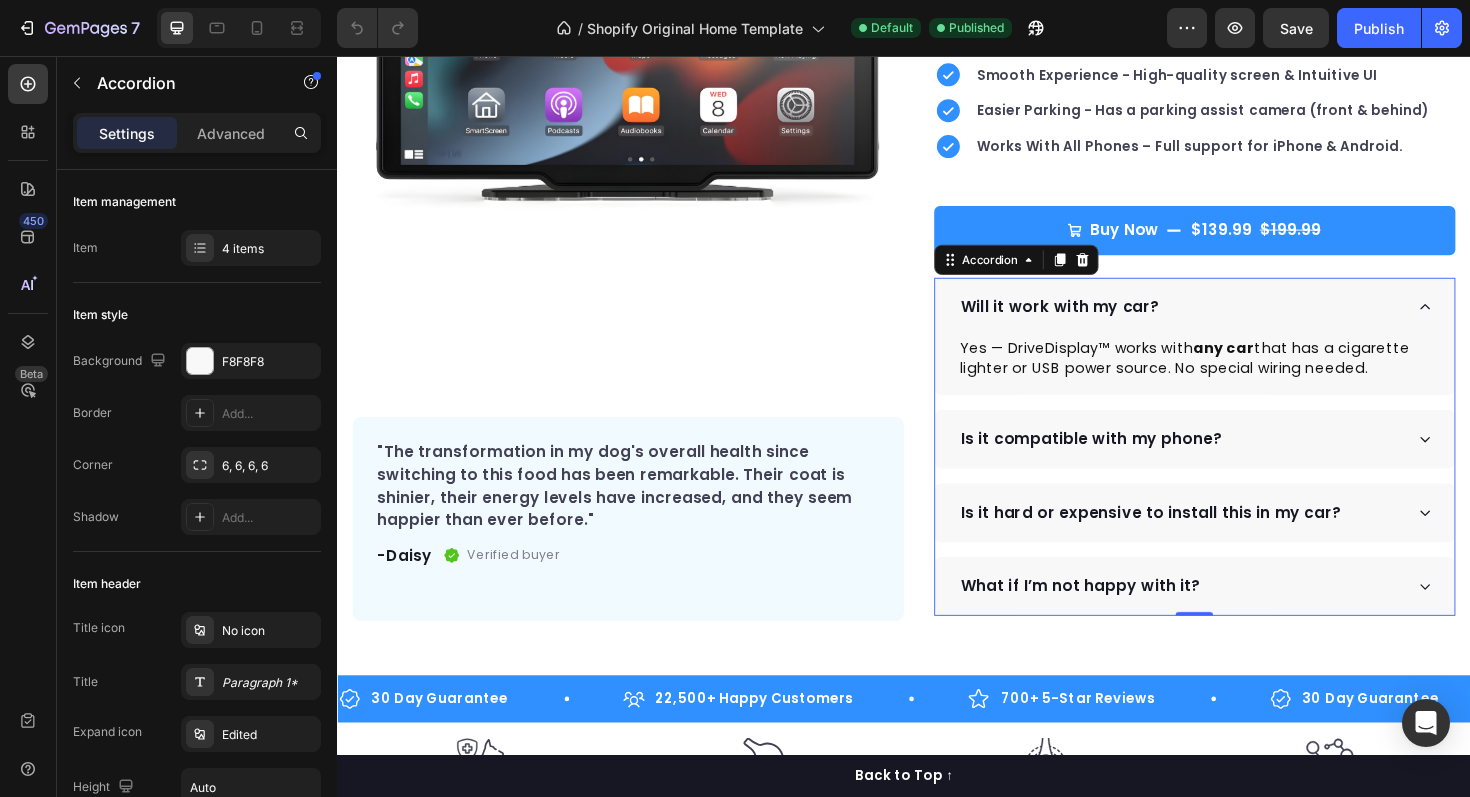 click on "Is it compatible with my phone?" at bounding box center (1230, 462) 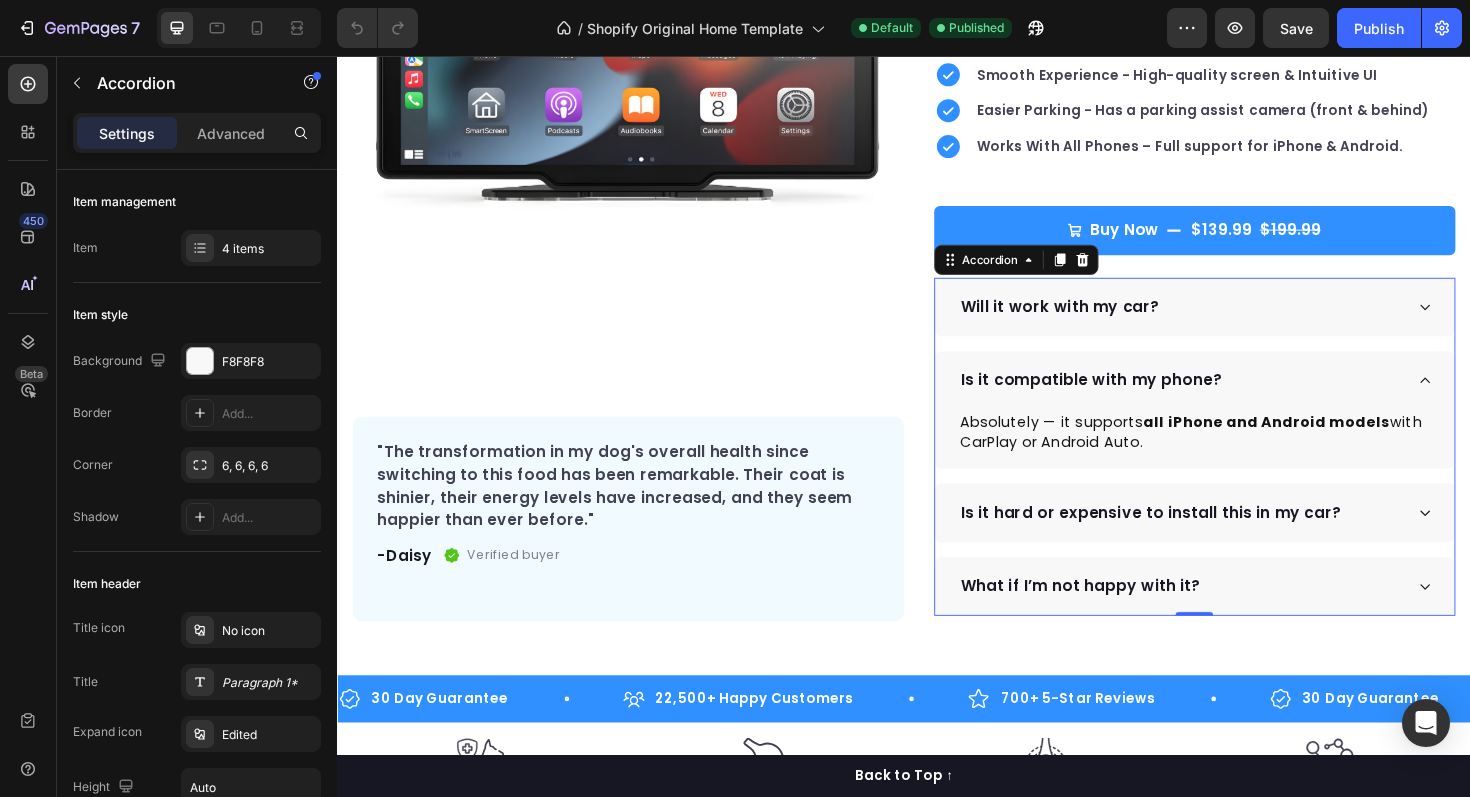 click on "Is it compatible with my phone?" at bounding box center (1230, 400) 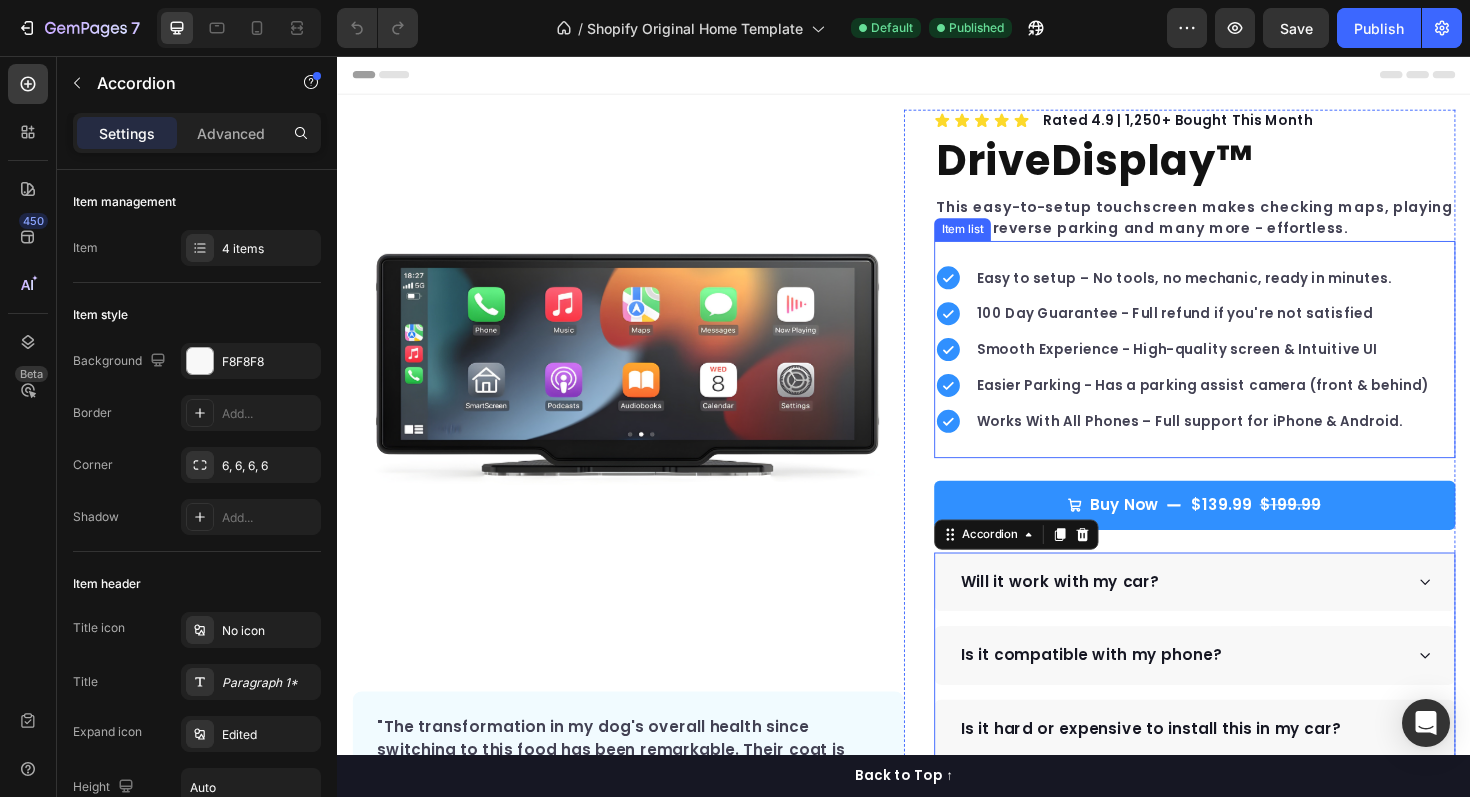 scroll, scrollTop: 119, scrollLeft: 0, axis: vertical 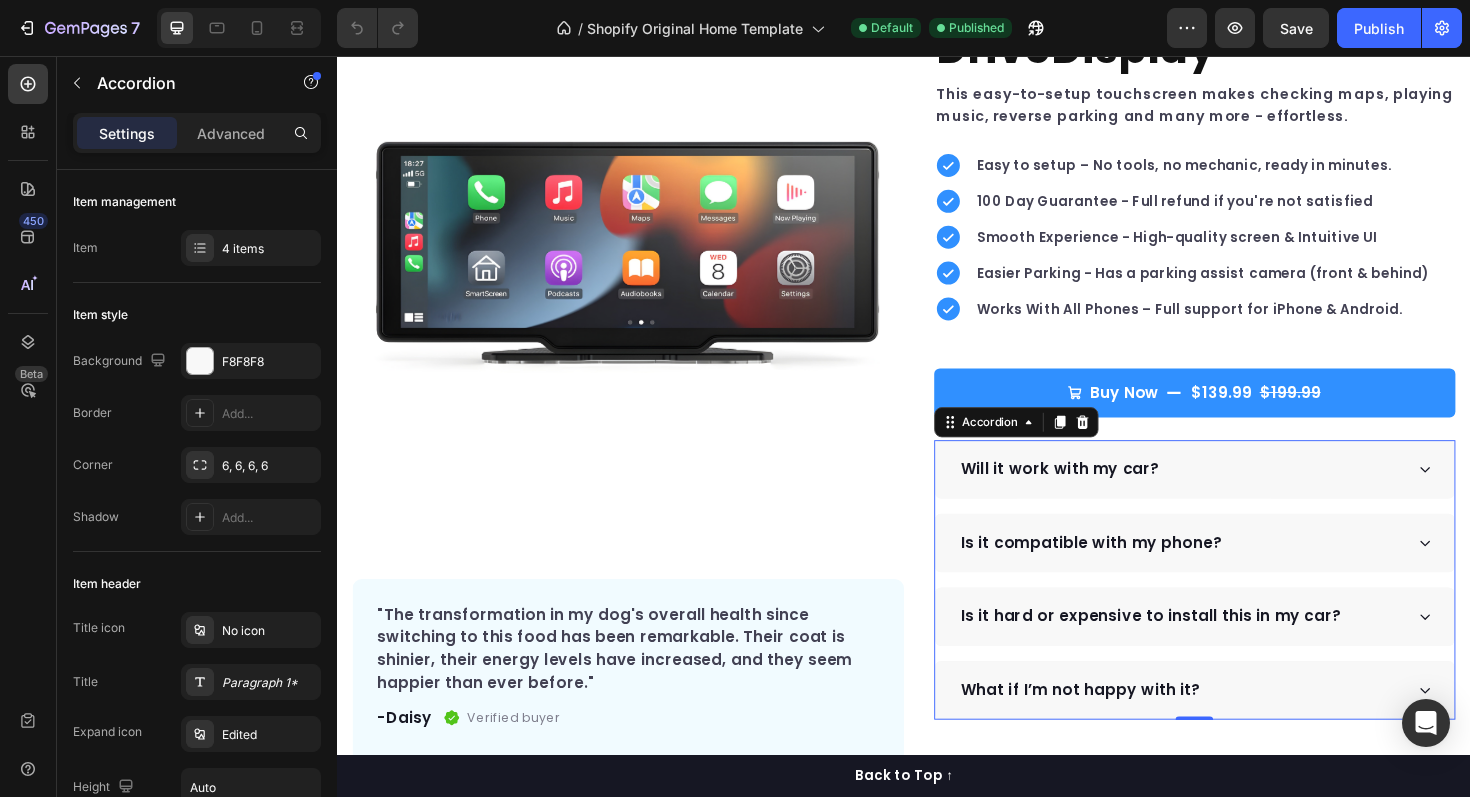 click on "Will it work with my car?" at bounding box center (1230, 494) 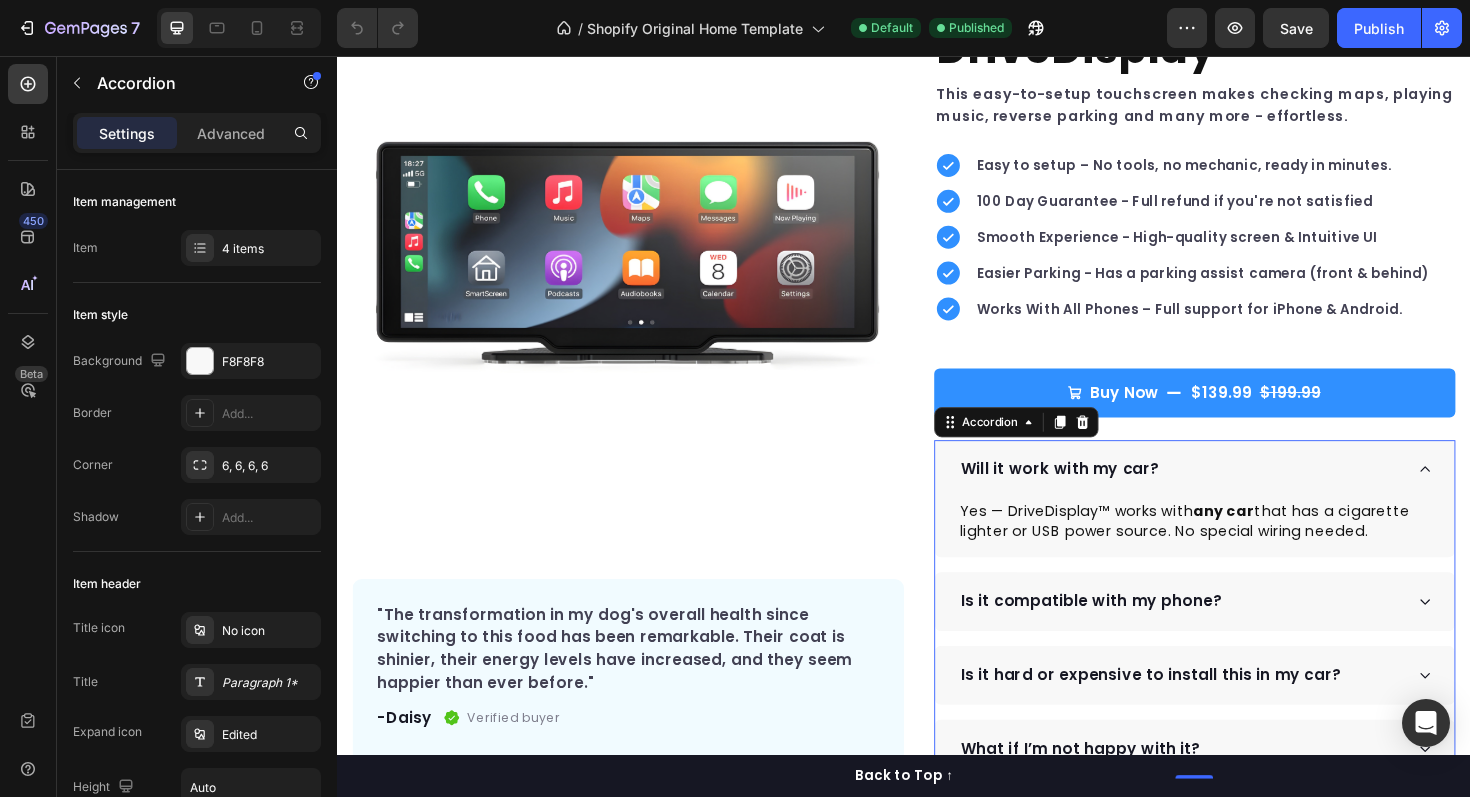click on "Will it work with my car?" at bounding box center (1230, 494) 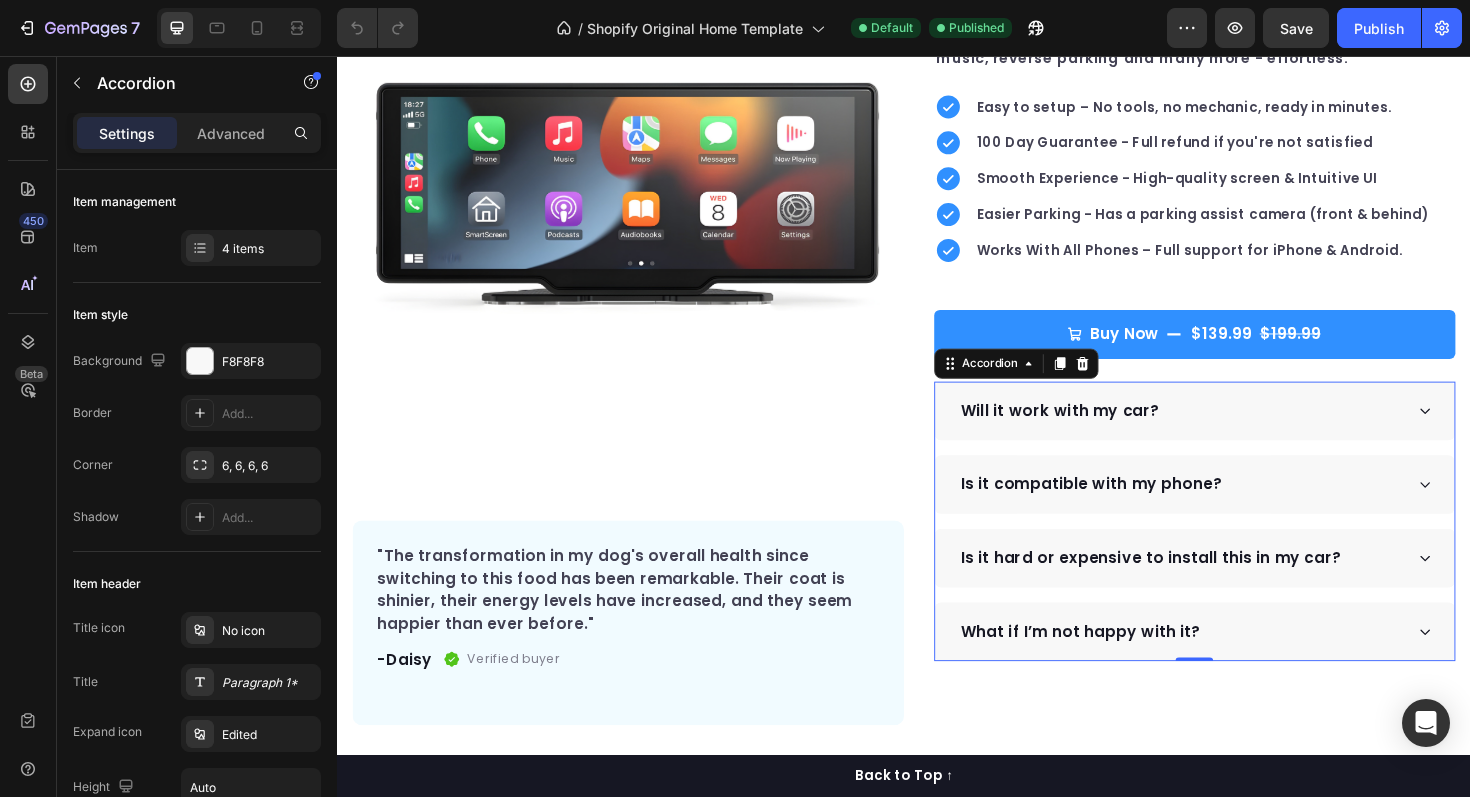 scroll, scrollTop: 200, scrollLeft: 0, axis: vertical 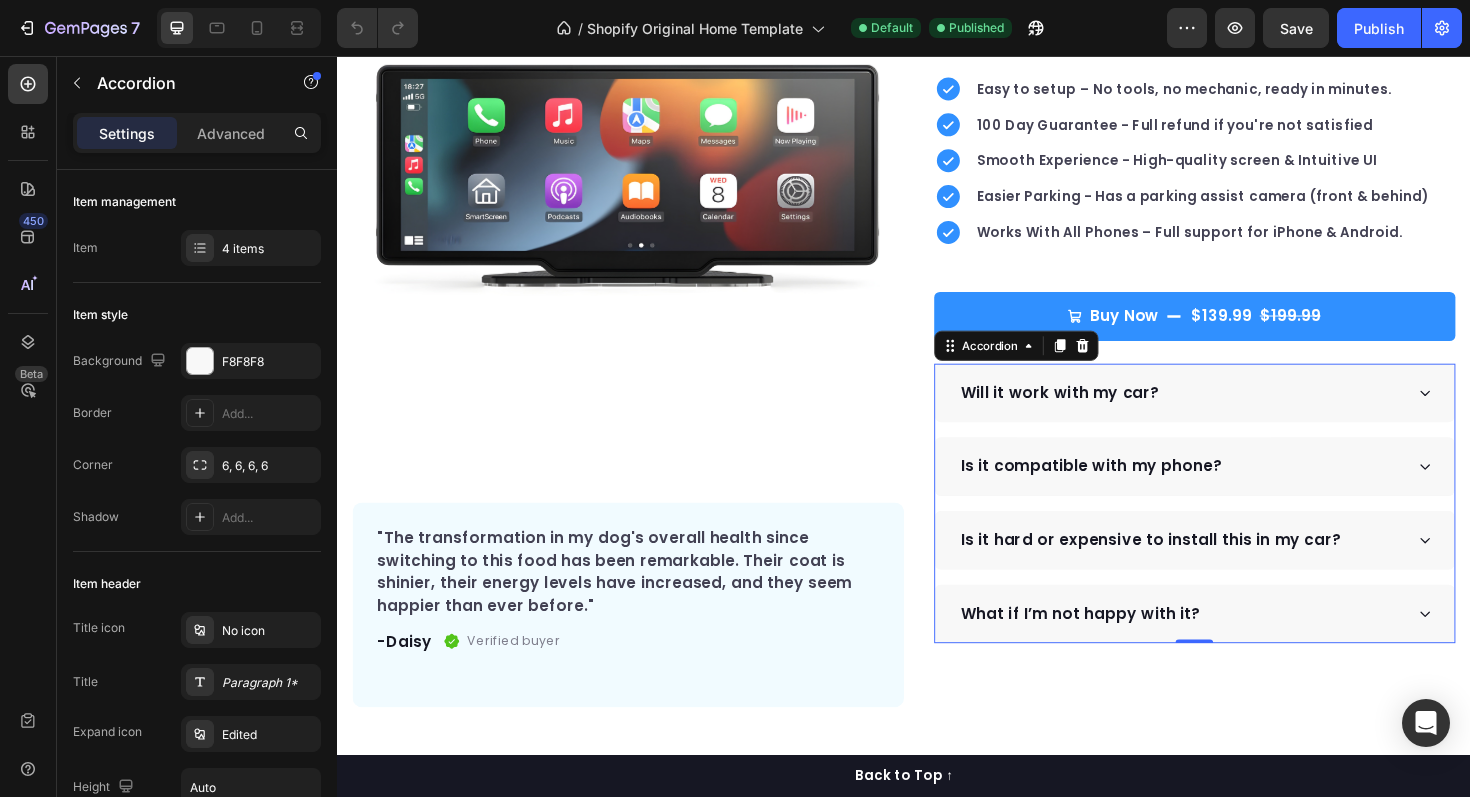 click on "Will it work with my car?" at bounding box center [1245, 413] 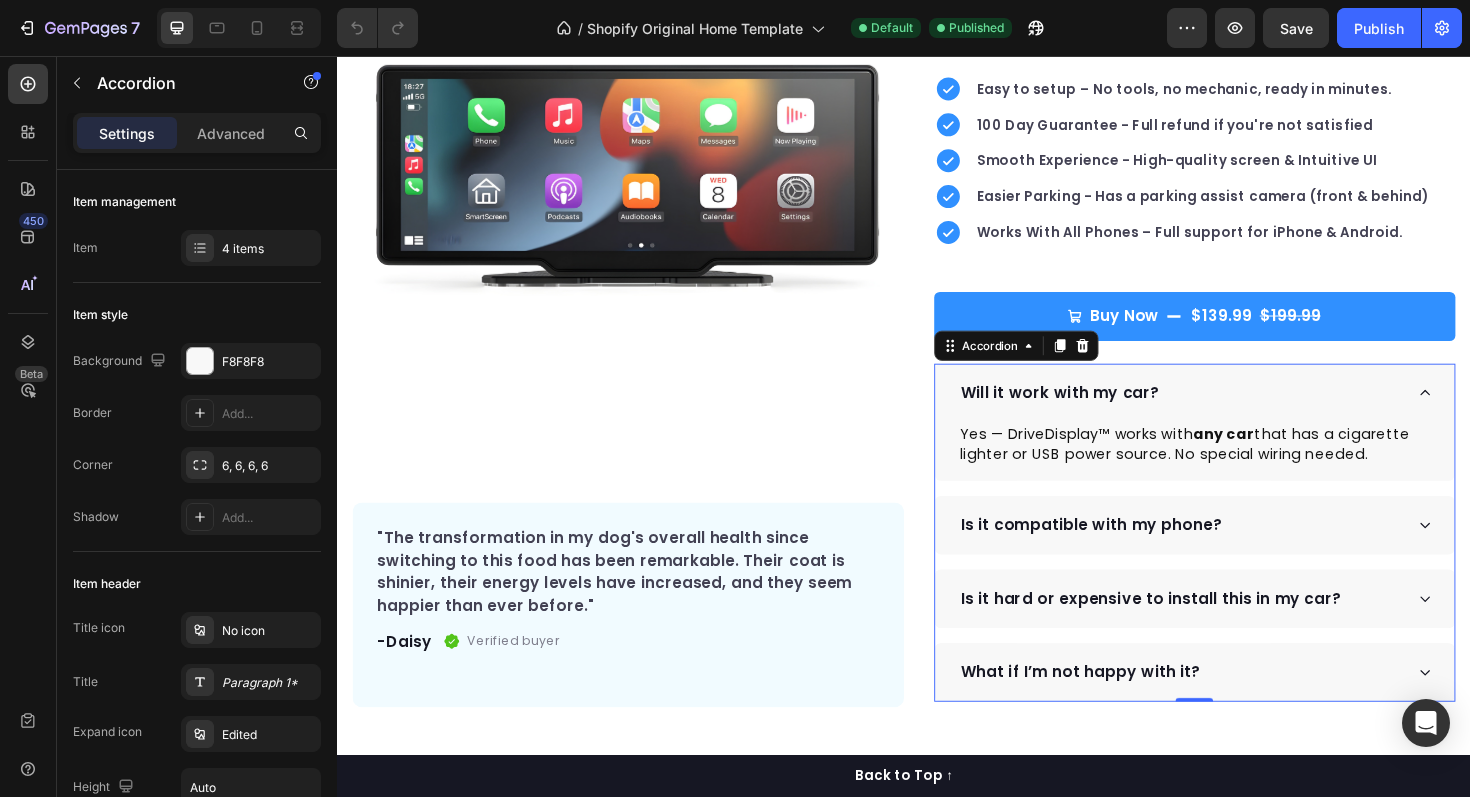 click on "Is it compatible with my phone?" at bounding box center [1230, 553] 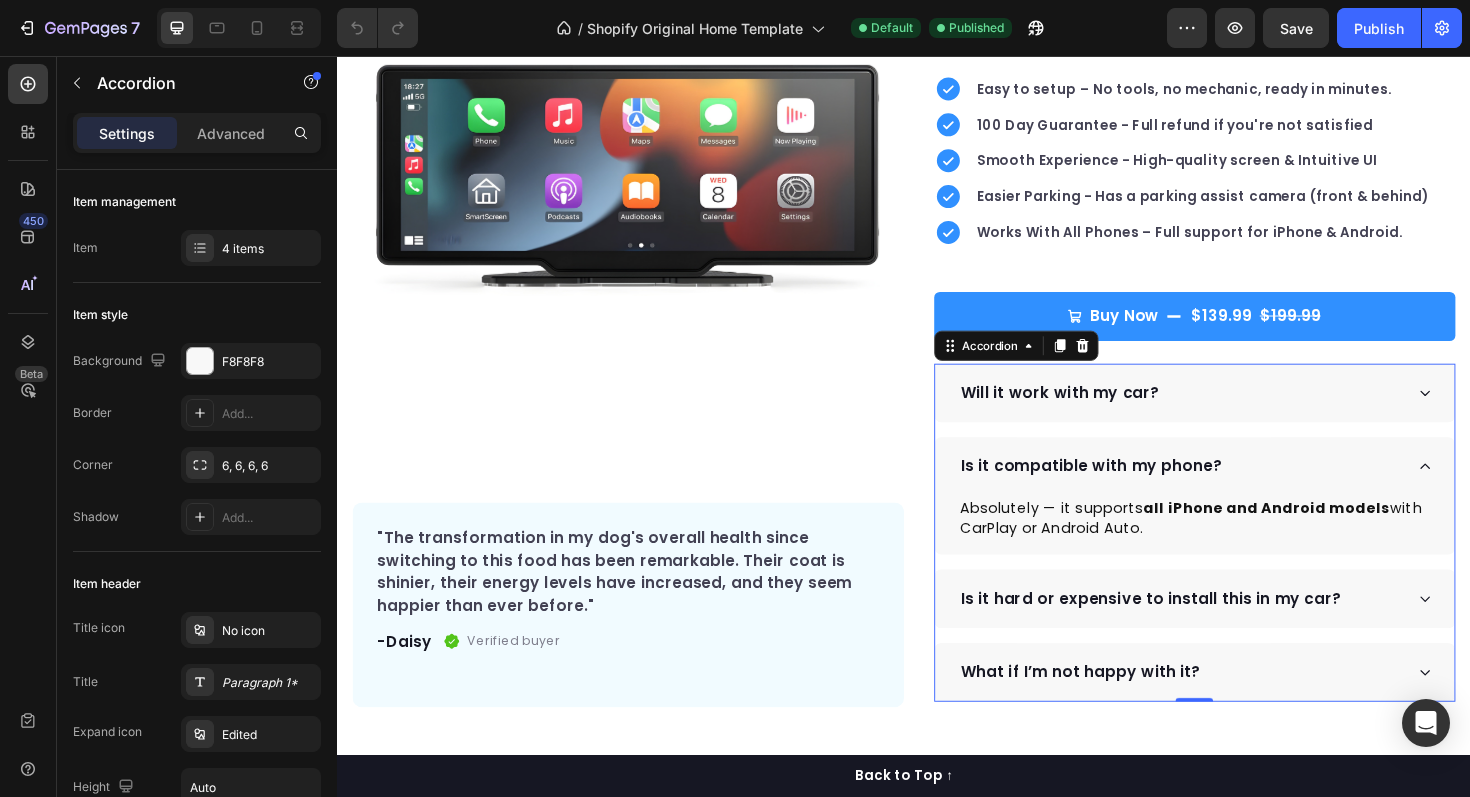 click on "Is it compatible with my phone?" at bounding box center (1230, 491) 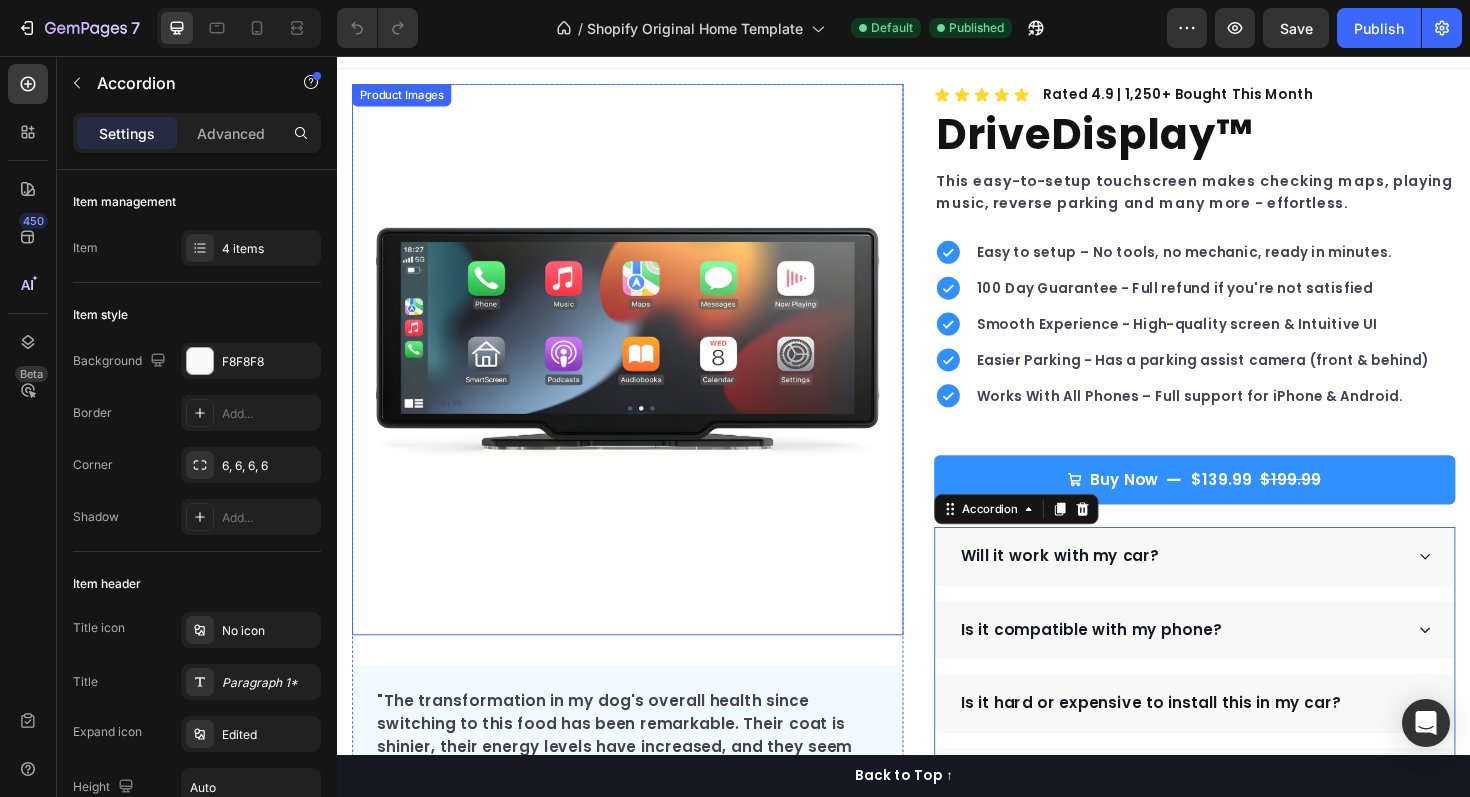 scroll, scrollTop: 17, scrollLeft: 0, axis: vertical 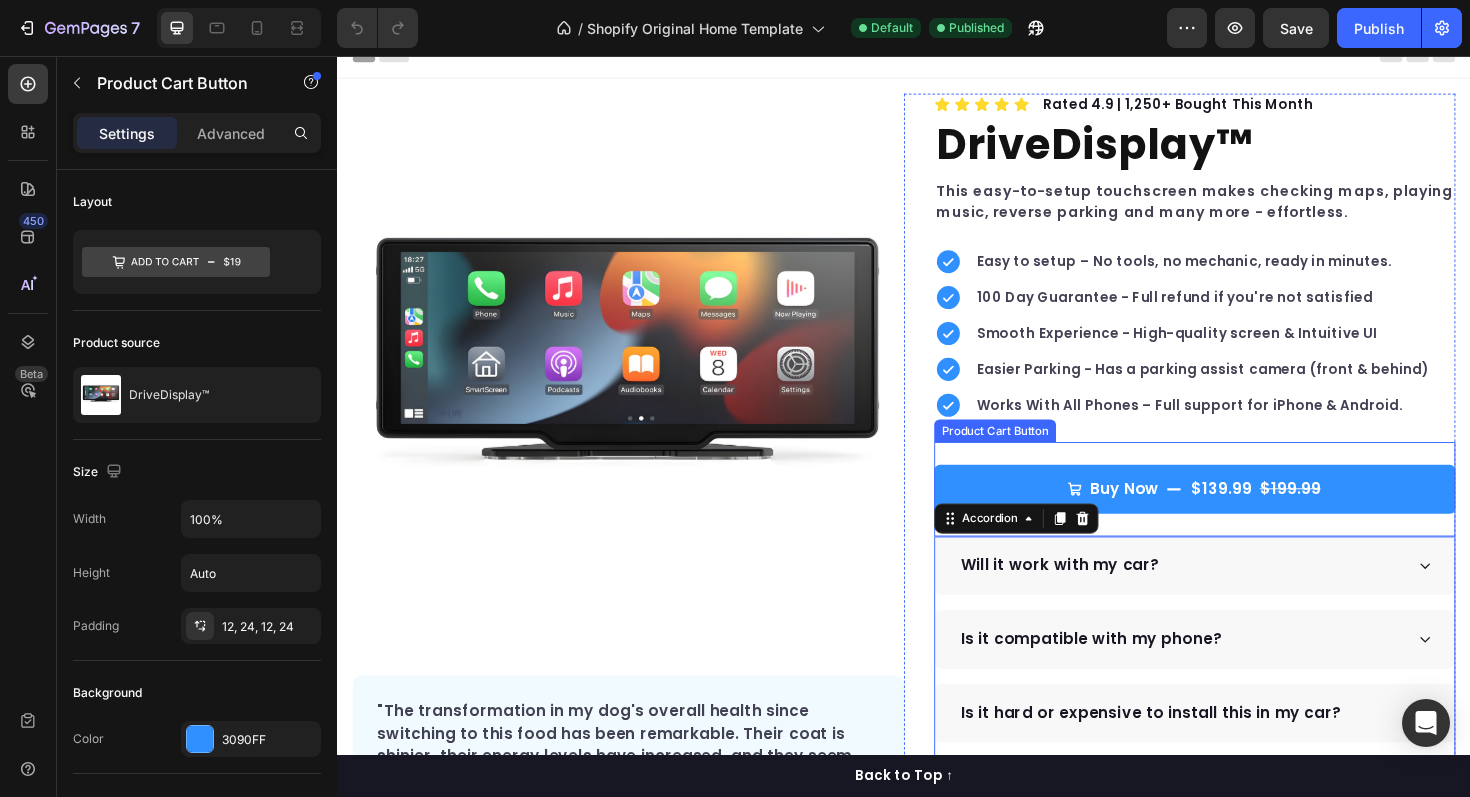 click on "Buy Now
$139.99 $199.99 Product Cart Button" at bounding box center [1245, 515] 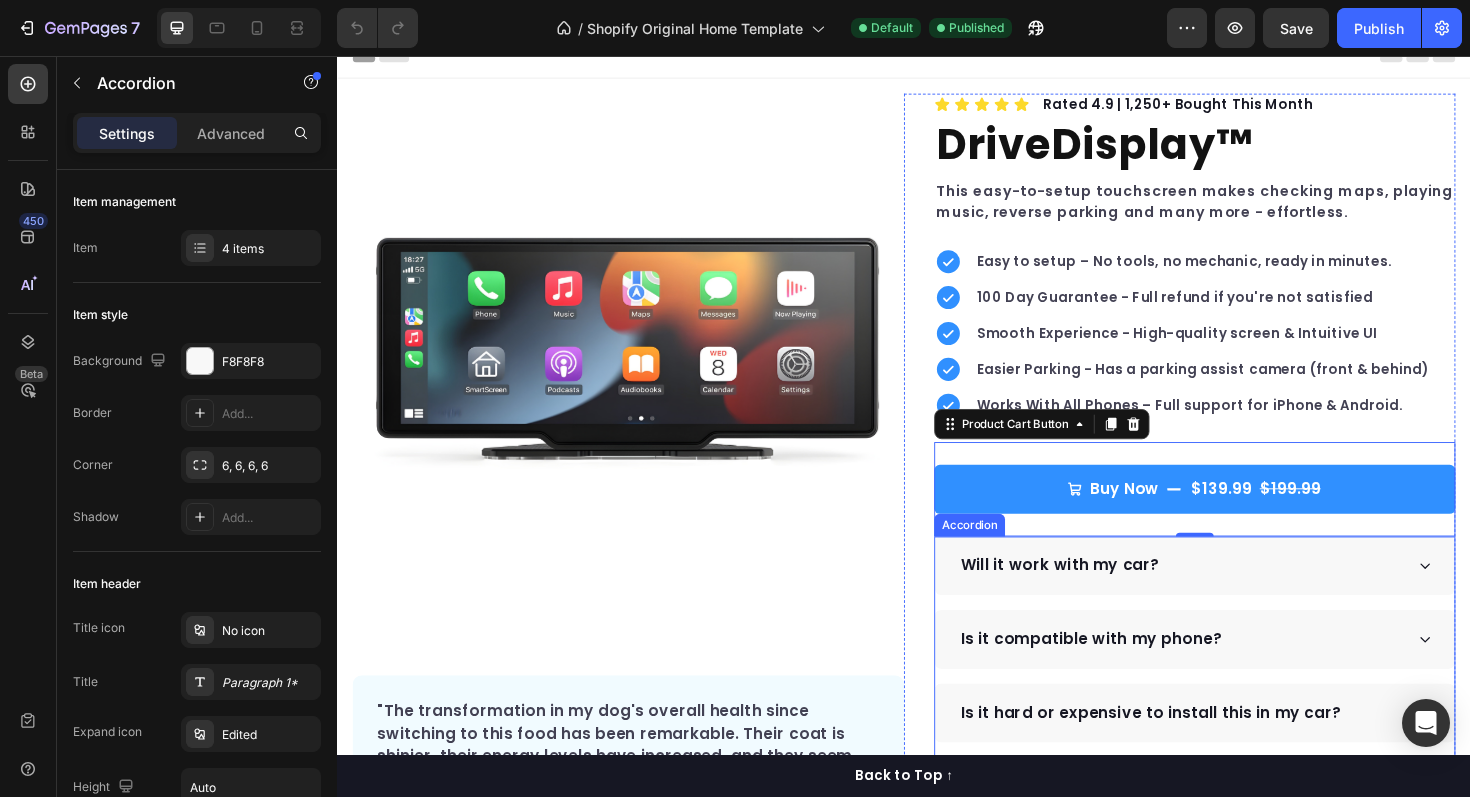 click on "Will it work with my car?" at bounding box center (1245, 596) 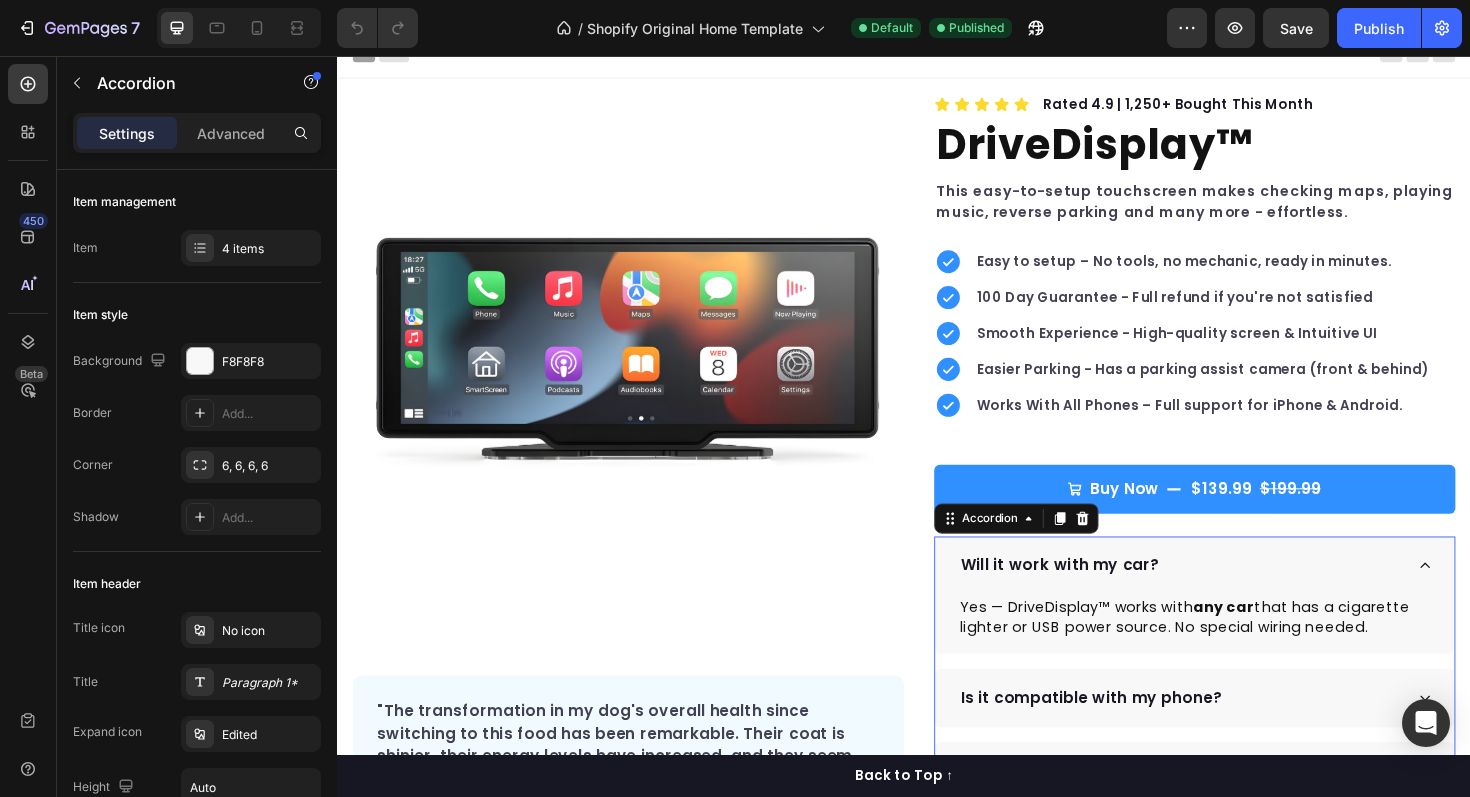 click on "Will it work with my car?" at bounding box center (1245, 596) 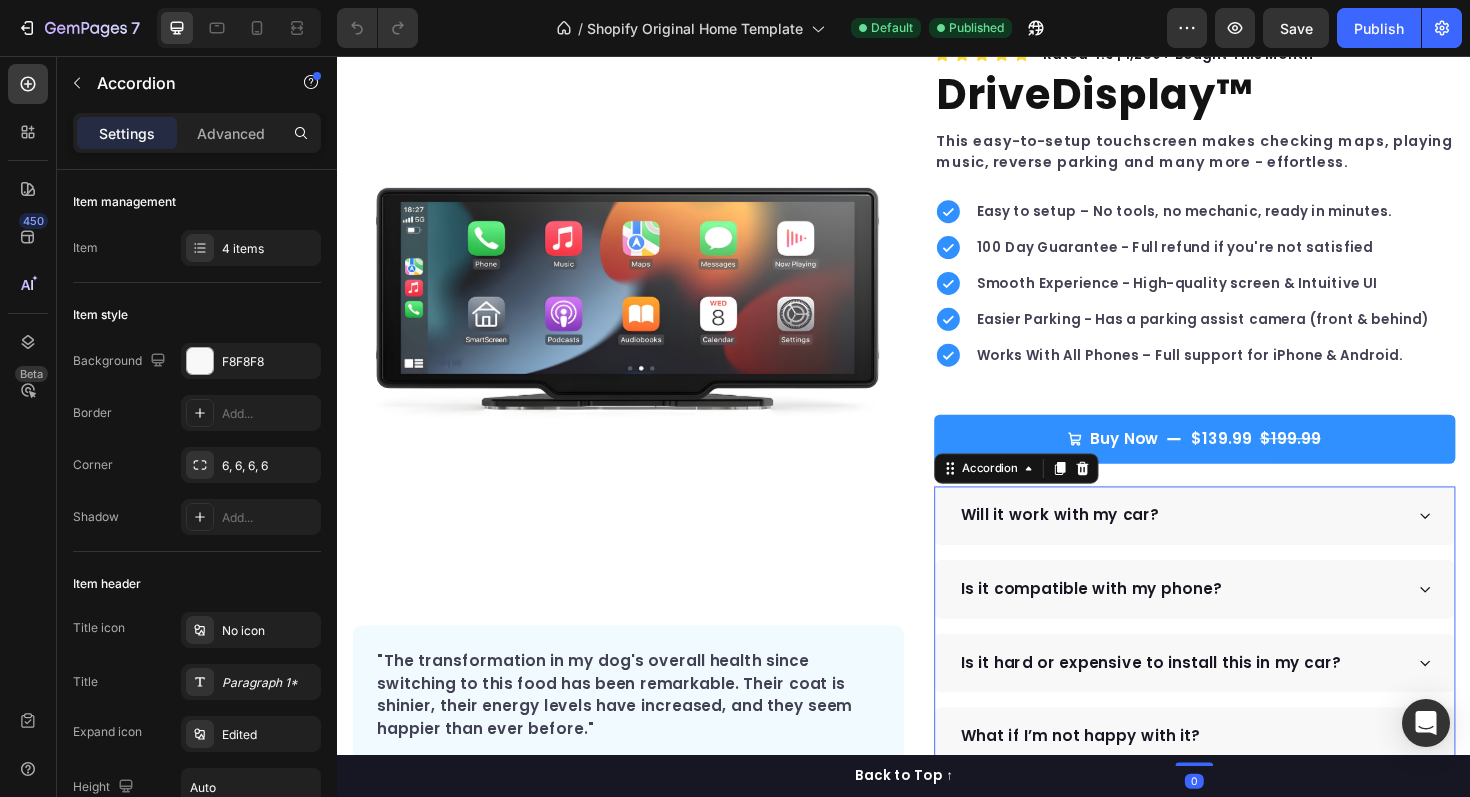 scroll, scrollTop: 93, scrollLeft: 0, axis: vertical 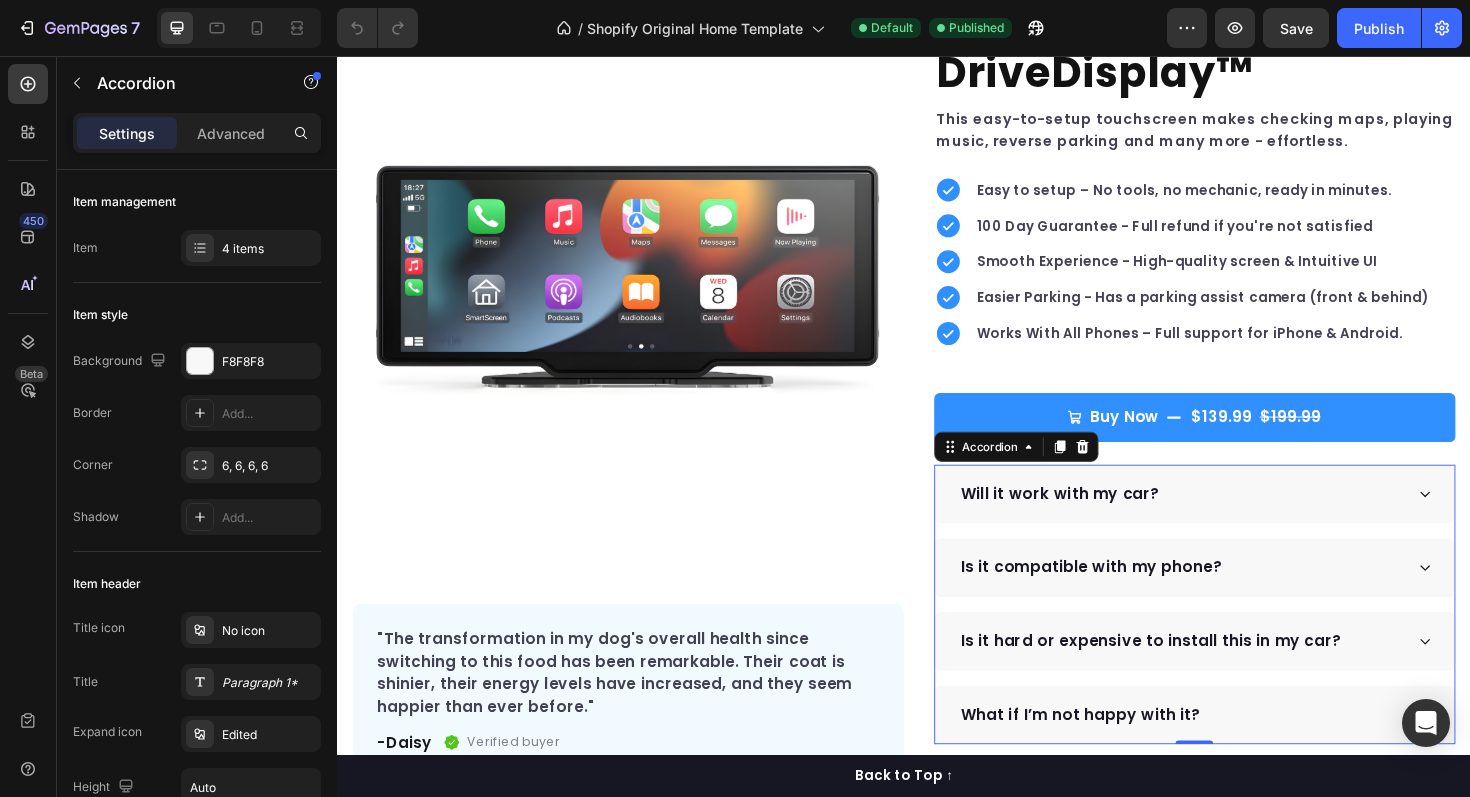 click on "Will it work with my car?" at bounding box center (1230, 520) 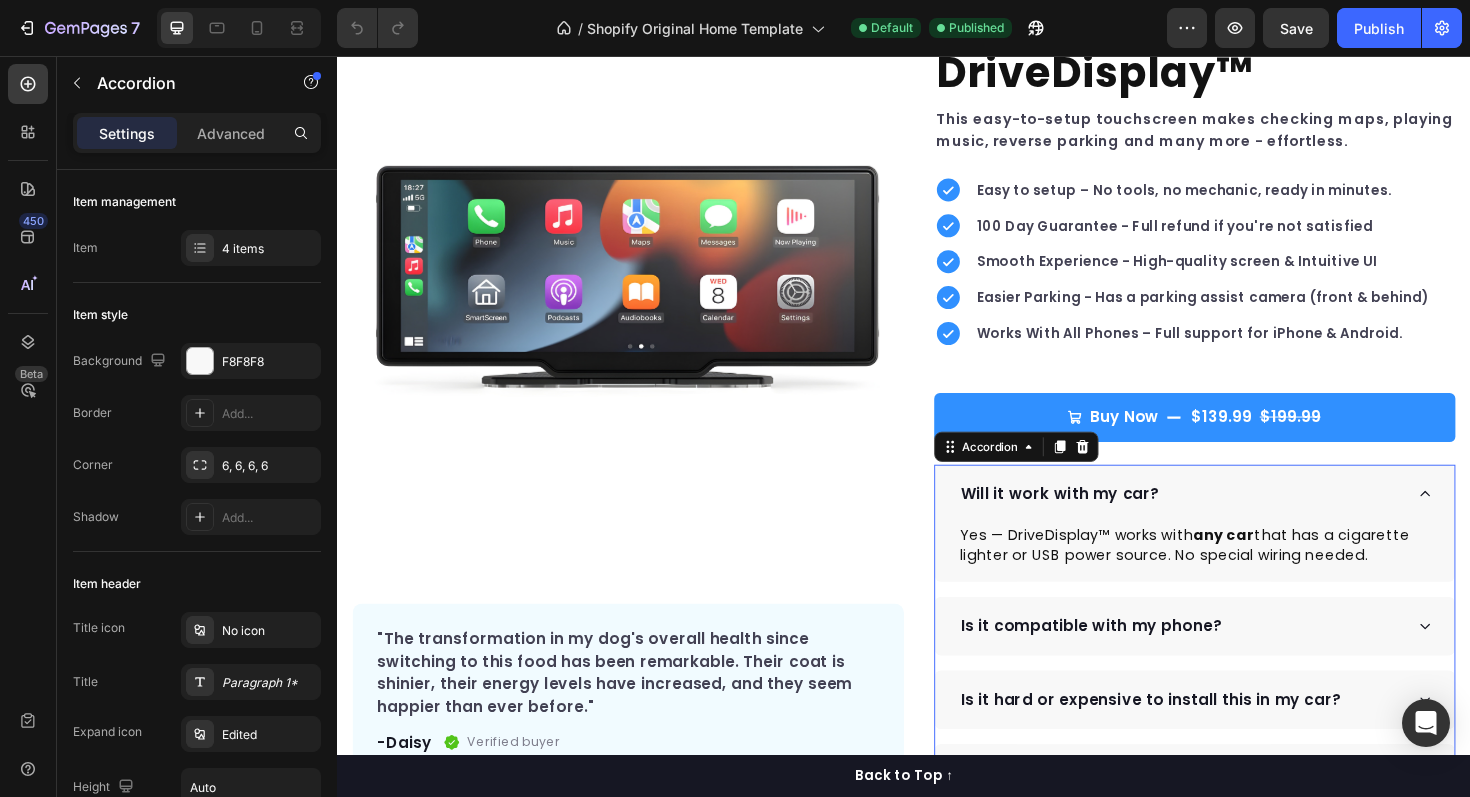 click on "Will it work with my car?" at bounding box center (1245, 520) 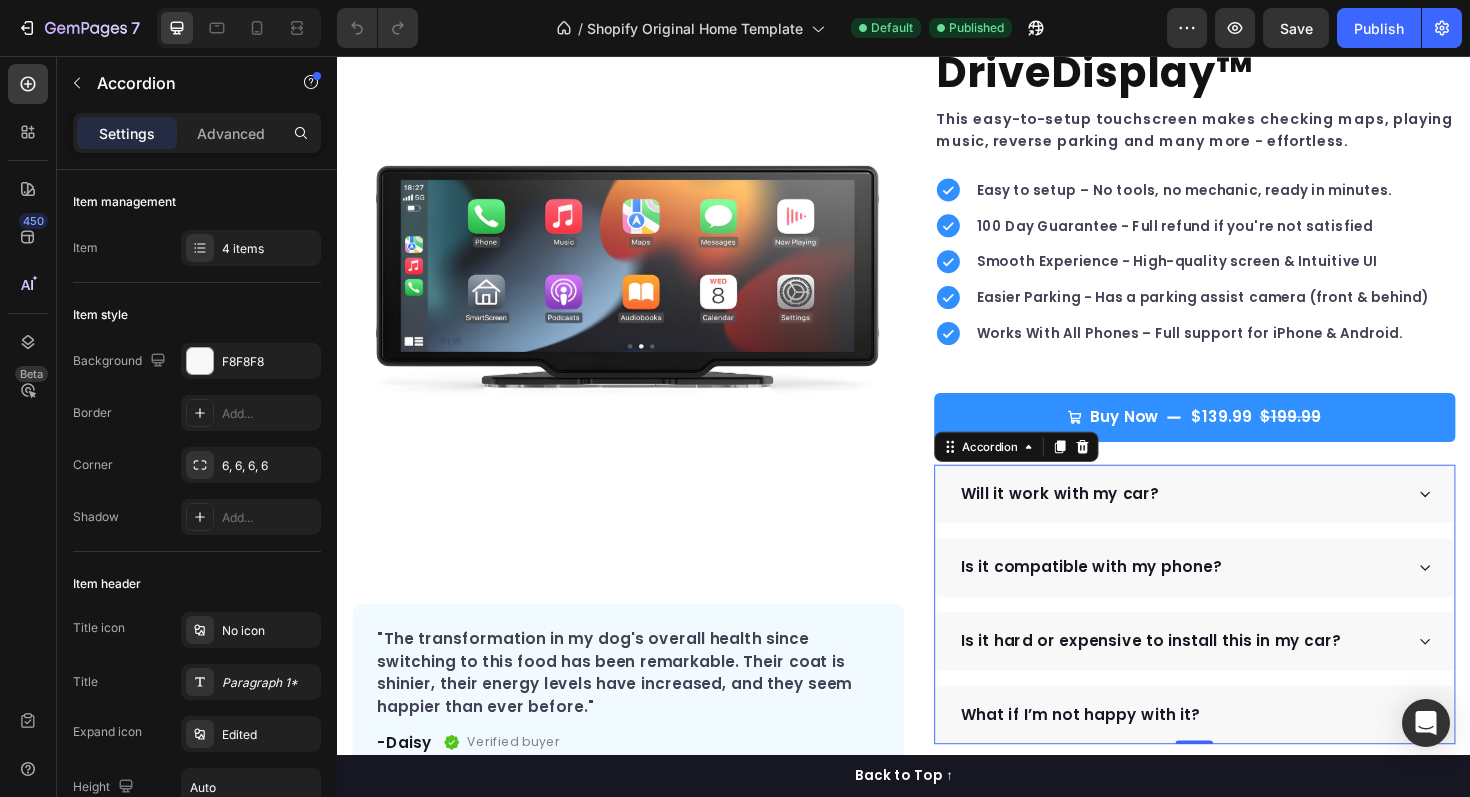 click on "Will it work with my car?" at bounding box center (1230, 520) 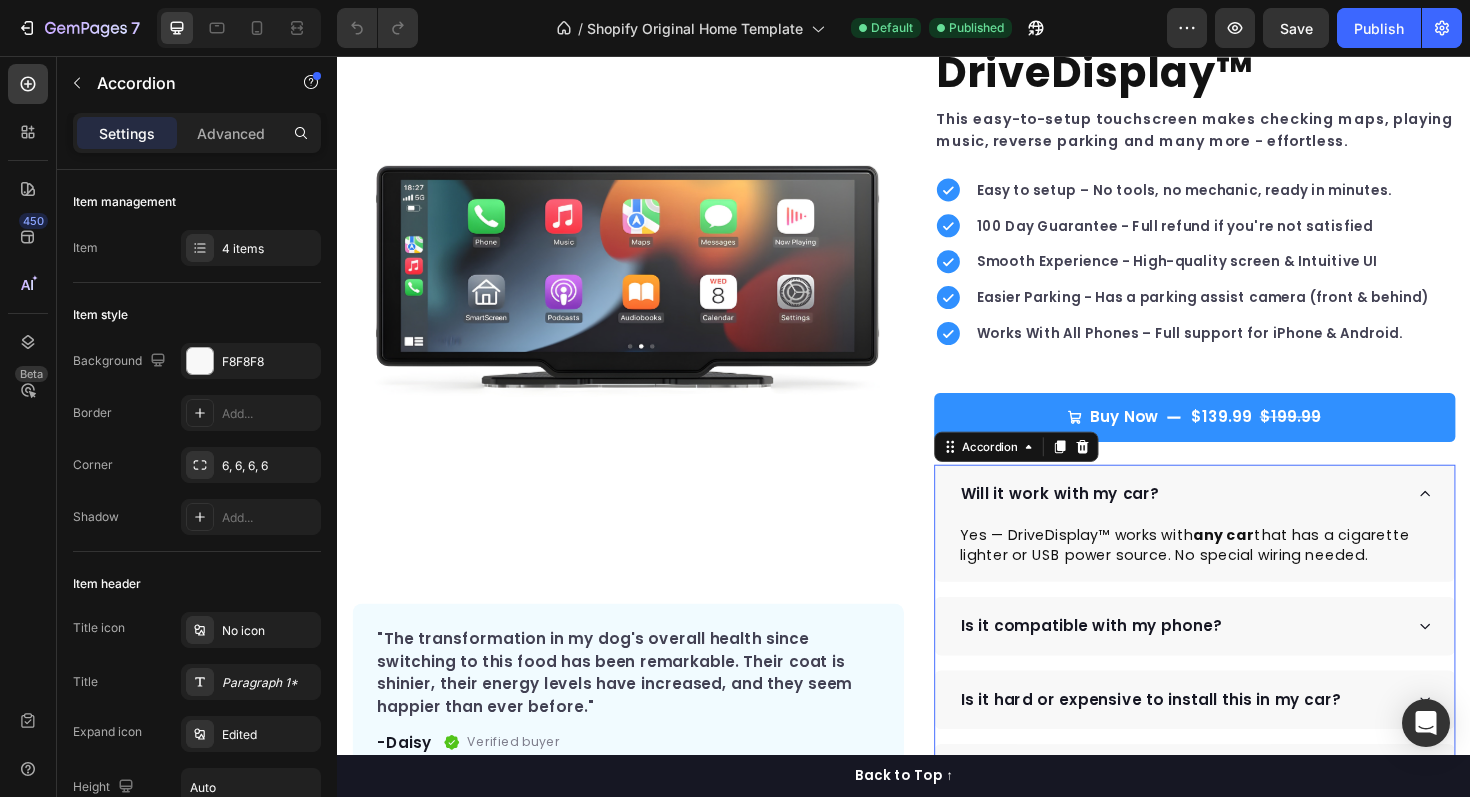 click on "Will it work with my car?" at bounding box center (1230, 520) 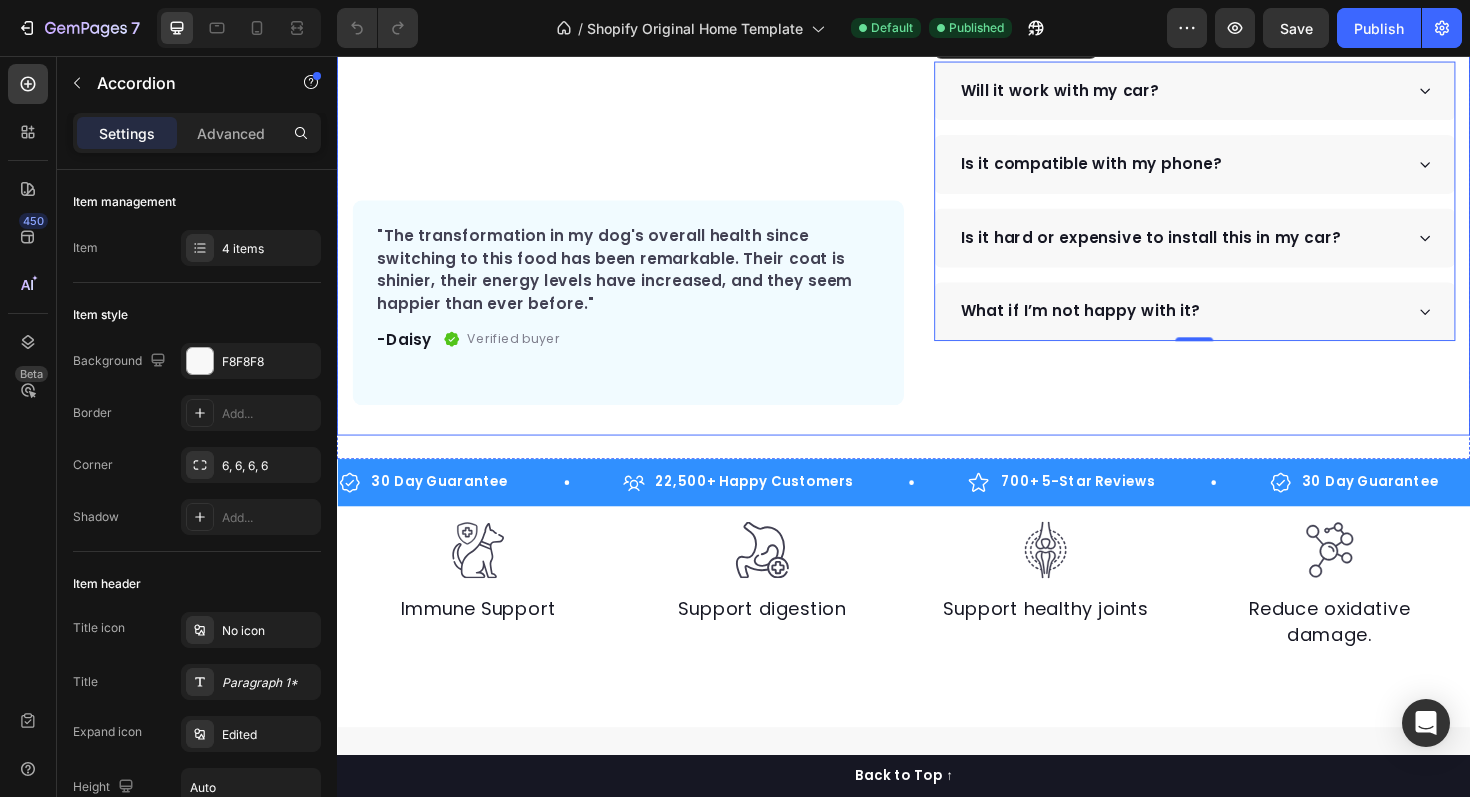 scroll, scrollTop: 522, scrollLeft: 0, axis: vertical 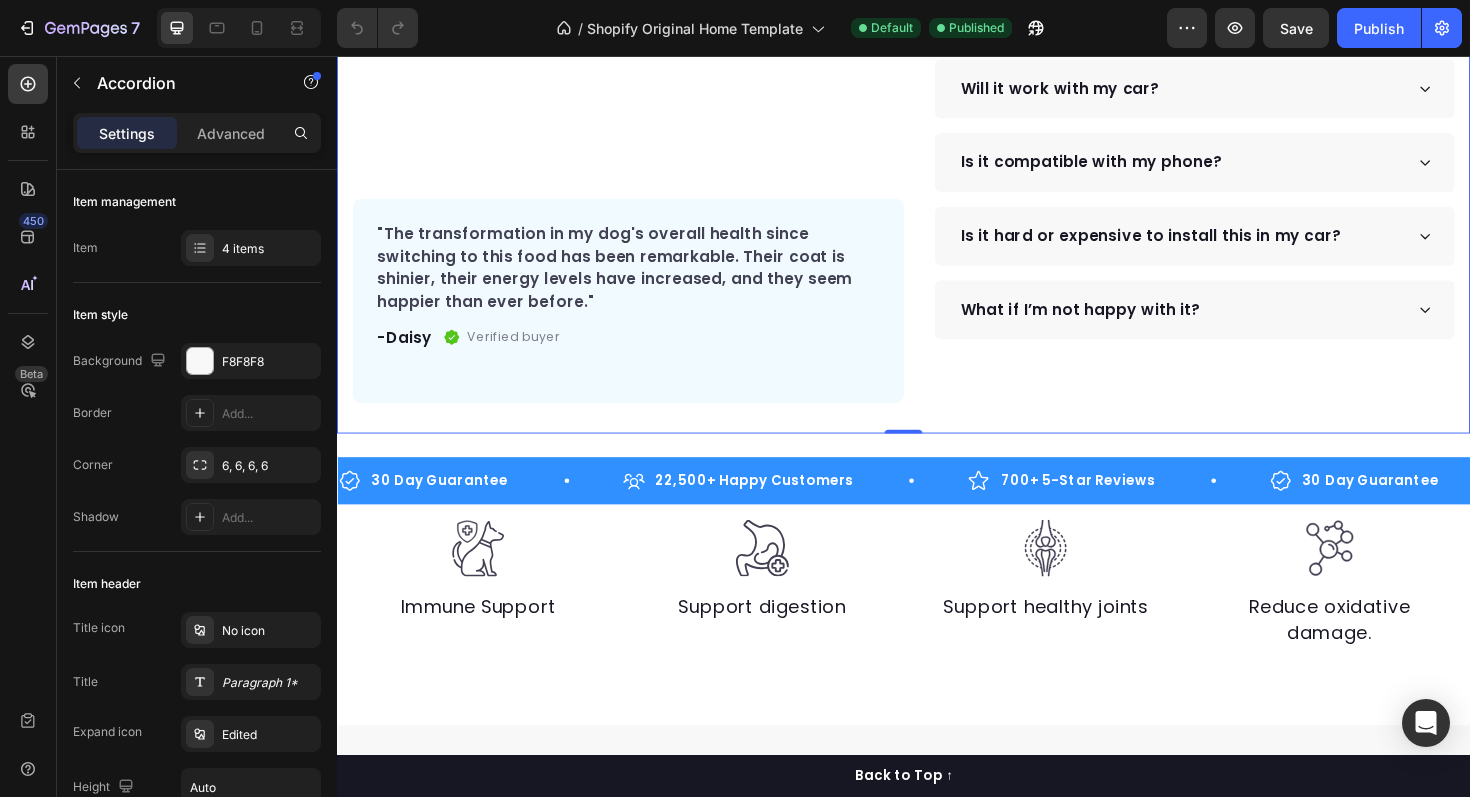 click on "Product Images "The transformation in my dog's overall health since switching to this food has been remarkable. Their coat is shinier, their energy levels have increased, and they seem happier than ever before." Text block -[PERSON] Text block
Verified buyer Item list Row Row "My dog absolutely loves this food! It's clear that the taste and quality are top-notch."  -[PERSON] Text block Row Row
Icon
Icon
Icon
Icon
Icon Icon List Hoz Rated 4.9 | 1,250+ Bought This Month Text block Row DriveDisplay™ Product Title This easy-to-setup touchscreen makes checking maps, playing music, reverse parking and many more - effortless. Text block
Easy to setup – No tools, no mechanic, ready in minutes.
100 Day Guarantee - Full refund if you're not satisfied
Smooth Experience - High-quality screen & Intuitive UI
Item list
Buy Now" at bounding box center (937, 15) 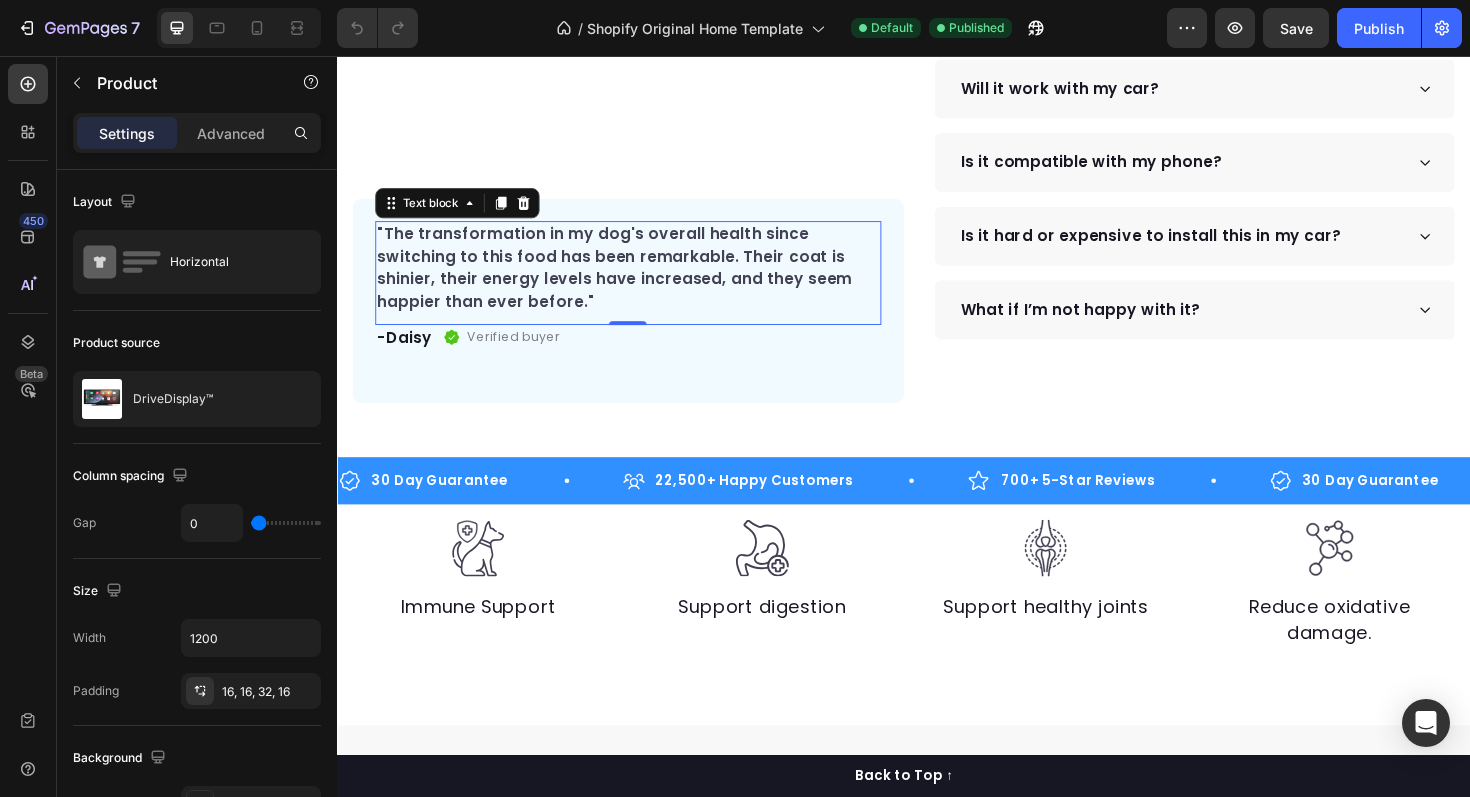 click on ""The transformation in my dog's overall health since switching to this food has been remarkable. Their coat is shinier, their energy levels have increased, and they seem happier than ever before."" at bounding box center [645, 281] 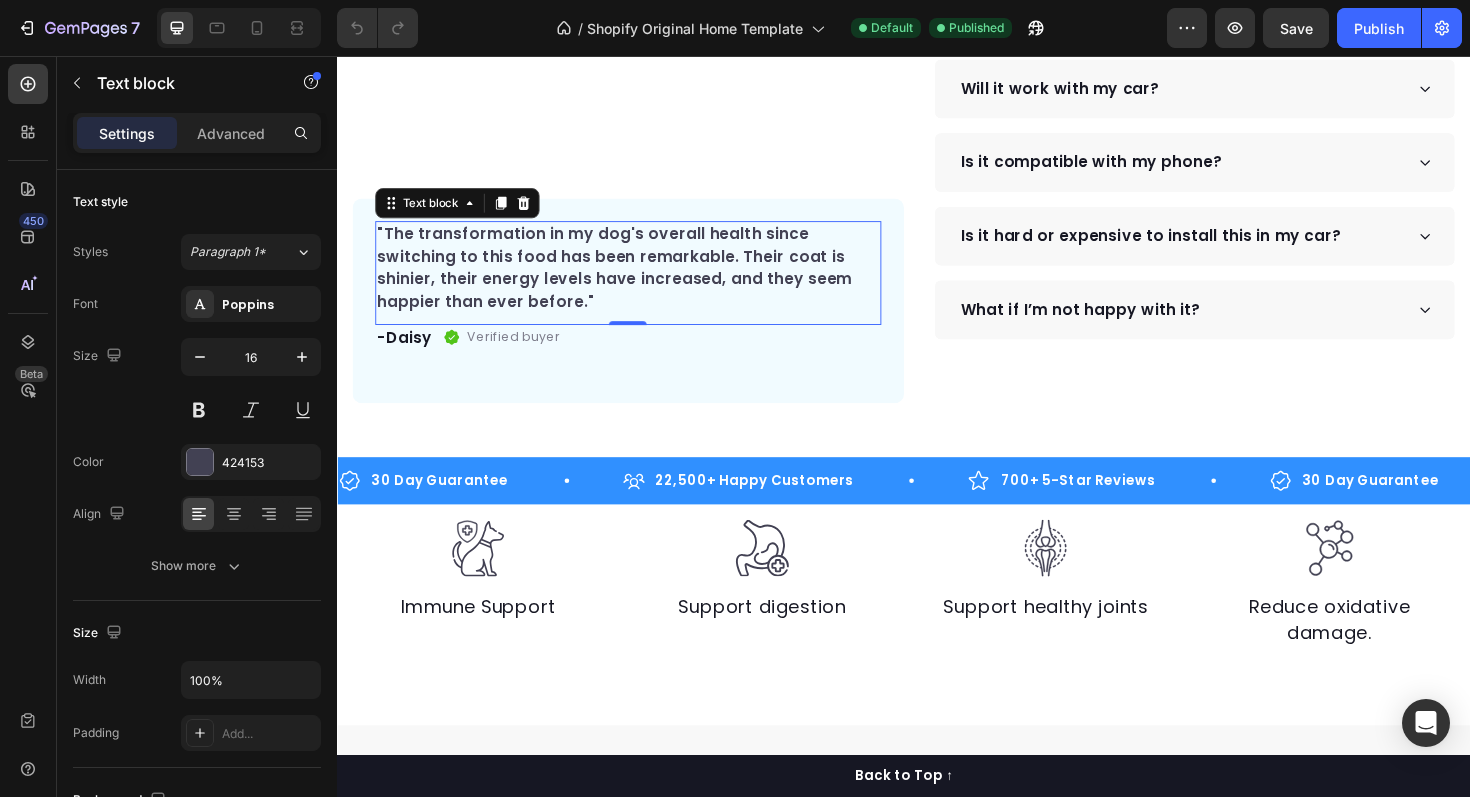 click on ""The transformation in my dog's overall health since switching to this food has been remarkable. Their coat is shinier, their energy levels have increased, and they seem happier than ever before."" at bounding box center (645, 281) 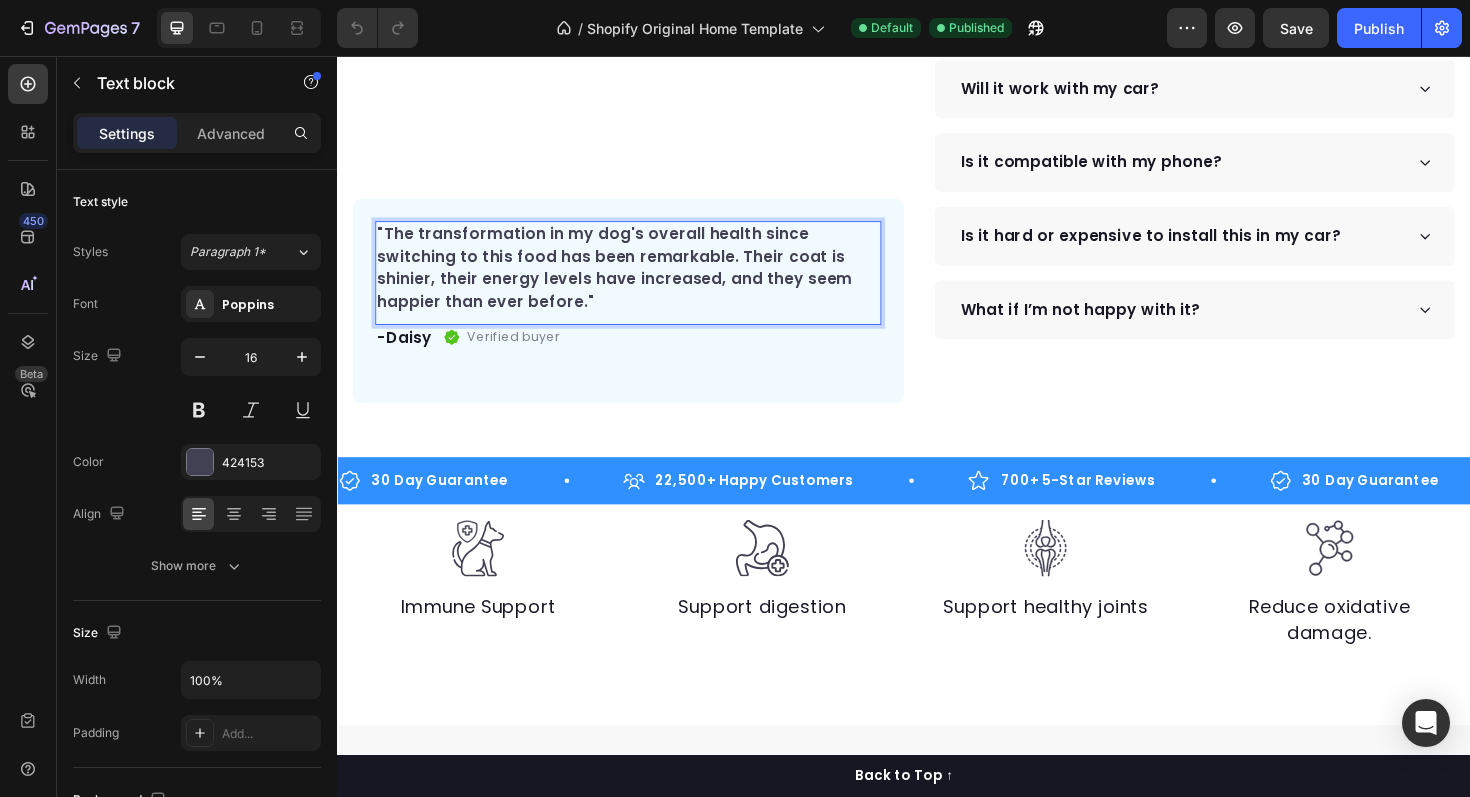 click on ""The transformation in my dog's overall health since switching to this food has been remarkable. Their coat is shinier, their energy levels have increased, and they seem happier than ever before."" at bounding box center (645, 281) 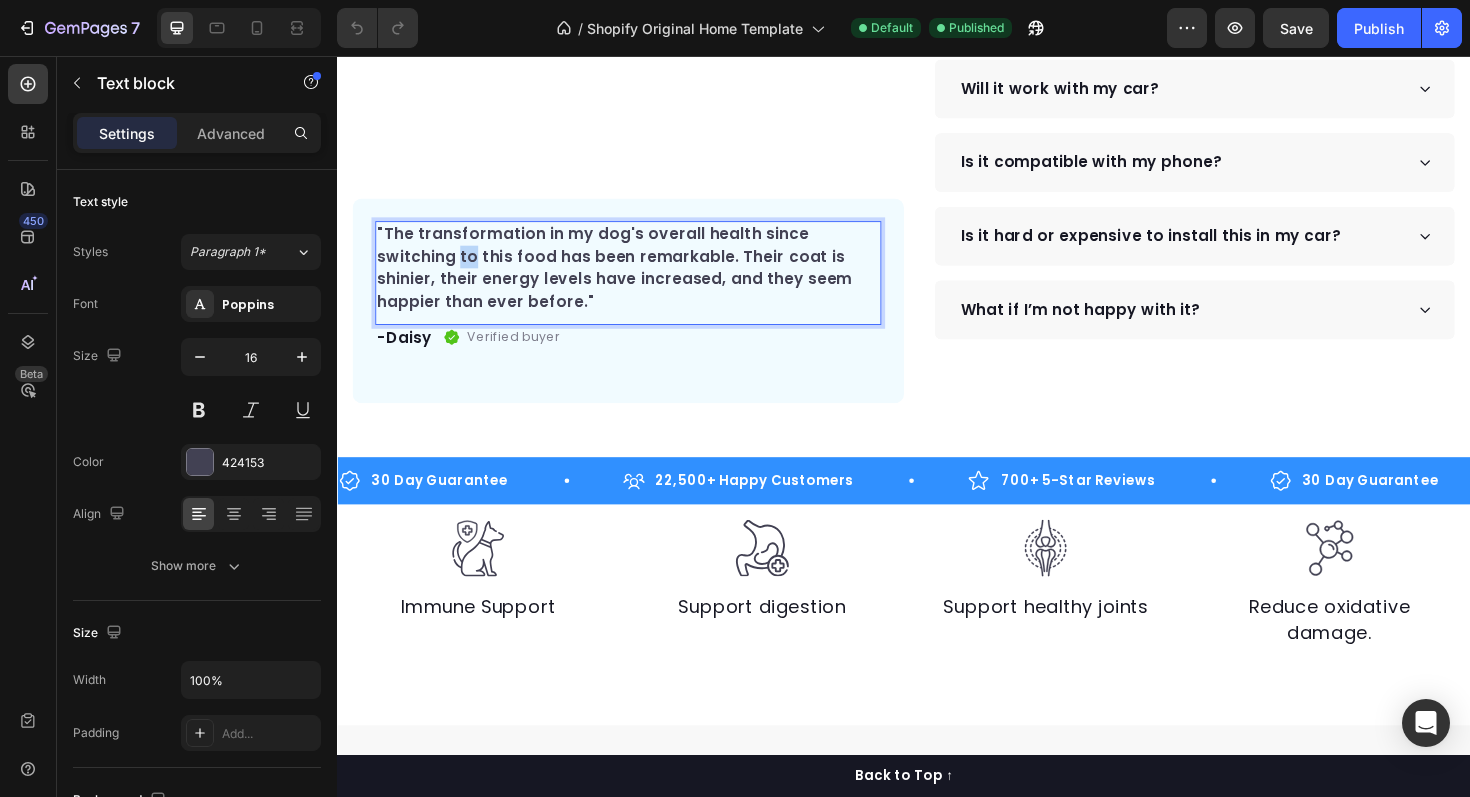 click on ""The transformation in my dog's overall health since switching to this food has been remarkable. Their coat is shinier, their energy levels have increased, and they seem happier than ever before."" at bounding box center [645, 281] 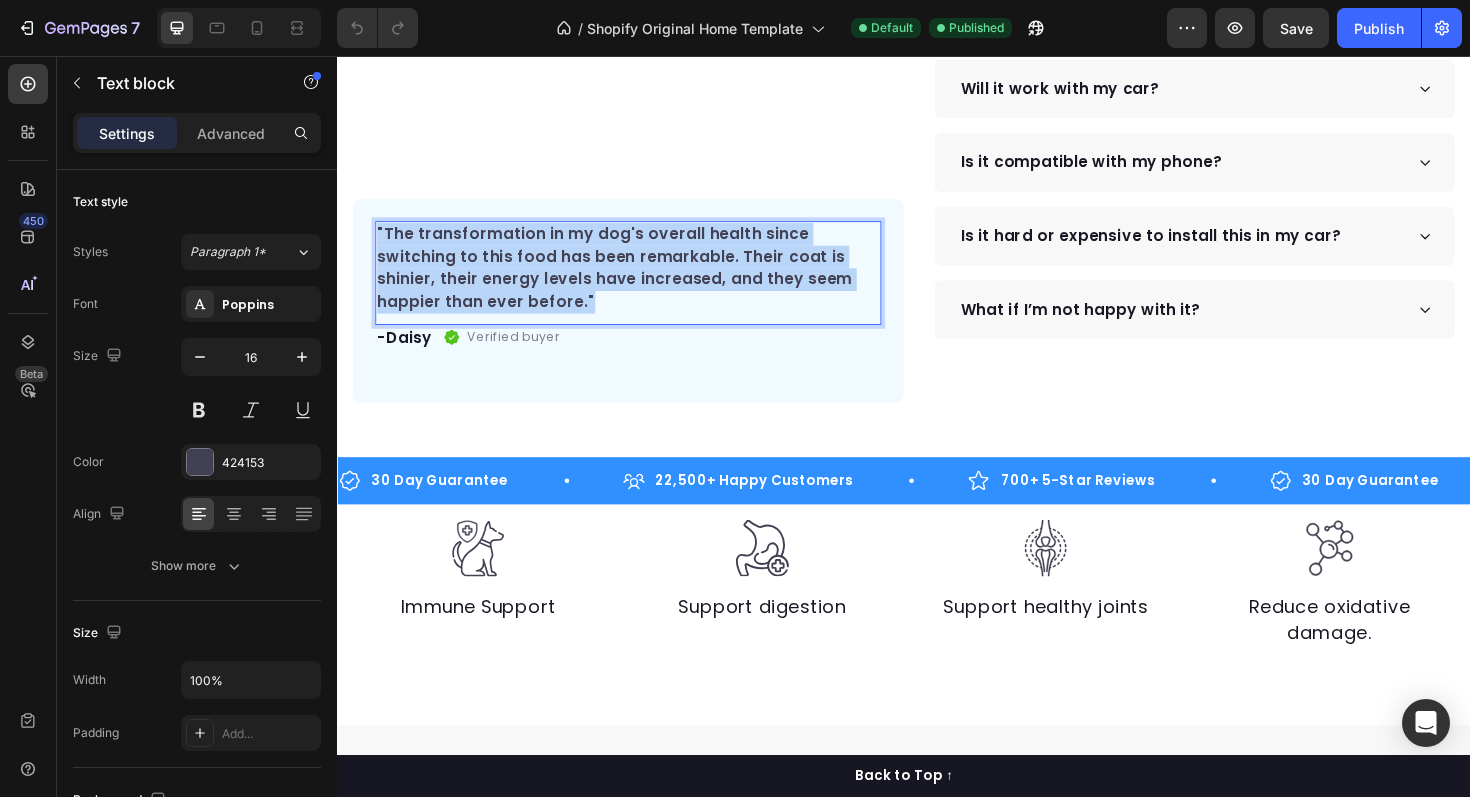 click on ""The transformation in my dog's overall health since switching to this food has been remarkable. Their coat is shinier, their energy levels have increased, and they seem happier than ever before."" at bounding box center (645, 281) 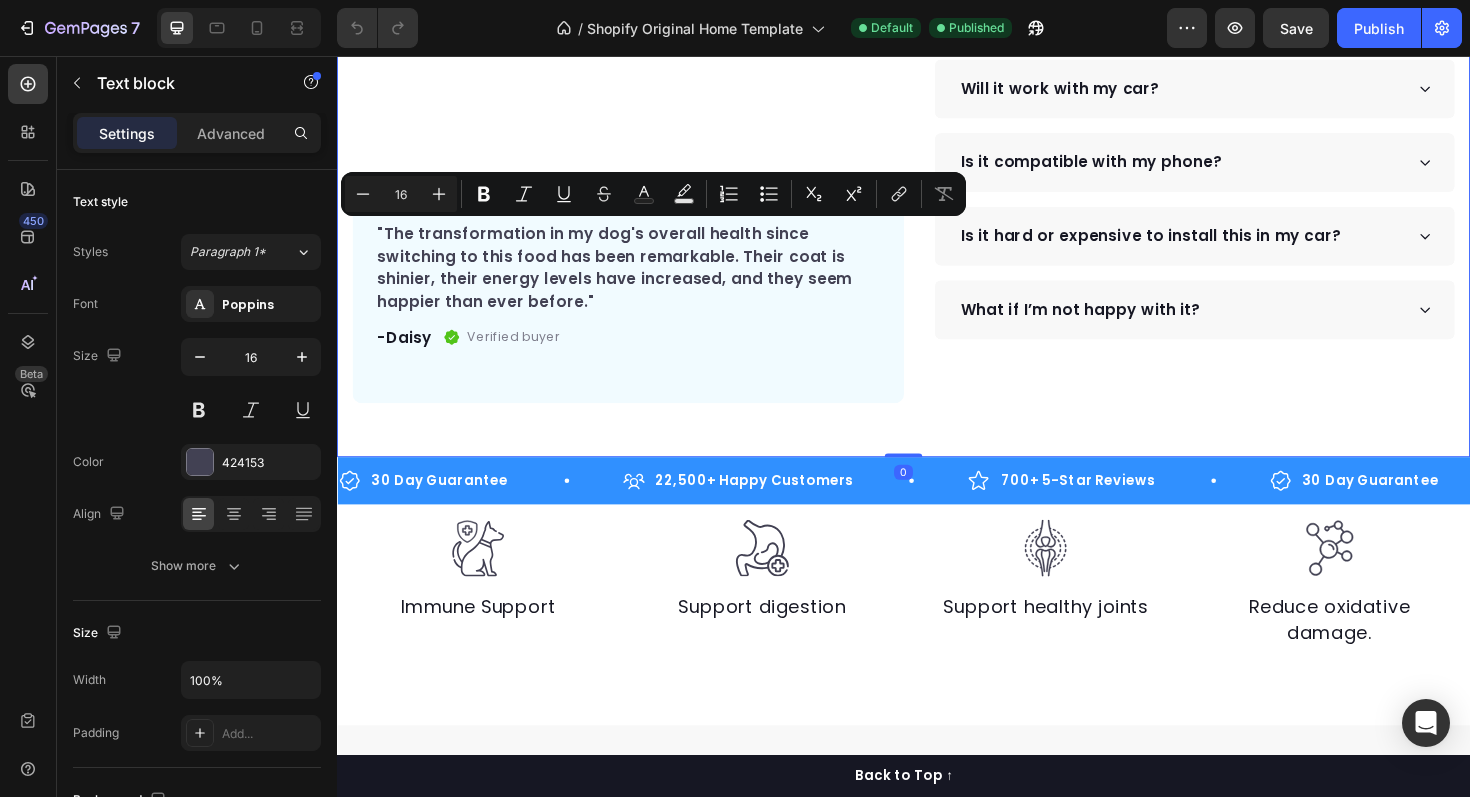click on "Product Images "The transformation in my dog's overall health since switching to this food has been remarkable. Their coat is shinier, their energy levels have increased, and they seem happier than ever before." Text block -[PERSON] Text block
Verified buyer Item list Row Row "My dog absolutely loves this food! It's clear that the taste and quality are top-notch."  -[PERSON] Text block Row Row
Icon
Icon
Icon
Icon
Icon Icon List Hoz Rated 4.9 | 1,250+ Bought This Month Text block Row DriveDisplay™ Product Title This easy-to-setup touchscreen makes checking maps, playing music, reverse parking and many more - effortless. Text block
Easy to setup – No tools, no mechanic, ready in minutes.
100 Day Guarantee - Full refund if you're not satisfied
Smooth Experience - High-quality screen & Intuitive UI
Item list
Buy Now" at bounding box center [937, 28] 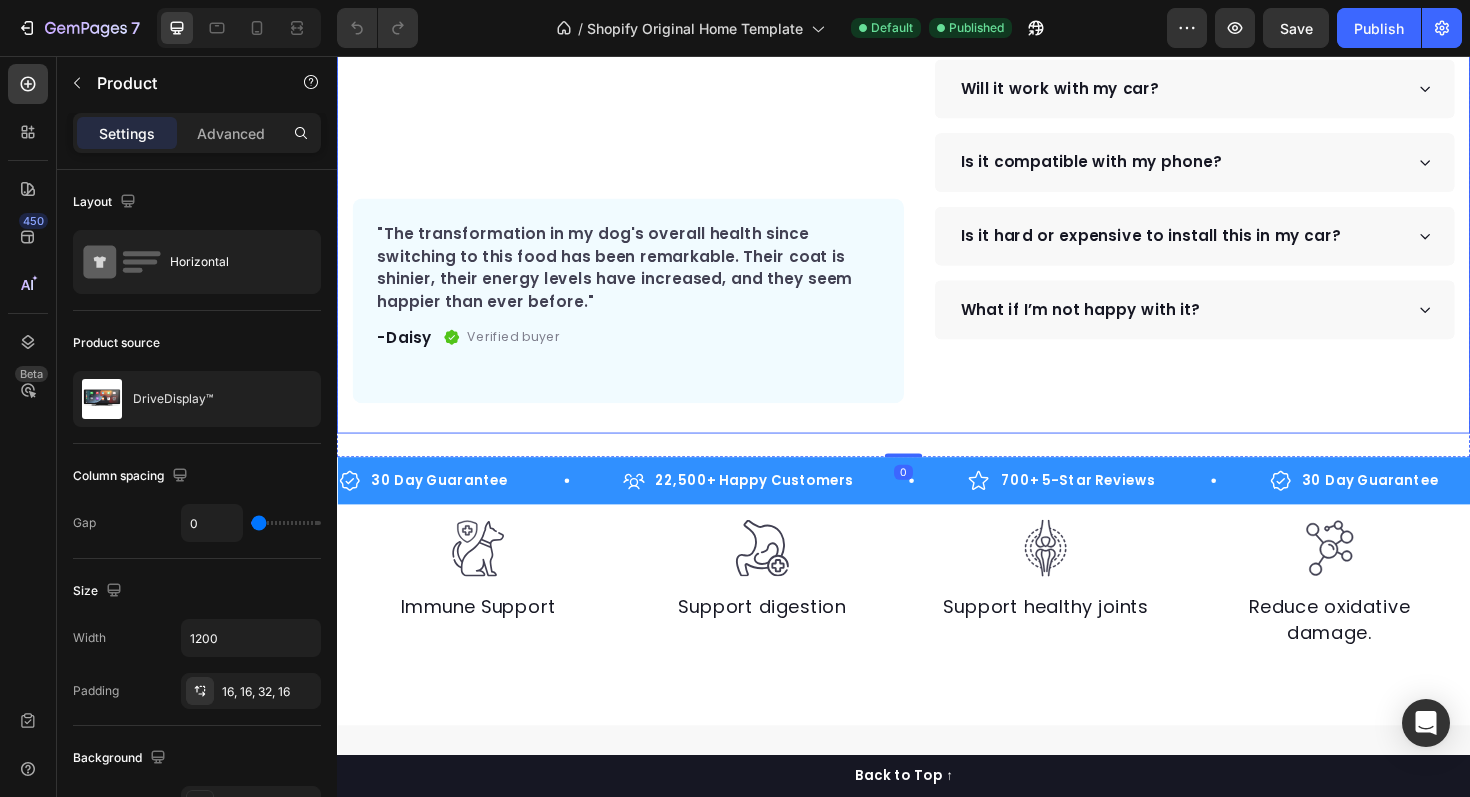 click on "Product Images "The transformation in my dog's overall health since switching to this food has been remarkable. Their coat is shinier, their energy levels have increased, and they seem happier than ever before." Text block -[PERSON] Text block
Verified buyer Item list Row Row "My dog absolutely loves this food! It's clear that the taste and quality are top-notch."  -[PERSON] Text block Row Row
Icon
Icon
Icon
Icon
Icon Icon List Hoz Rated 4.9 | 1,250+ Bought This Month Text block Row DriveDisplay™ Product Title This easy-to-setup touchscreen makes checking maps, playing music, reverse parking and many more - effortless. Text block
Easy to setup – No tools, no mechanic, ready in minutes.
100 Day Guarantee - Full refund if you're not satisfied
Smooth Experience - High-quality screen & Intuitive UI
Item list
Buy Now" at bounding box center (937, 15) 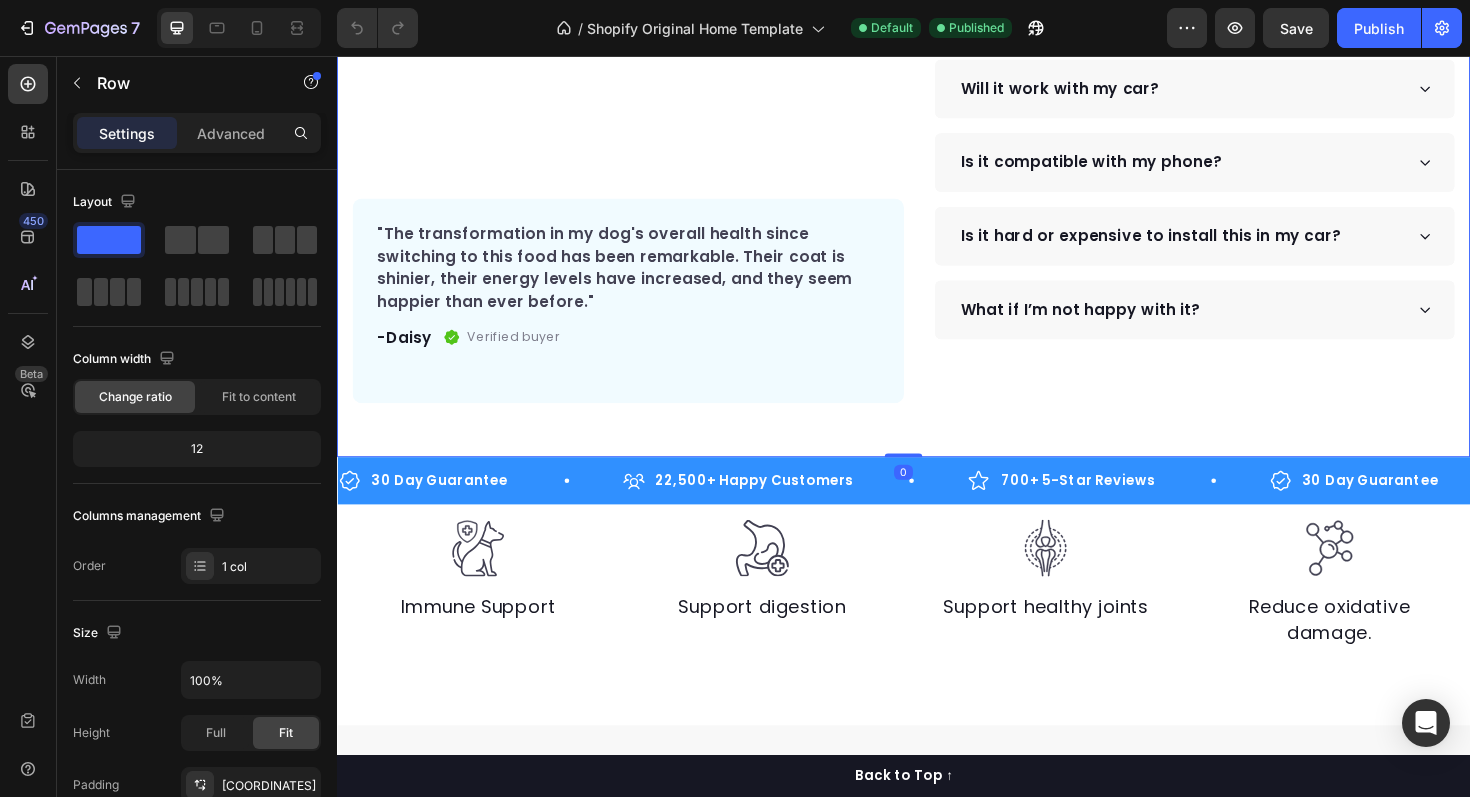 click on "Product Images "The transformation in my dog's overall health since switching to this food has been remarkable. Their coat is shinier, their energy levels have increased, and they seem happier than ever before." Text block -[PERSON] Text block
Verified buyer Item list Row Row "My dog absolutely loves this food! It's clear that the taste and quality are top-notch."  -[PERSON] Text block Row Row
Icon
Icon
Icon
Icon
Icon Icon List Hoz Rated 4.9 | 1,250+ Bought This Month Text block Row DriveDisplay™ Product Title This easy-to-setup touchscreen makes checking maps, playing music, reverse parking and many more - effortless. Text block
Easy to setup – No tools, no mechanic, ready in minutes.
100 Day Guarantee - Full refund if you're not satisfied
Smooth Experience - High-quality screen & Intuitive UI
Item list
Buy Now" at bounding box center (937, 28) 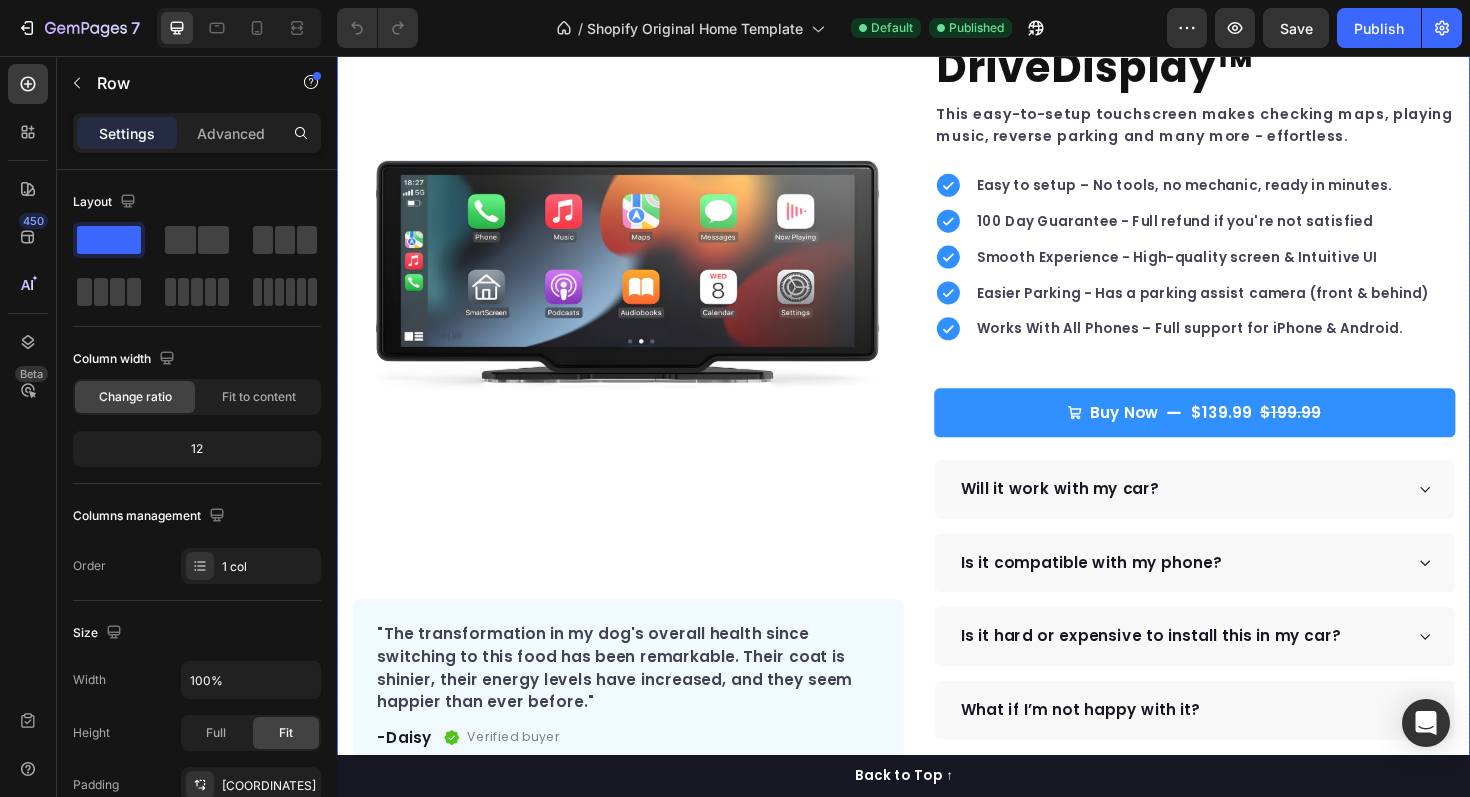 scroll, scrollTop: 0, scrollLeft: 0, axis: both 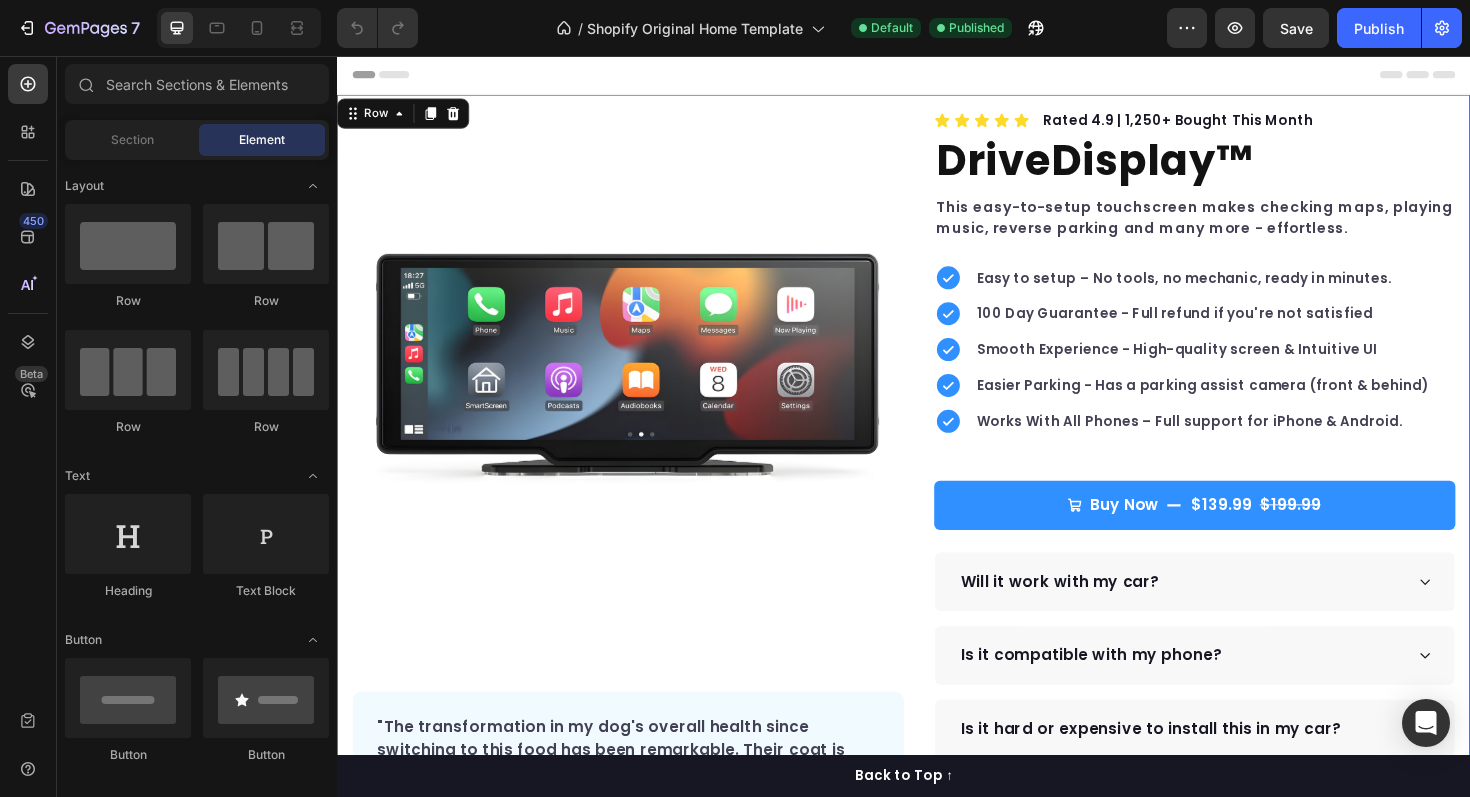 click at bounding box center (937, 76) 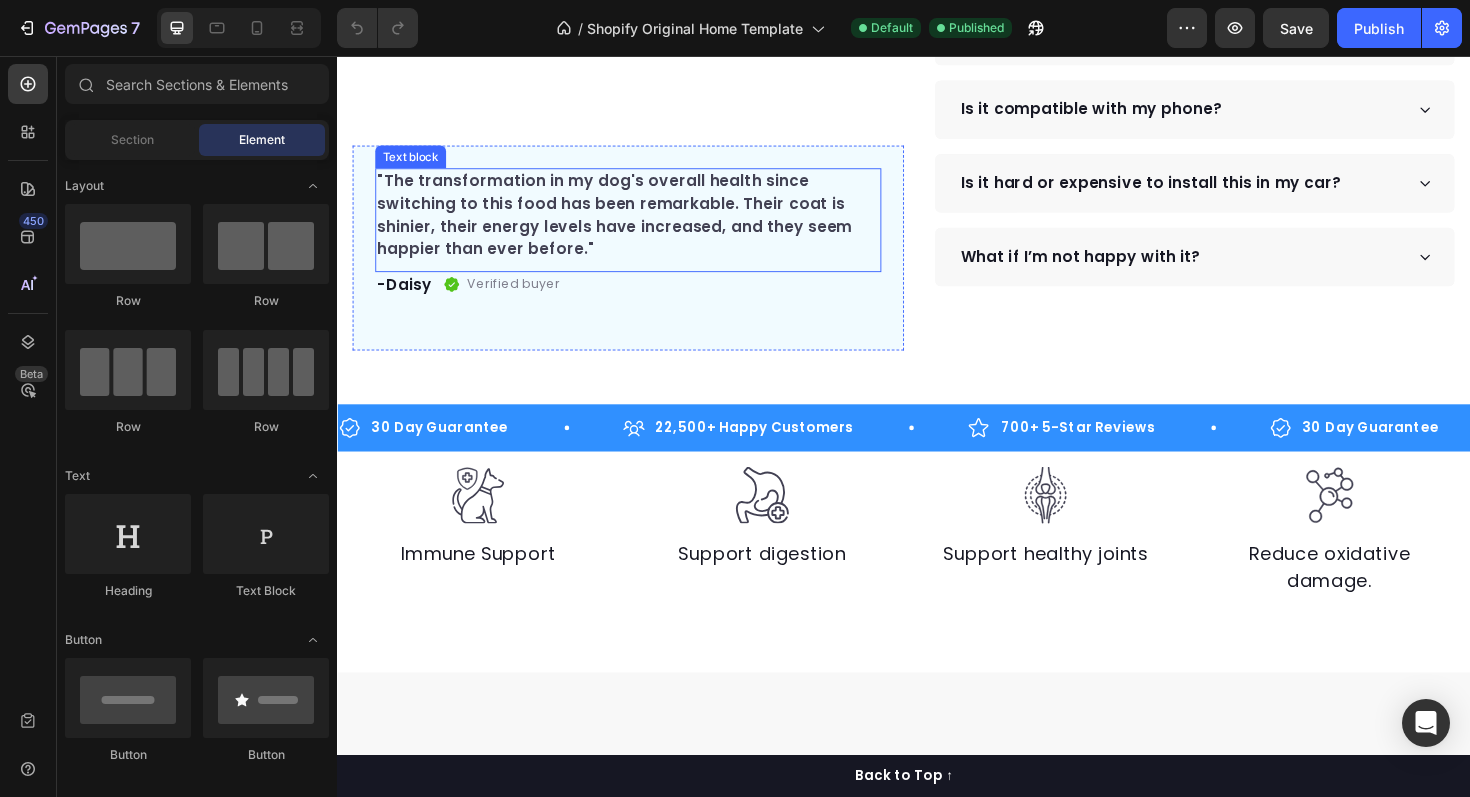 scroll, scrollTop: 576, scrollLeft: 0, axis: vertical 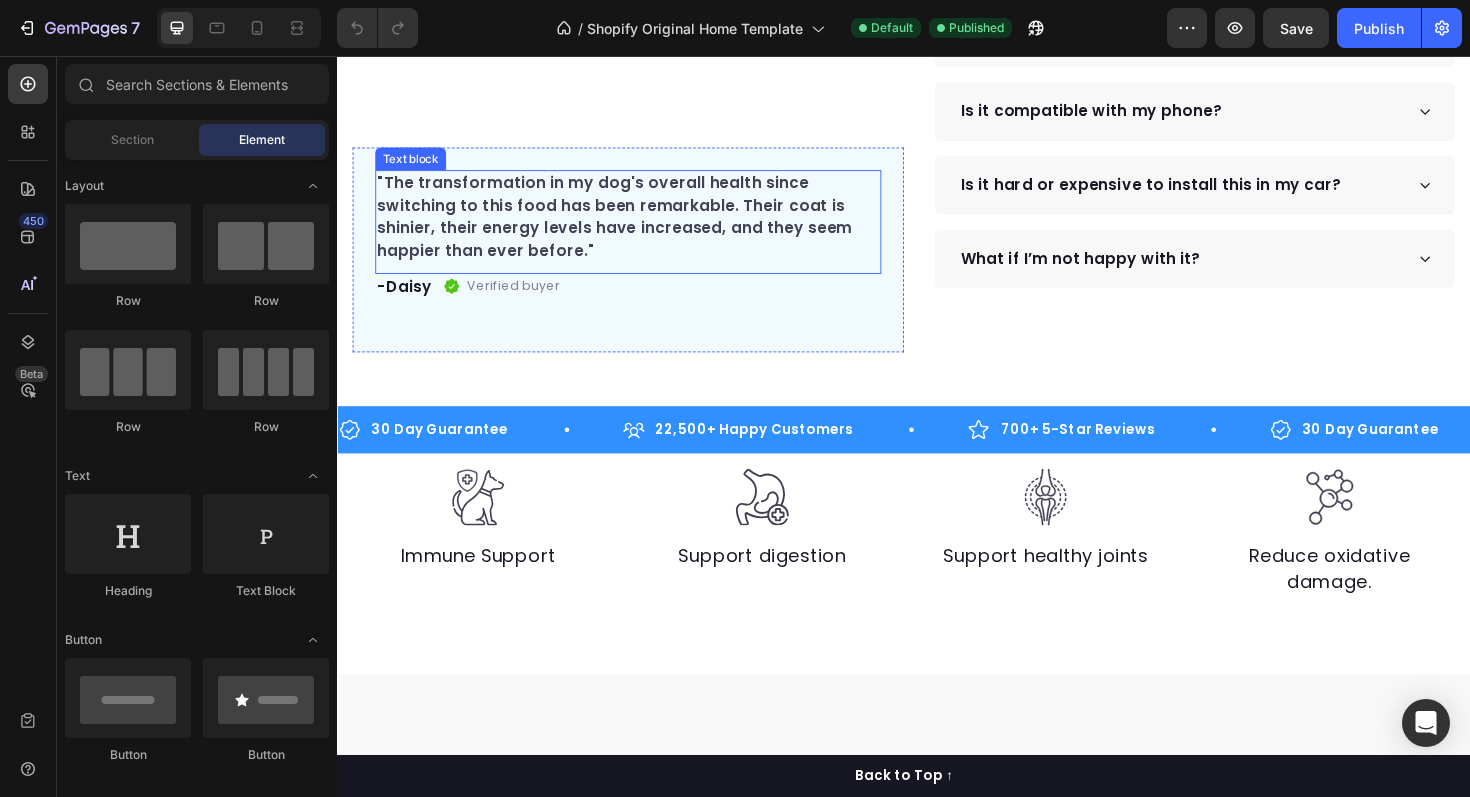click on ""The transformation in my dog's overall health since switching to this food has been remarkable. Their coat is shinier, their energy levels have increased, and they seem happier than ever before."" at bounding box center [645, 227] 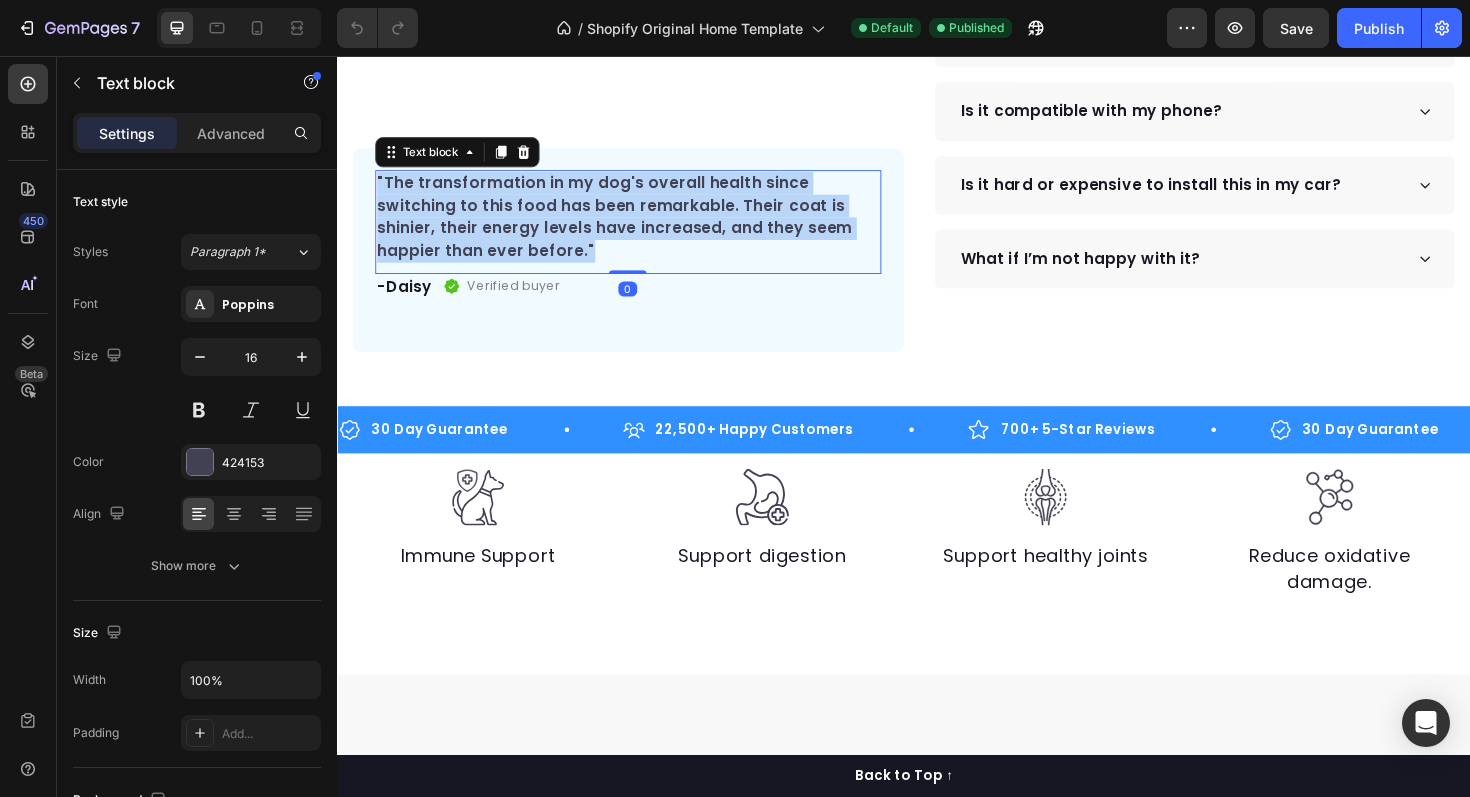 click on ""The transformation in my dog's overall health since switching to this food has been remarkable. Their coat is shinier, their energy levels have increased, and they seem happier than ever before."" at bounding box center (645, 227) 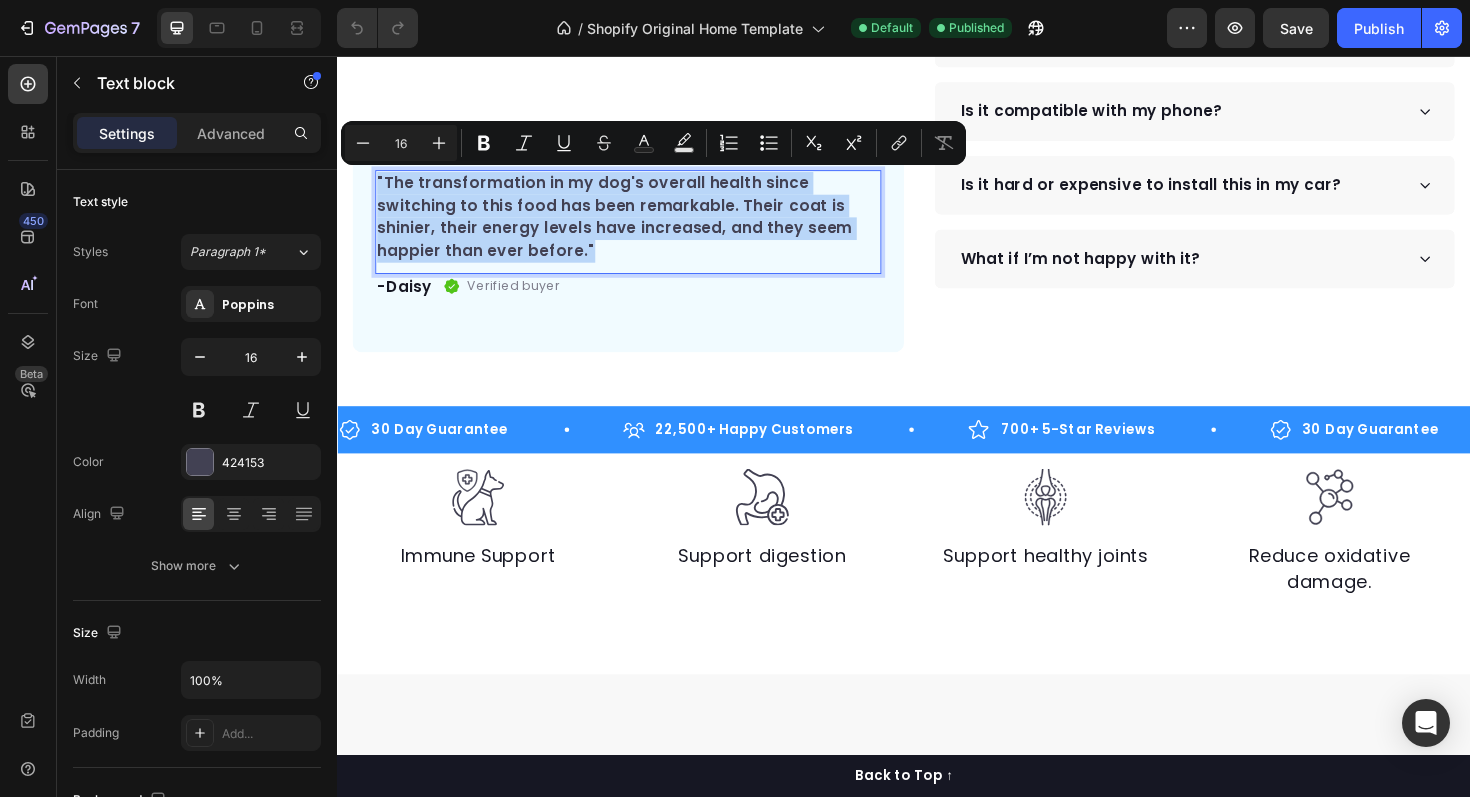 copy on ""The transformation in my dog's overall health since switching to this food has been remarkable. Their coat is shinier, their energy levels have increased, and they seem happier than ever before."" 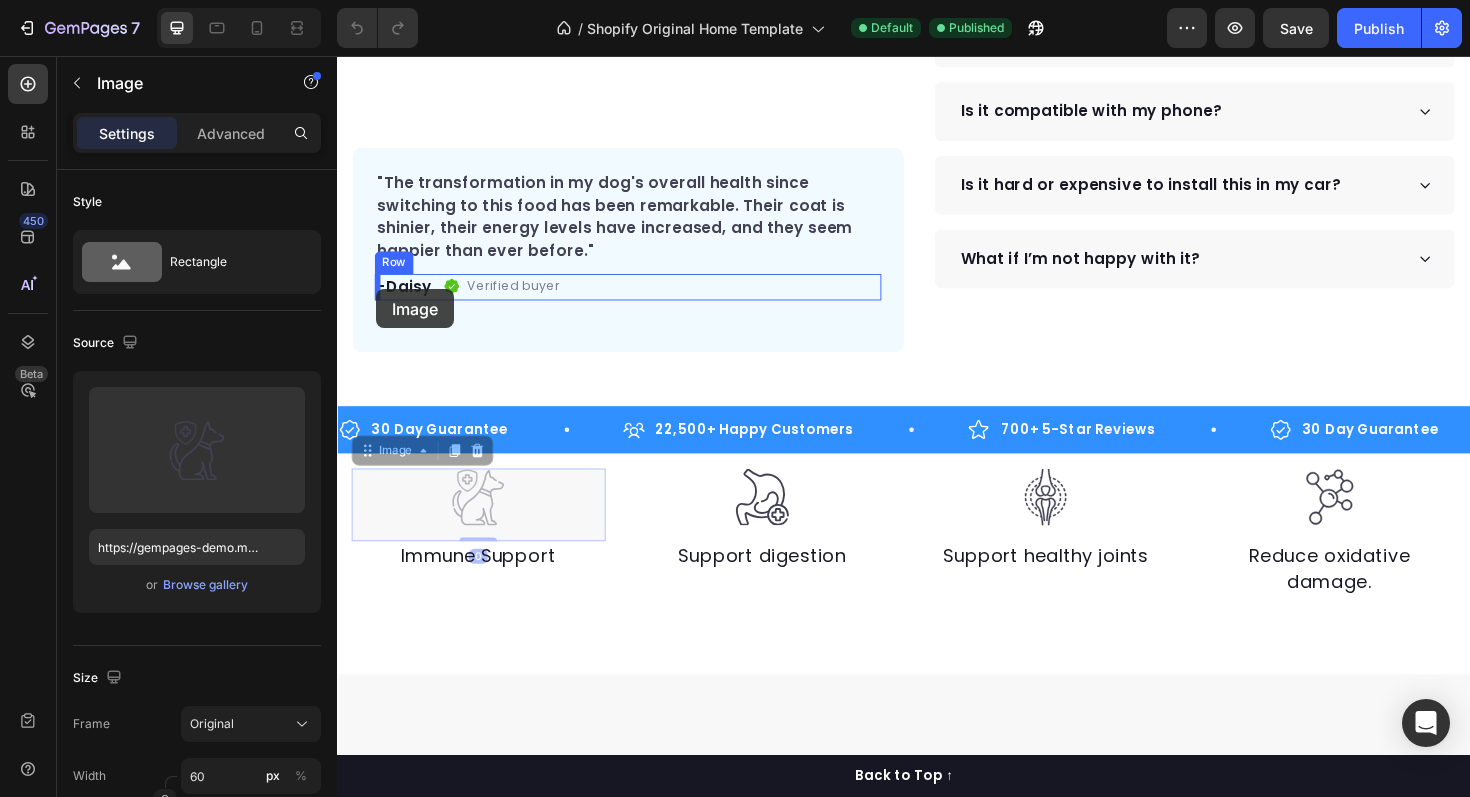 drag, startPoint x: 483, startPoint y: 532, endPoint x: 378, endPoint y: 303, distance: 251.92459 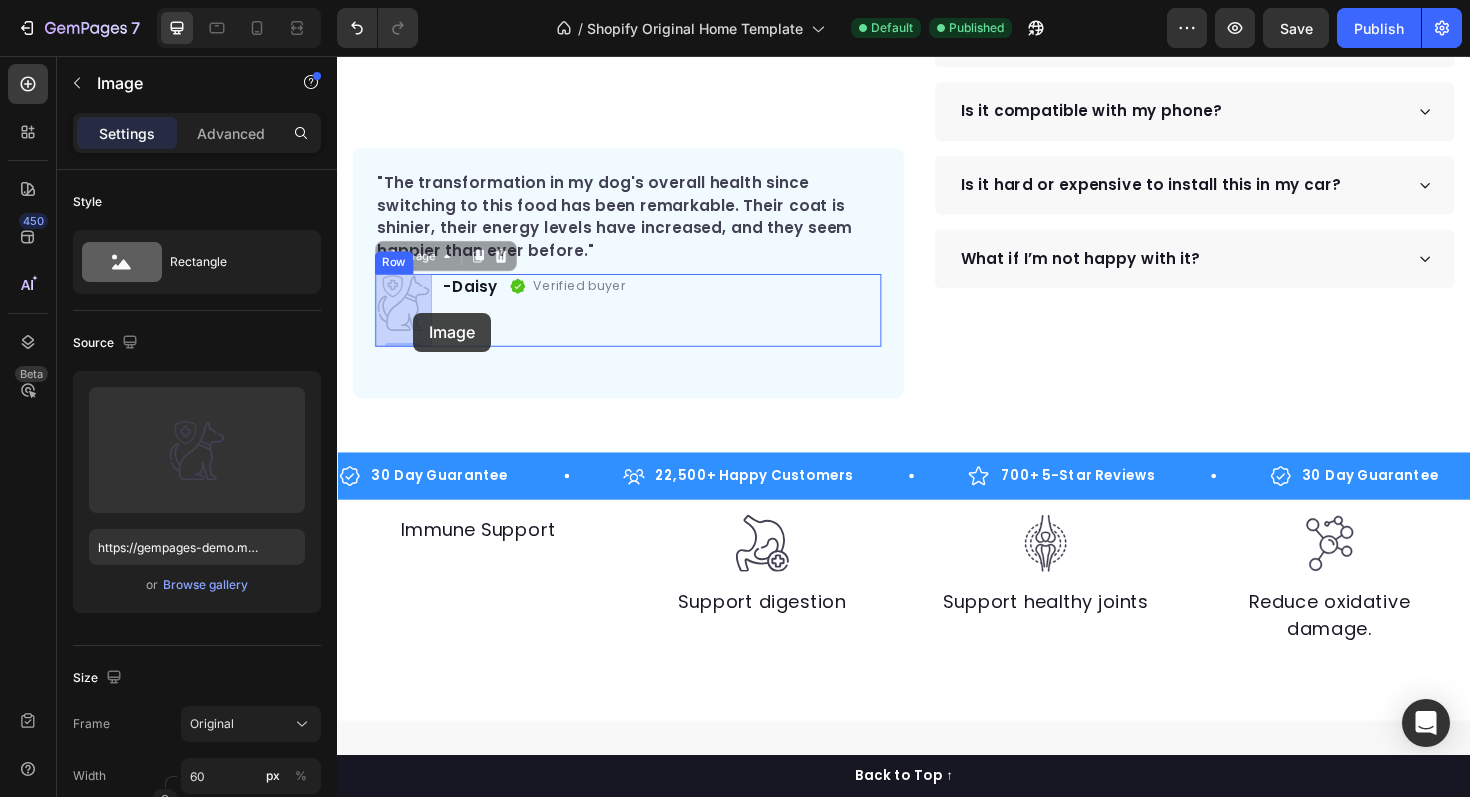 drag, startPoint x: 405, startPoint y: 334, endPoint x: 417, endPoint y: 328, distance: 13.416408 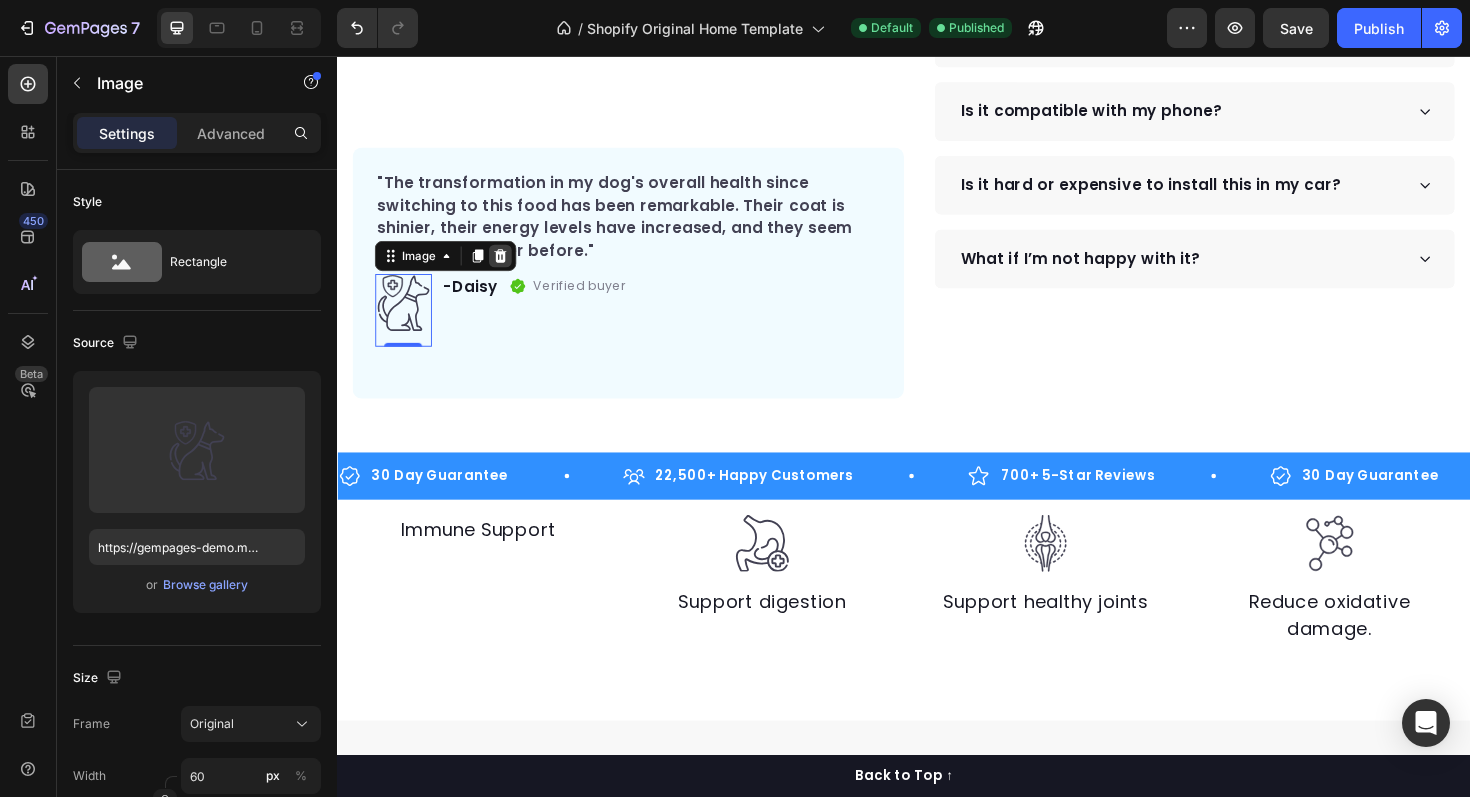 click at bounding box center (510, 268) 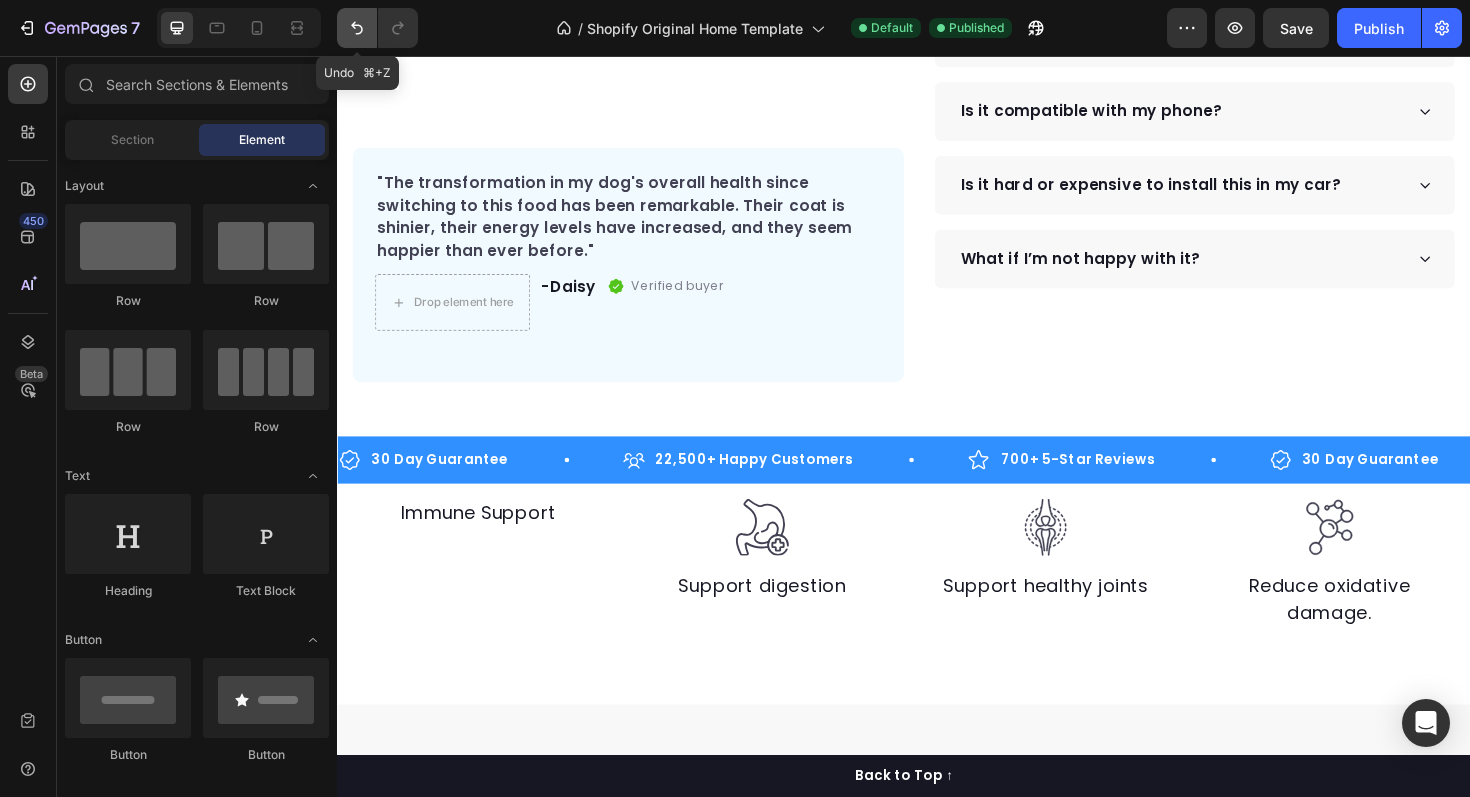 click 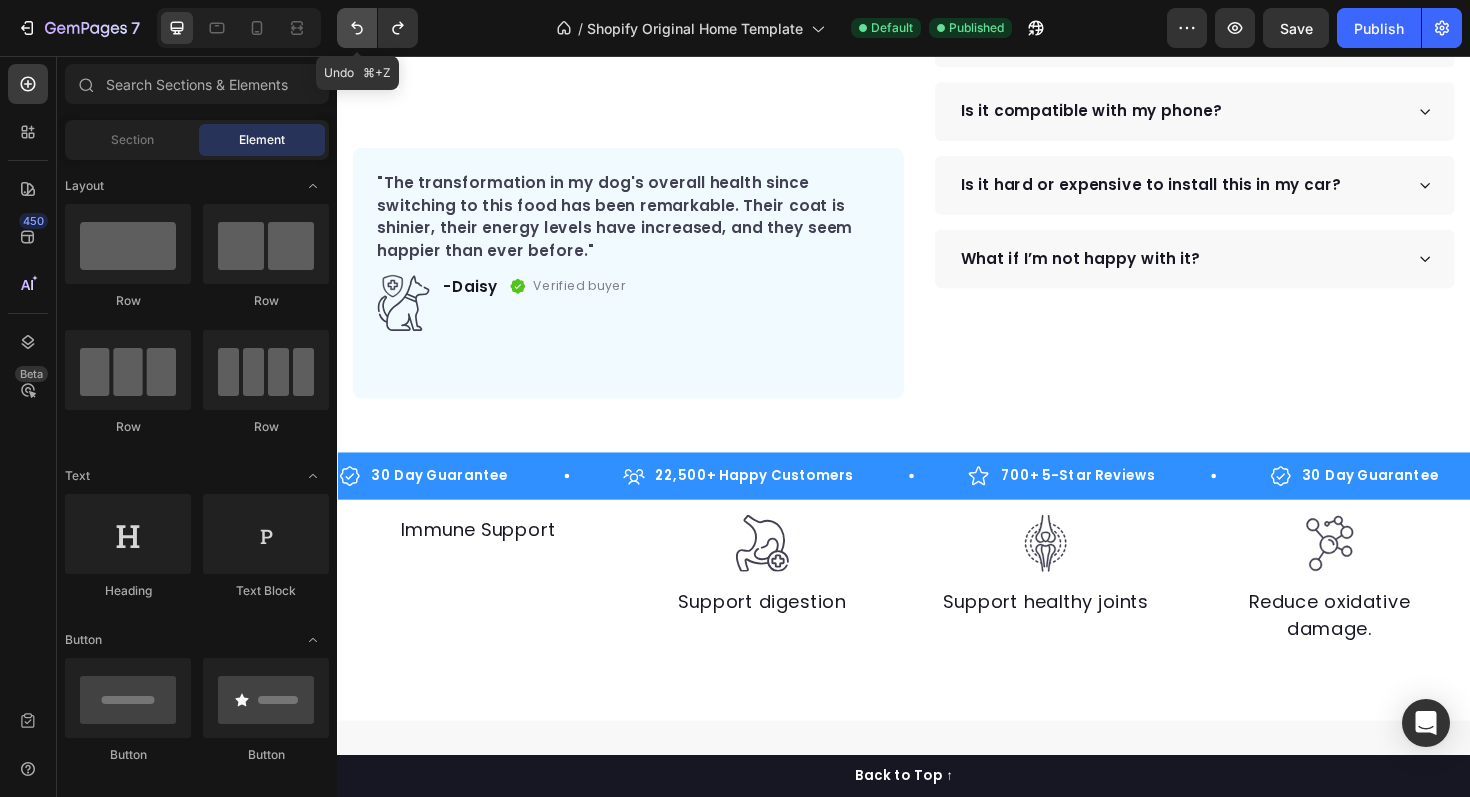 click 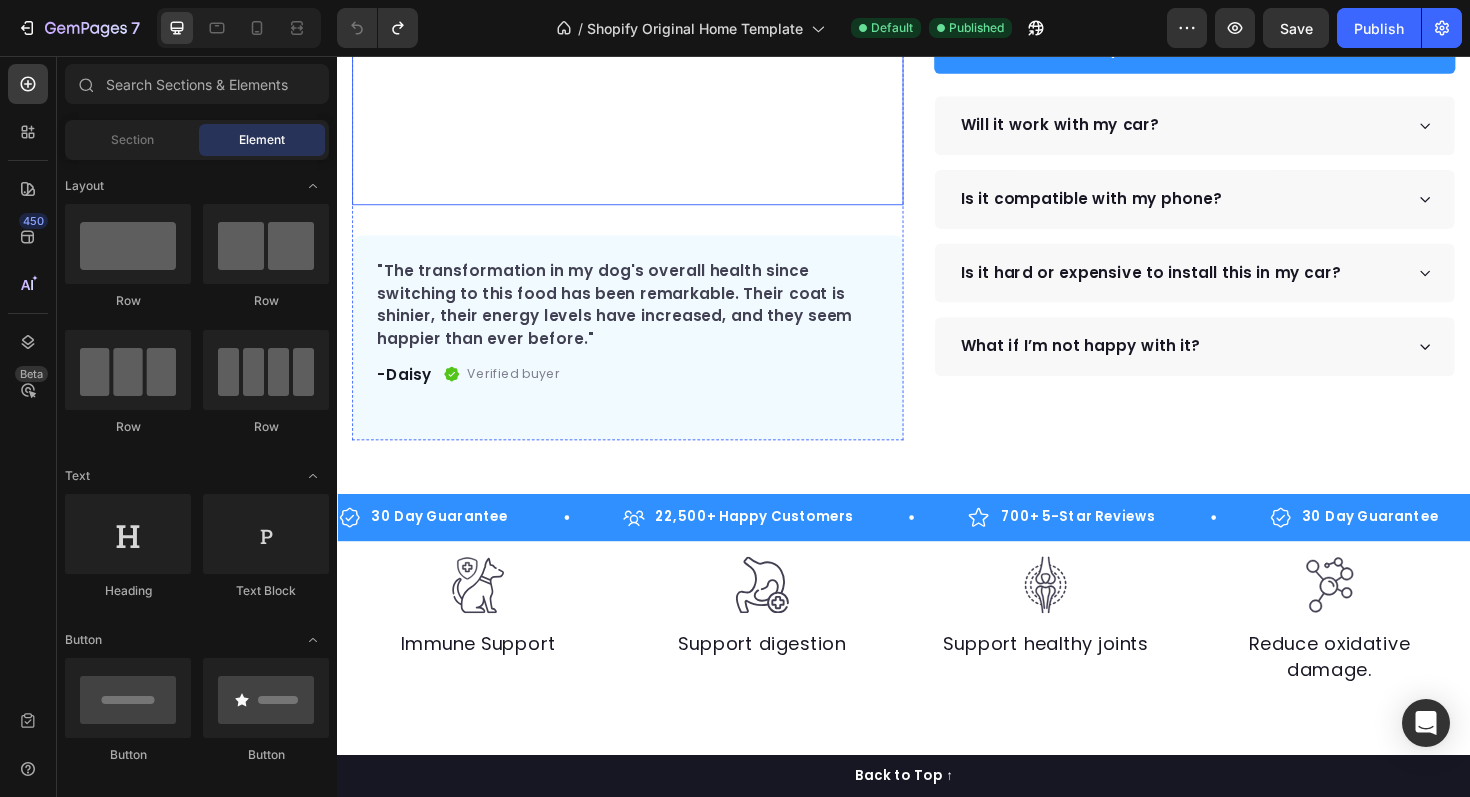 scroll, scrollTop: 477, scrollLeft: 0, axis: vertical 